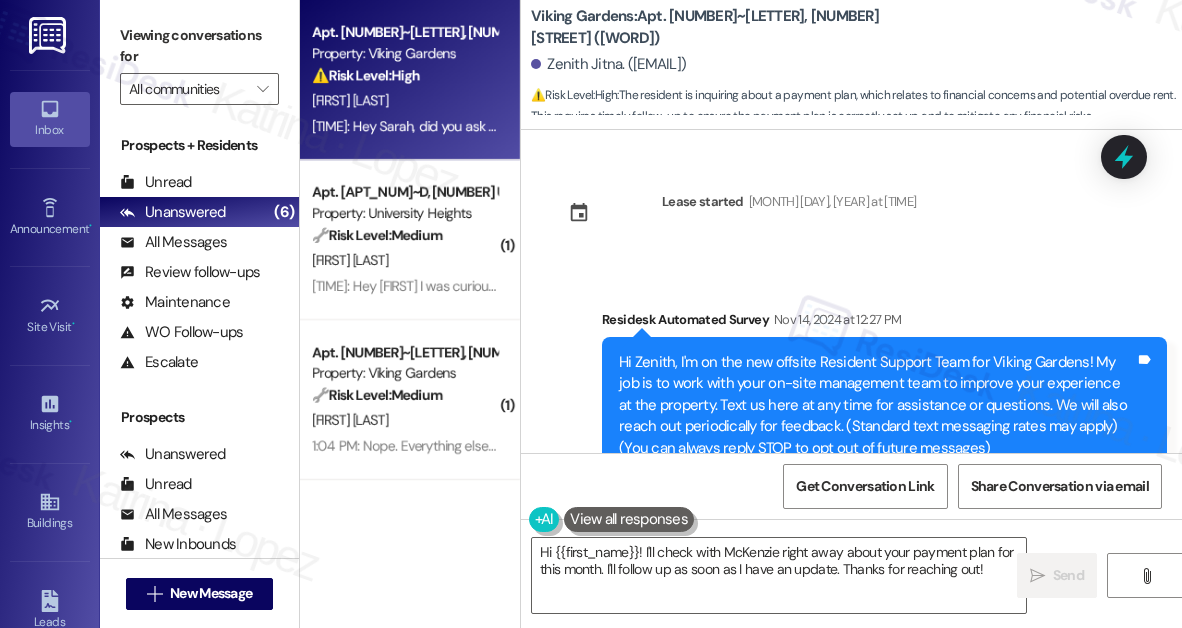 scroll, scrollTop: 0, scrollLeft: 0, axis: both 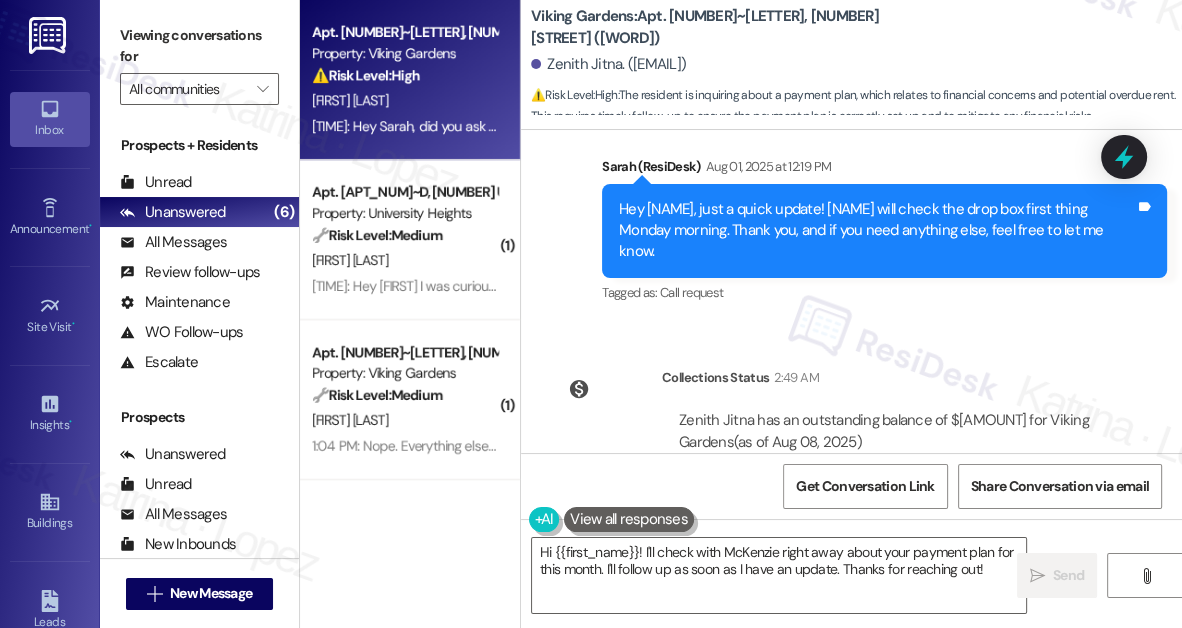 click on "Hey Zenith! I apologize for the confusion. The correct phone number of WWU Living office is [PHONE_NUMBER]. Thankyou." at bounding box center [826, 636] 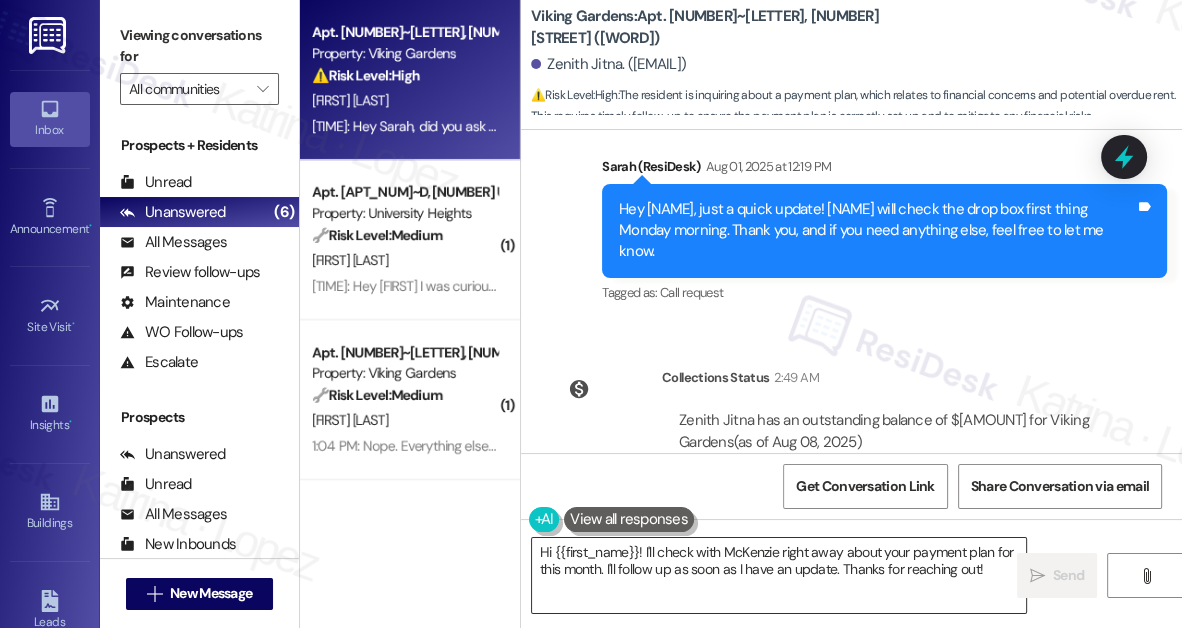 click on "Hi {{first_name}}! I'll check with McKenzie right away about your payment plan for this month. I'll follow up as soon as I have an update. Thanks for reaching out!" at bounding box center [779, 575] 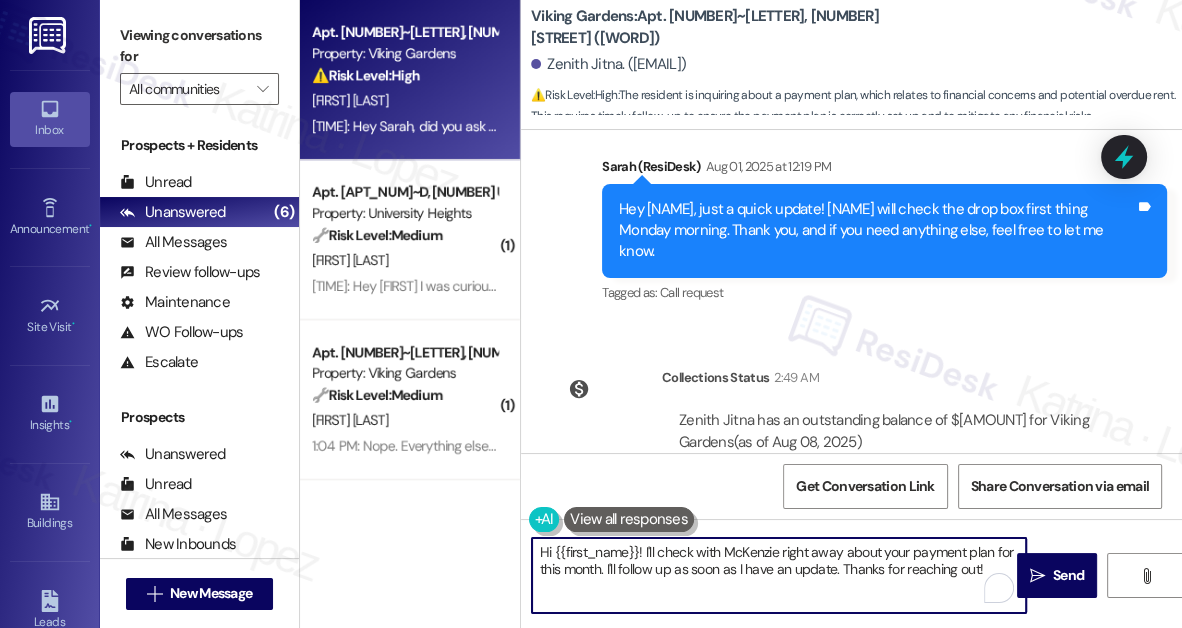 click on "Hi {{first_name}}! I'll check with McKenzie right away about your payment plan for this month. I'll follow up as soon as I have an update. Thanks for reaching out!" at bounding box center (779, 575) 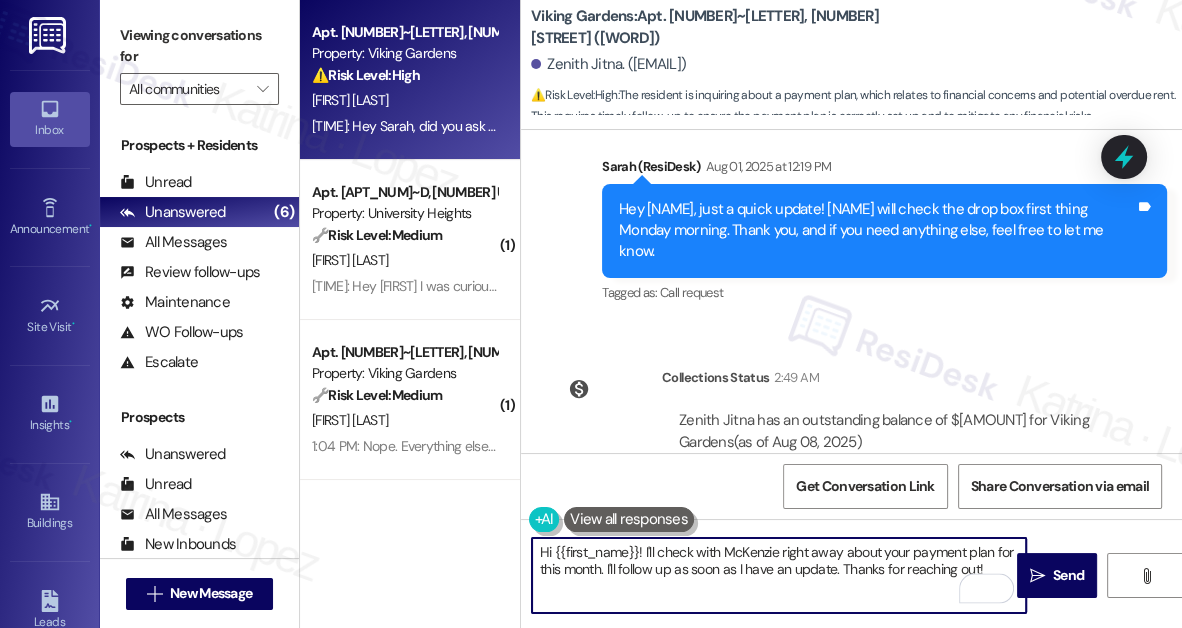 click on "Hi {{first_name}}! I'll check with McKenzie right away about your payment plan for this month. I'll follow up as soon as I have an update. Thanks for reaching out!" at bounding box center (779, 575) 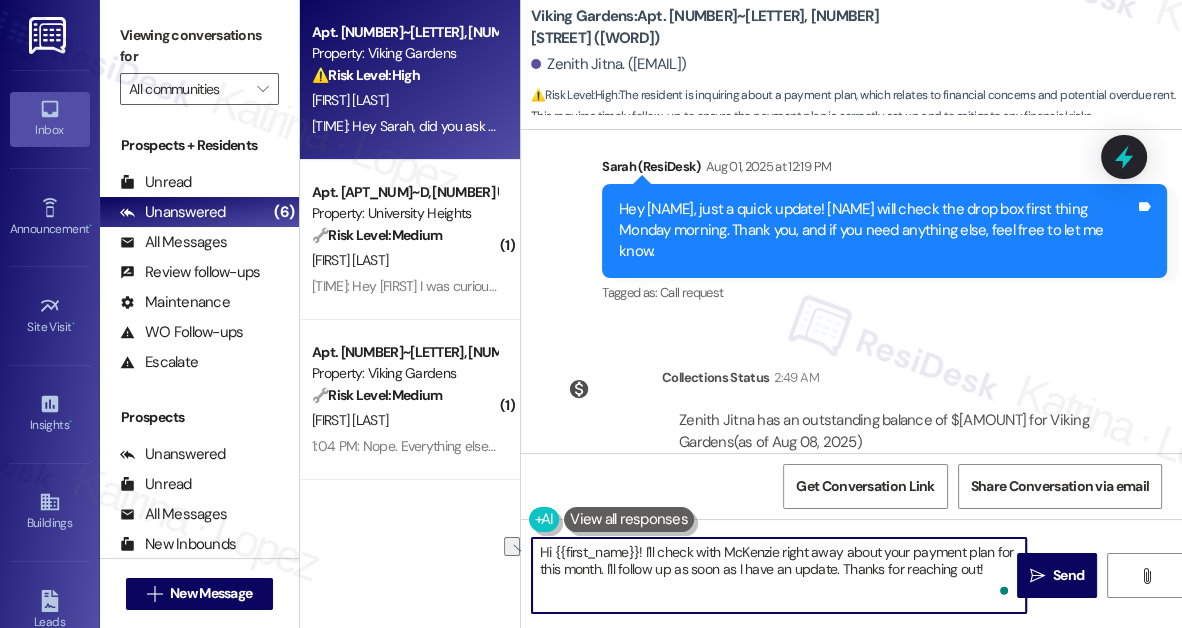 drag, startPoint x: 782, startPoint y: 551, endPoint x: 847, endPoint y: 551, distance: 65 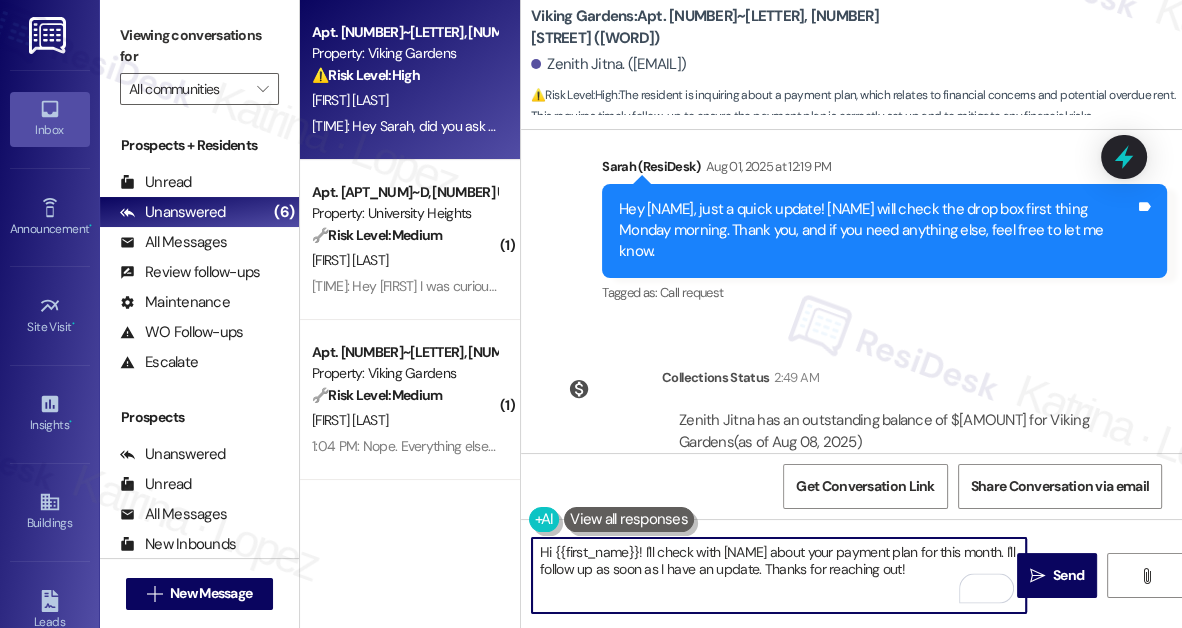 click on "Hi {{first_name}}! I'll check with [NAME] about your payment plan for this month. I'll follow up as soon as I have an update. Thanks for reaching out!" at bounding box center [779, 575] 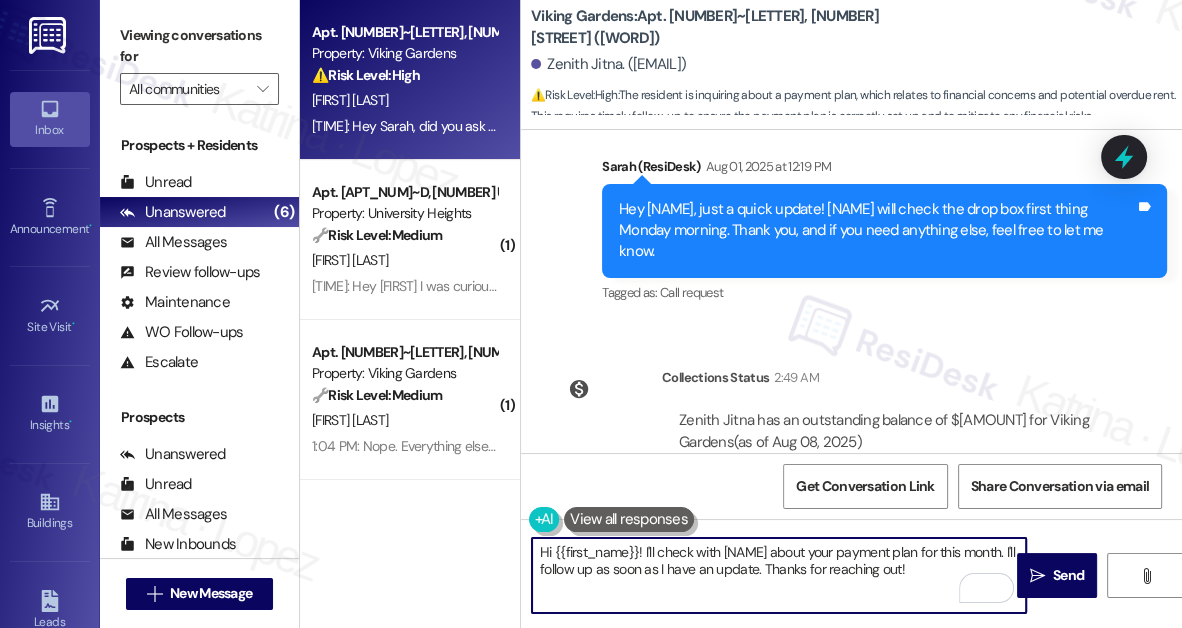 click on "Hi {{first_name}}! I'll check with [NAME] about your payment plan for this month. I'll follow up as soon as I have an update. Thanks for reaching out!" at bounding box center [779, 575] 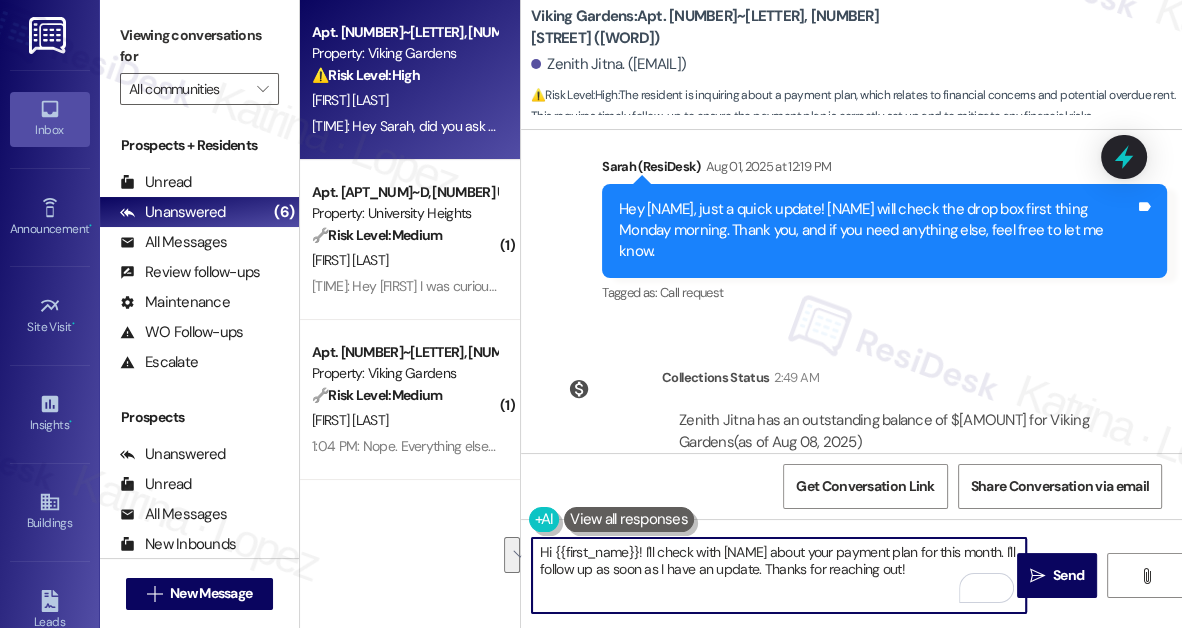 click on "Hi {{first_name}}! I'll check with [NAME] about your payment plan for this month. I'll follow up as soon as I have an update. Thanks for reaching out!" at bounding box center (779, 575) 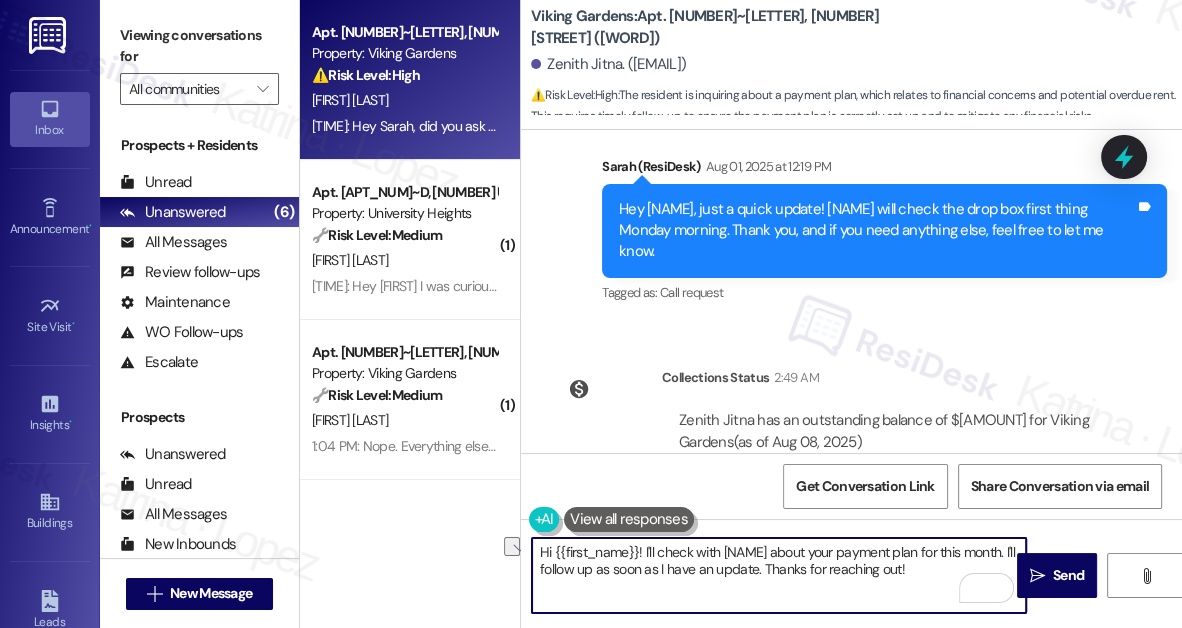 drag, startPoint x: 920, startPoint y: 570, endPoint x: 835, endPoint y: 570, distance: 85 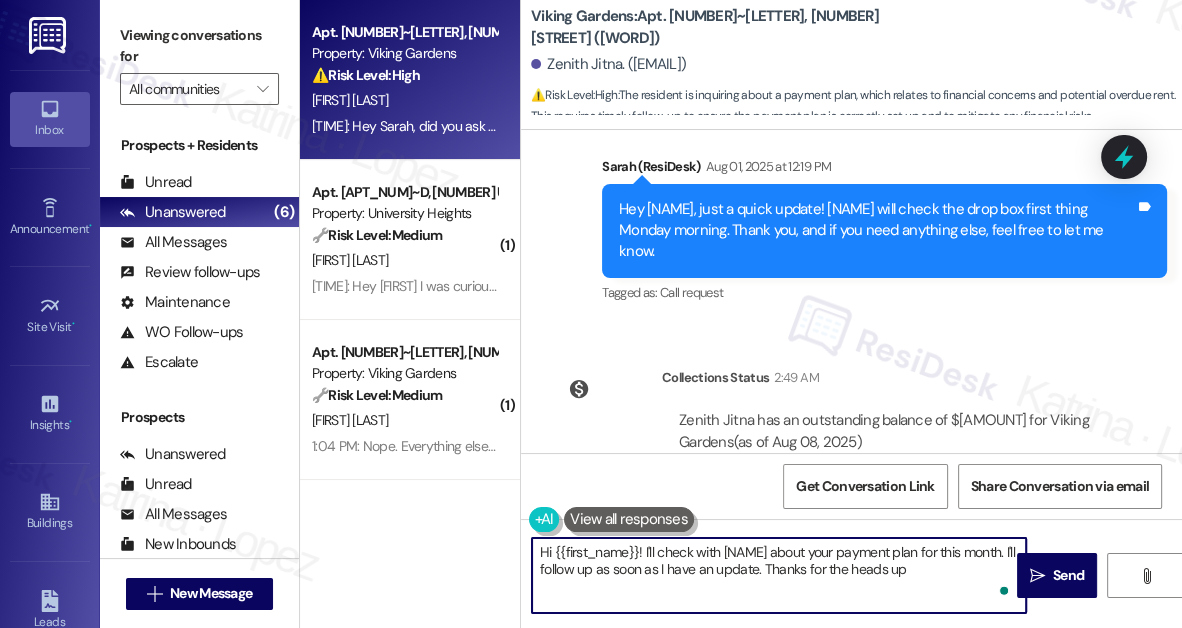type on "Hi {{first_name}}! I'll check with [NAME] about your payment plan for this month. I'll follow up as soon as I have an update. Thanks for the heads up!" 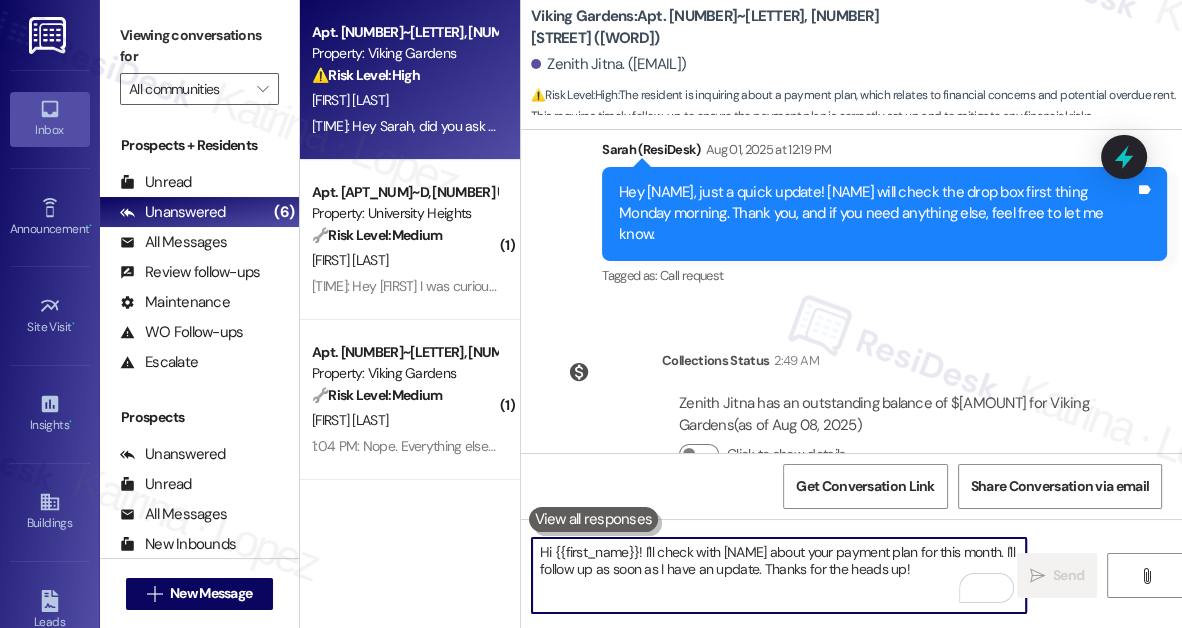 scroll, scrollTop: 33762, scrollLeft: 0, axis: vertical 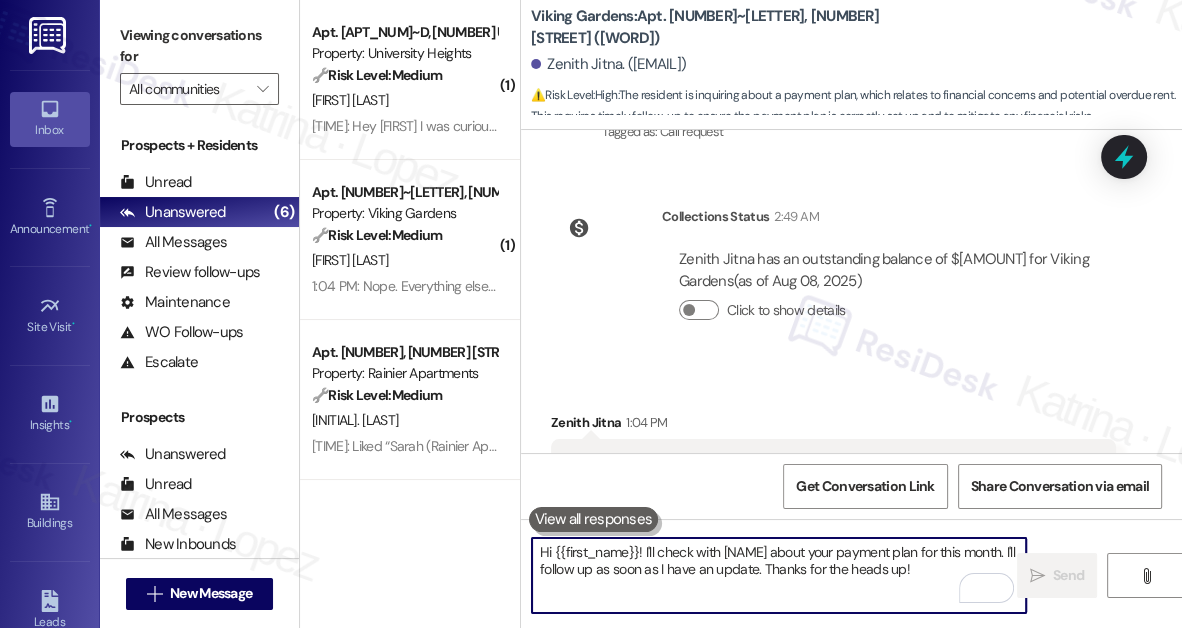 type 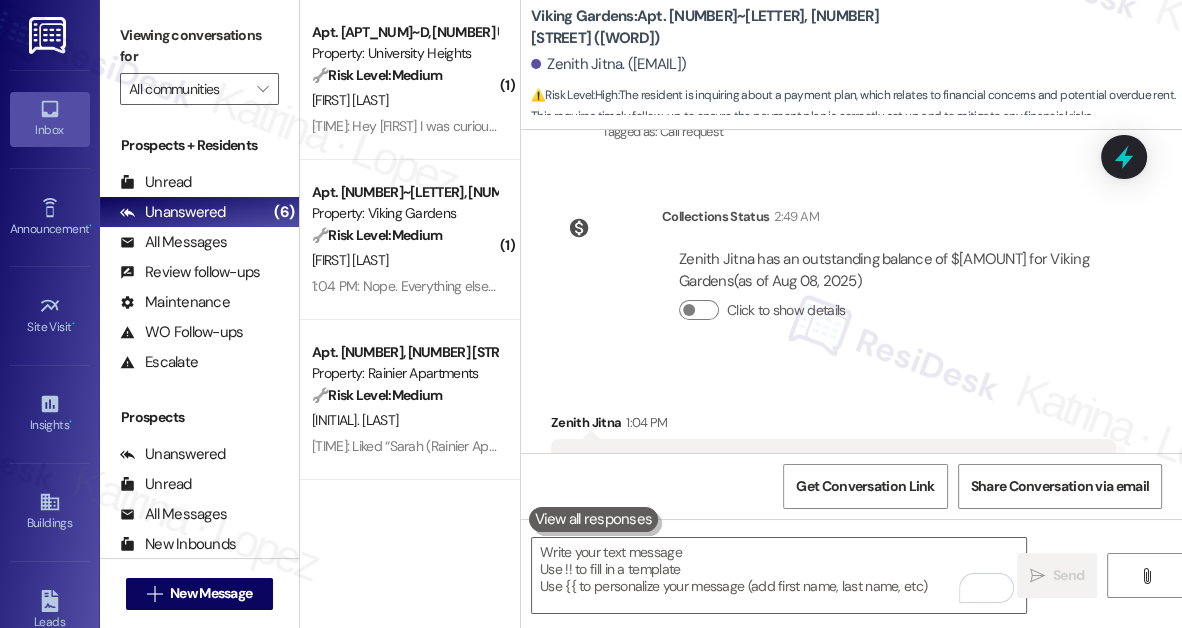 click on "Hey Zenith! I apologize for the confusion. The correct phone number of WWU Living office is [PHONE_NUMBER]. Thankyou." at bounding box center (826, 475) 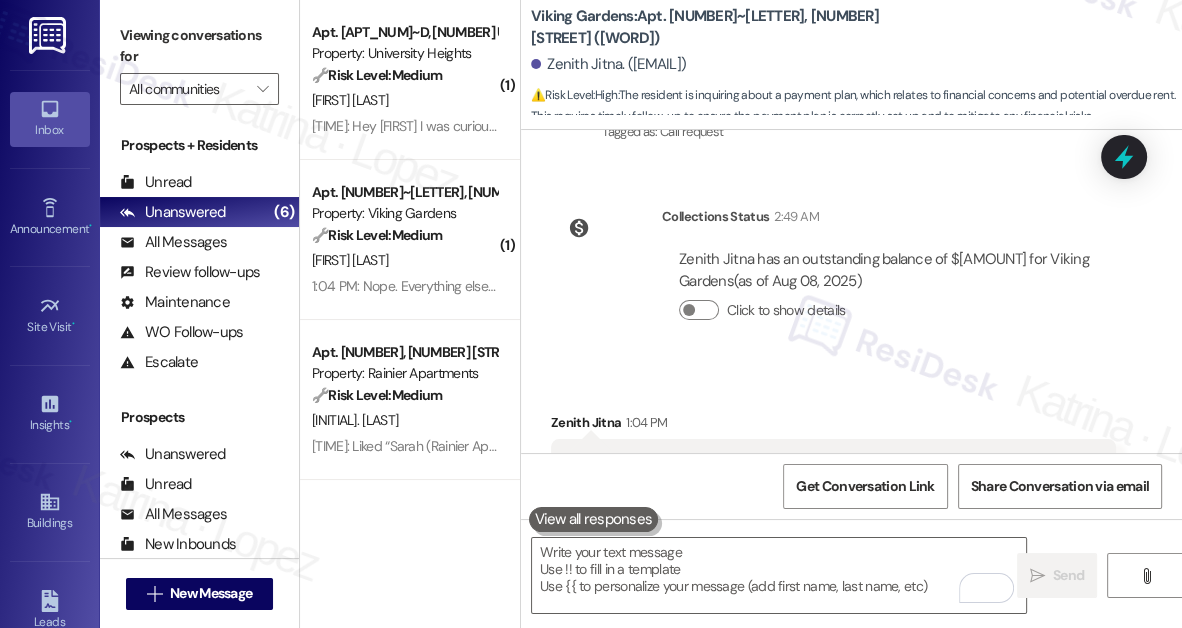 click on "Viewing conversations for" at bounding box center [199, 46] 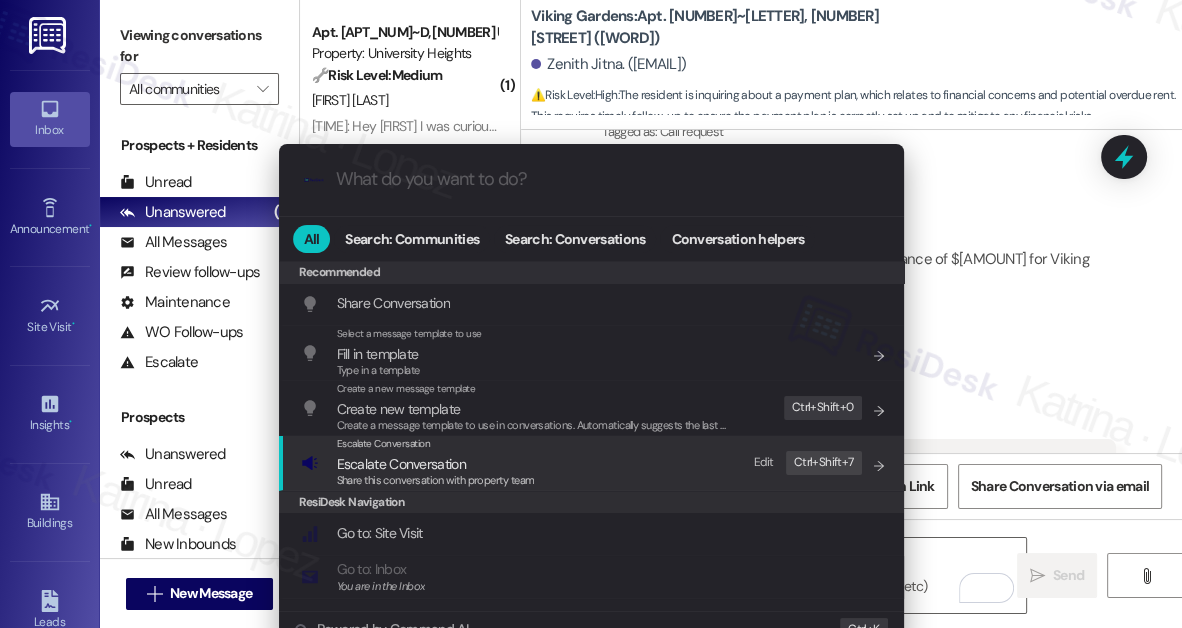 click on "Escalate Conversation" at bounding box center [436, 464] 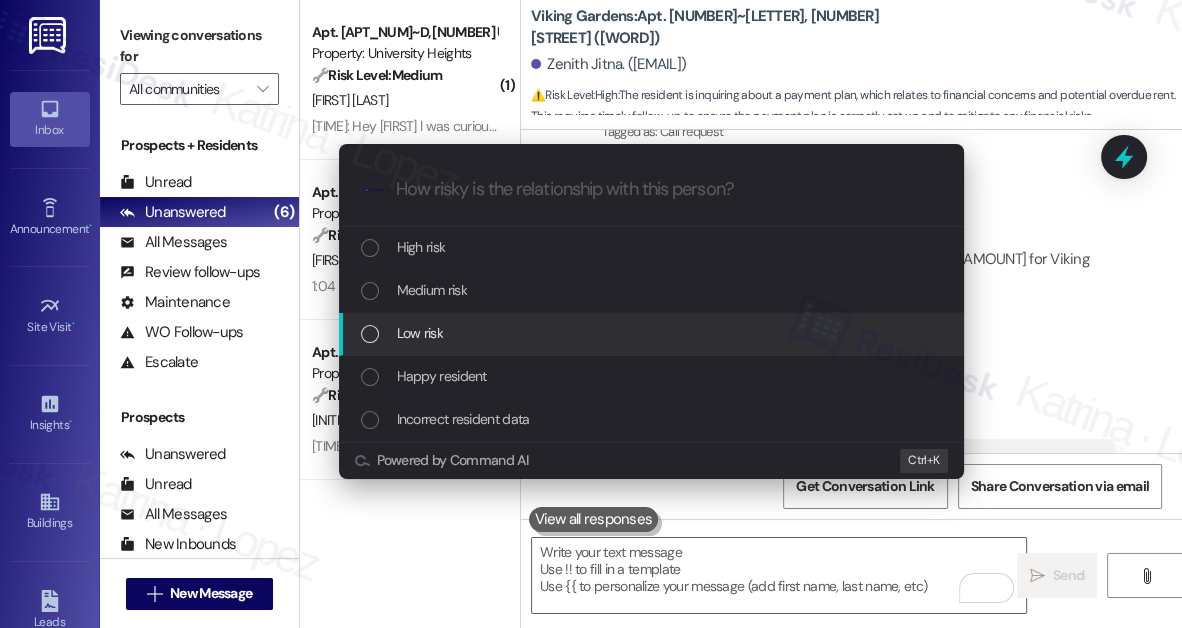 click on "Low risk" at bounding box center (420, 333) 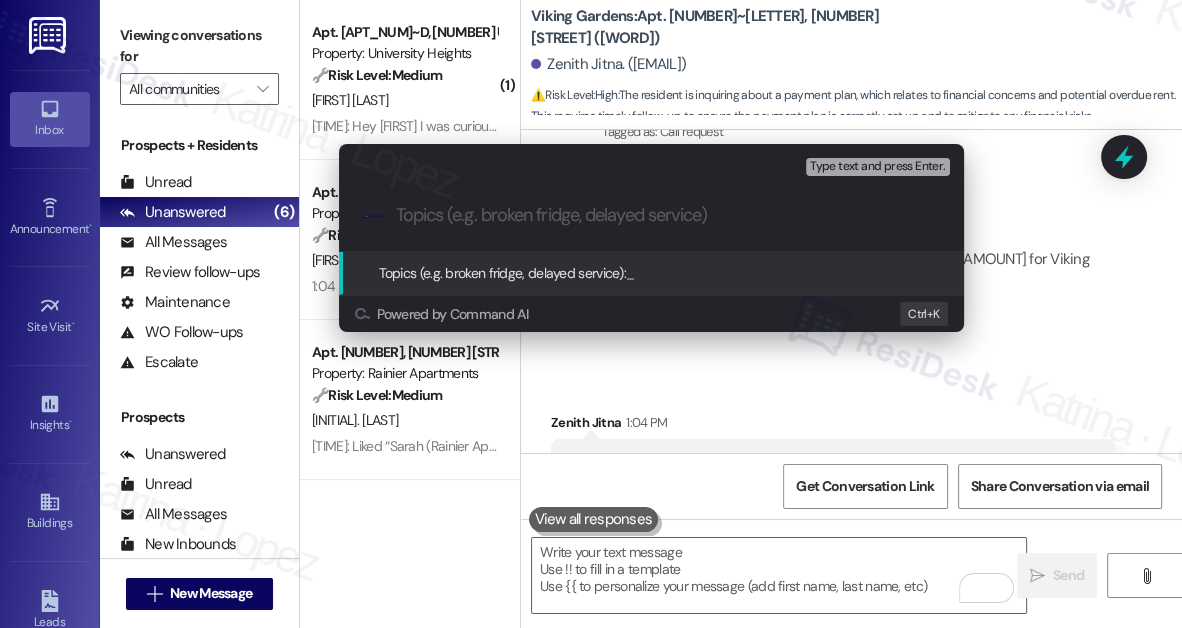paste on "Confirmation of Payment Plan Setup for This Month – Due Dates 18th & 31st" 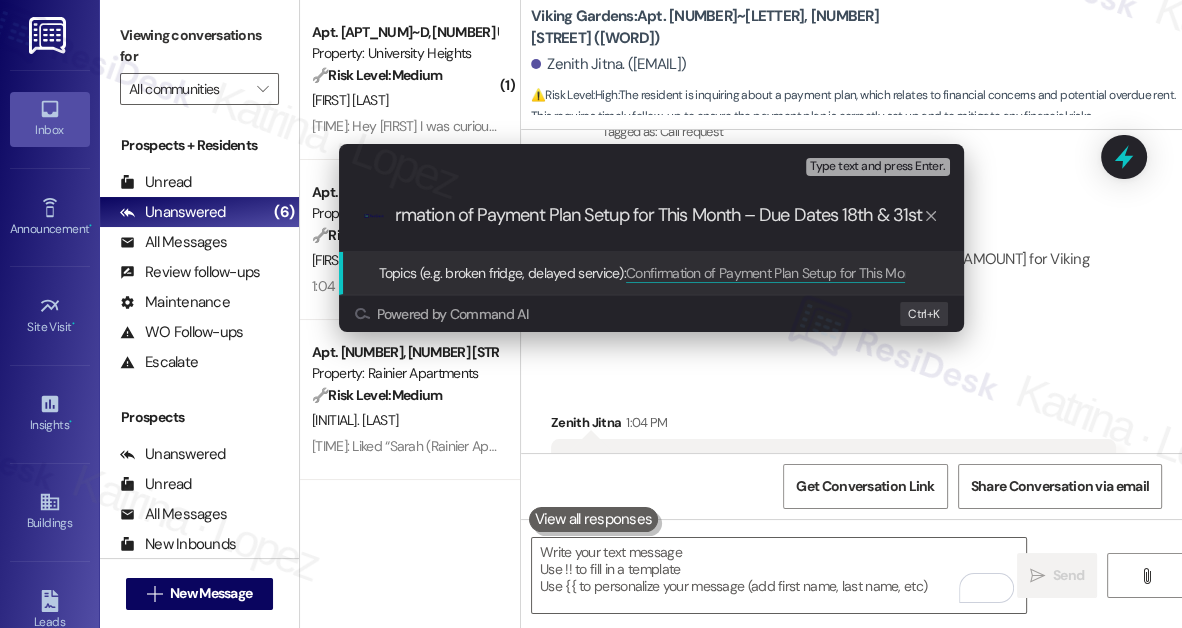 scroll, scrollTop: 0, scrollLeft: 0, axis: both 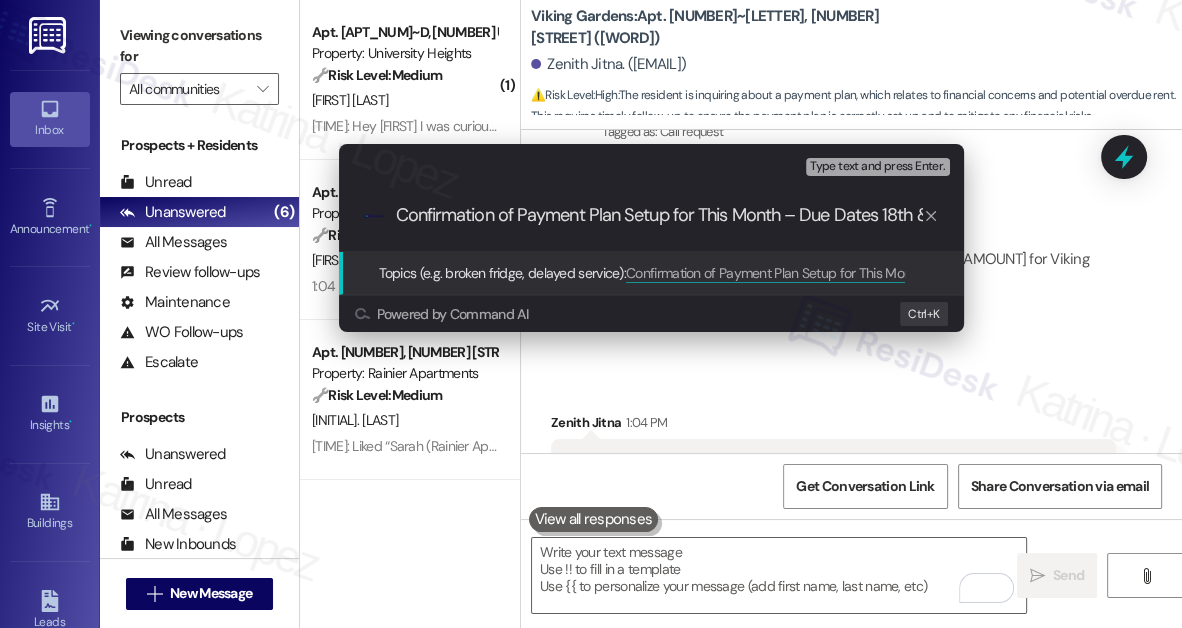 drag, startPoint x: 460, startPoint y: 211, endPoint x: 318, endPoint y: 213, distance: 142.01408 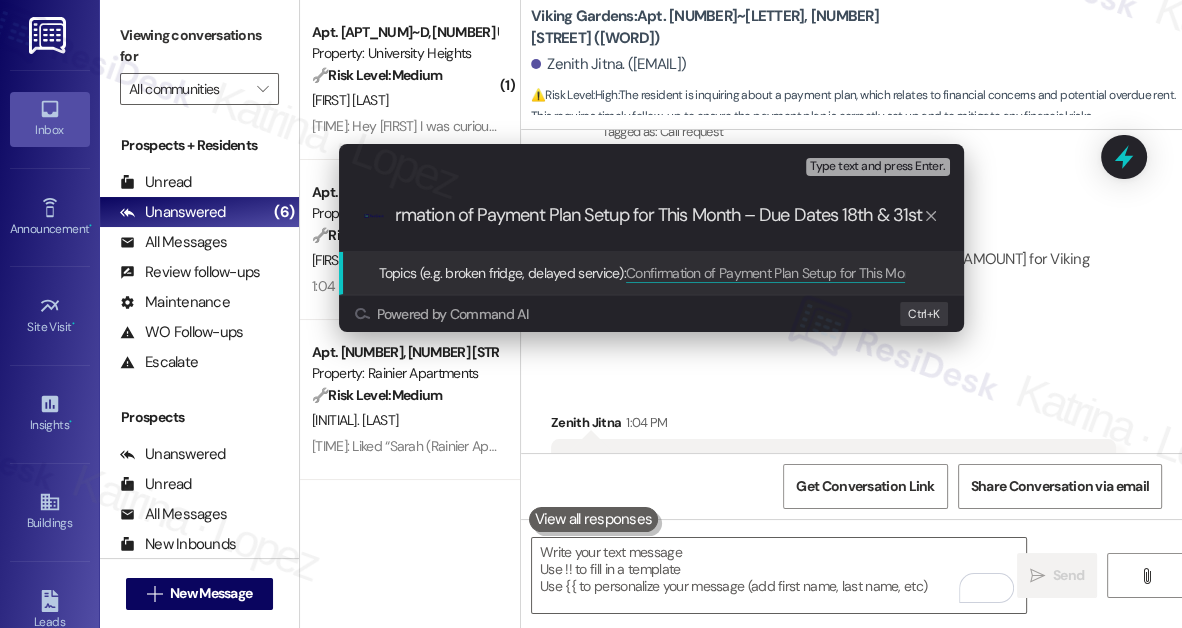 drag, startPoint x: 789, startPoint y: 215, endPoint x: 944, endPoint y: 215, distance: 155 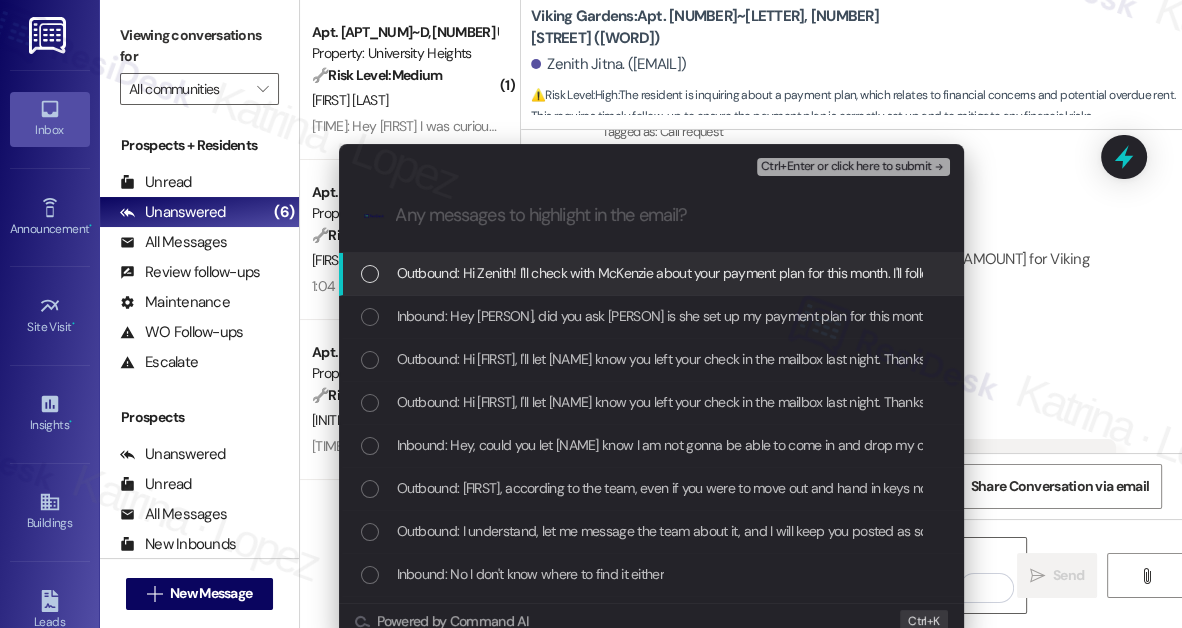 scroll, scrollTop: 0, scrollLeft: 0, axis: both 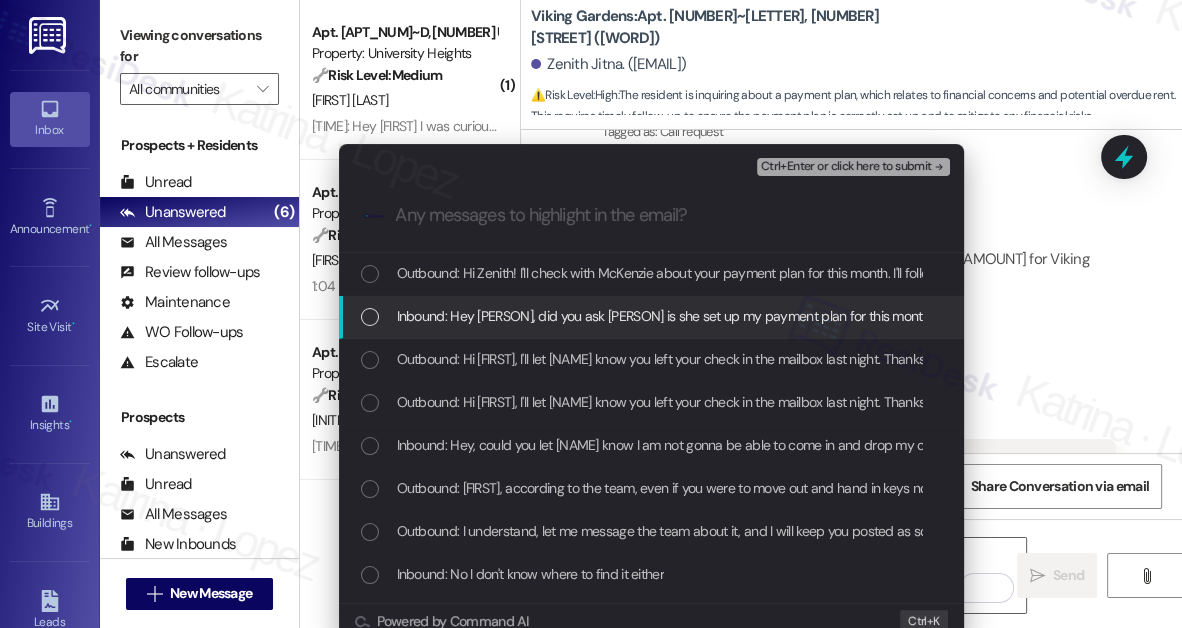 click on "Inbound: Hey [PERSON], did you ask [PERSON] is she set up my payment plan for this month. It's supposed to be the [DAY] and the [DAY] [AMOUNT] each" at bounding box center (838, 316) 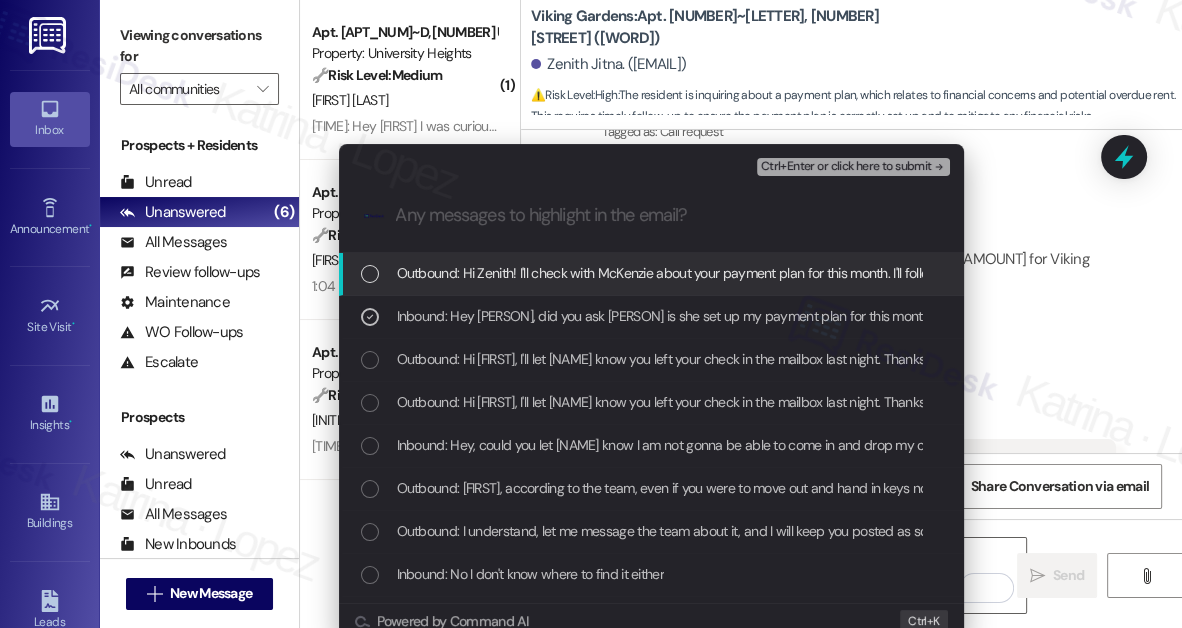 click on "Ctrl+Enter or click here to submit" at bounding box center [846, 167] 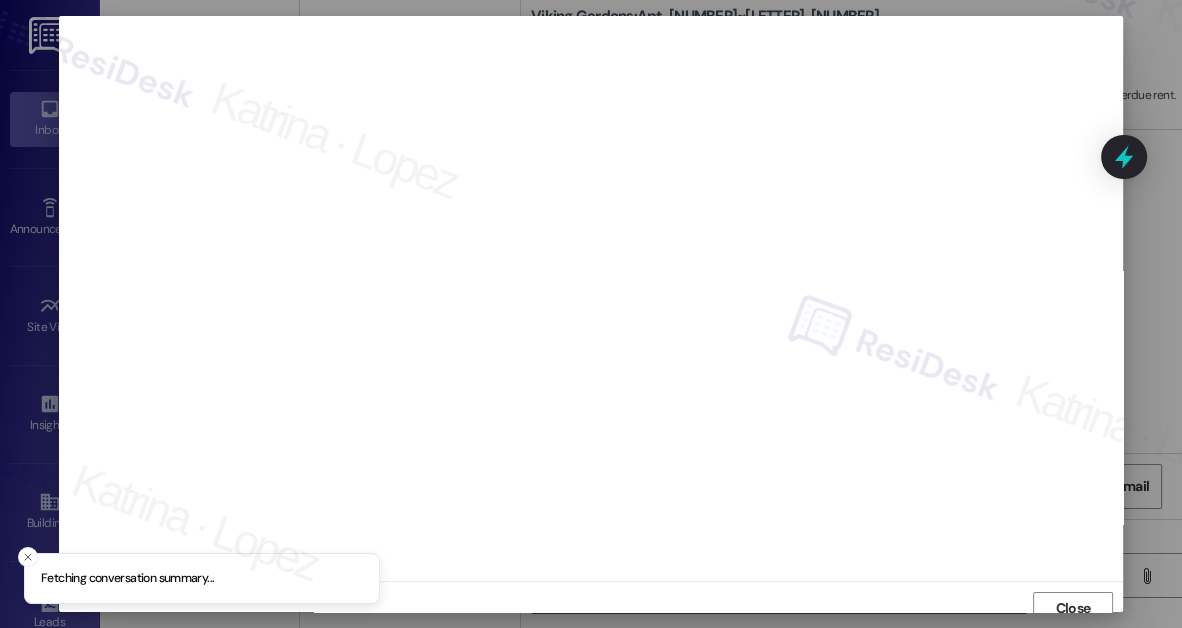 scroll, scrollTop: 11, scrollLeft: 0, axis: vertical 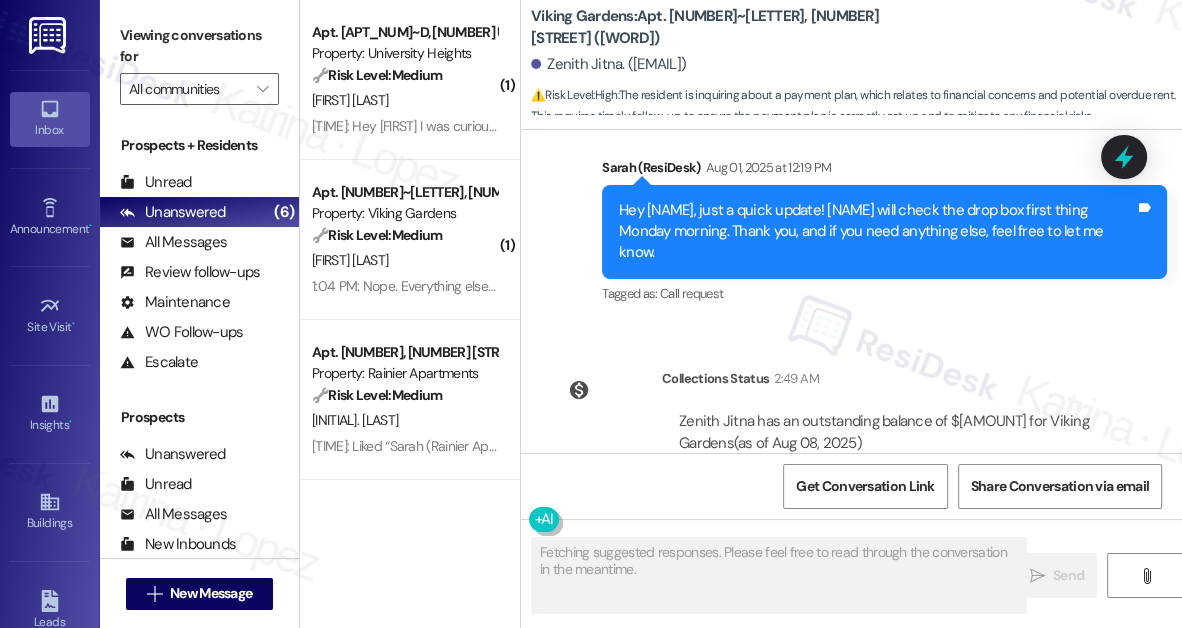 click on "[TIME]: Hey Sara I was curious with the unit inspection do I need to be present? [TIME]: Hey Sara I was curious with the unit inspection do I need to be present?" at bounding box center (545, 126) 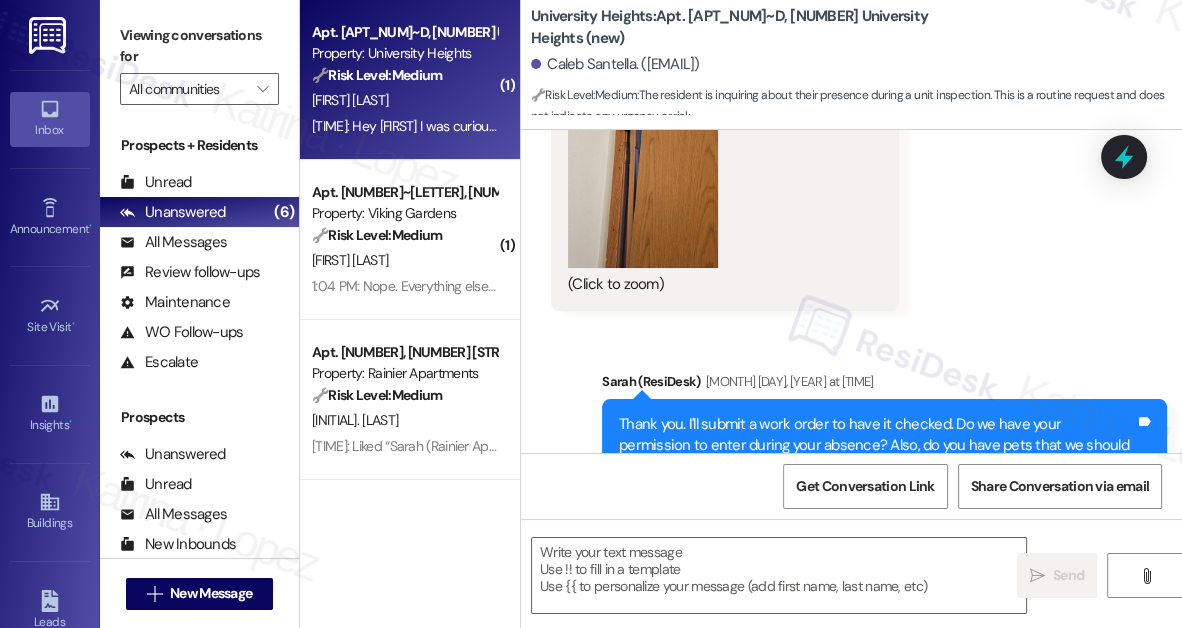 scroll, scrollTop: 6636, scrollLeft: 0, axis: vertical 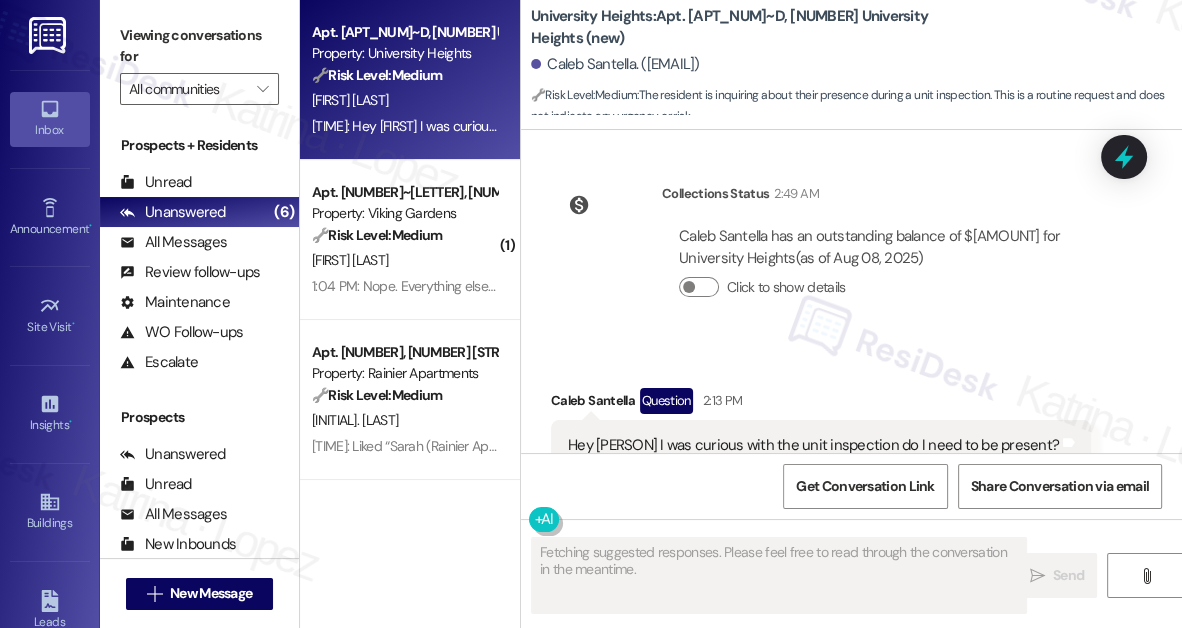 click on "Hey [PERSON] I was curious with the unit inspection do I need to be present?" at bounding box center (813, 445) 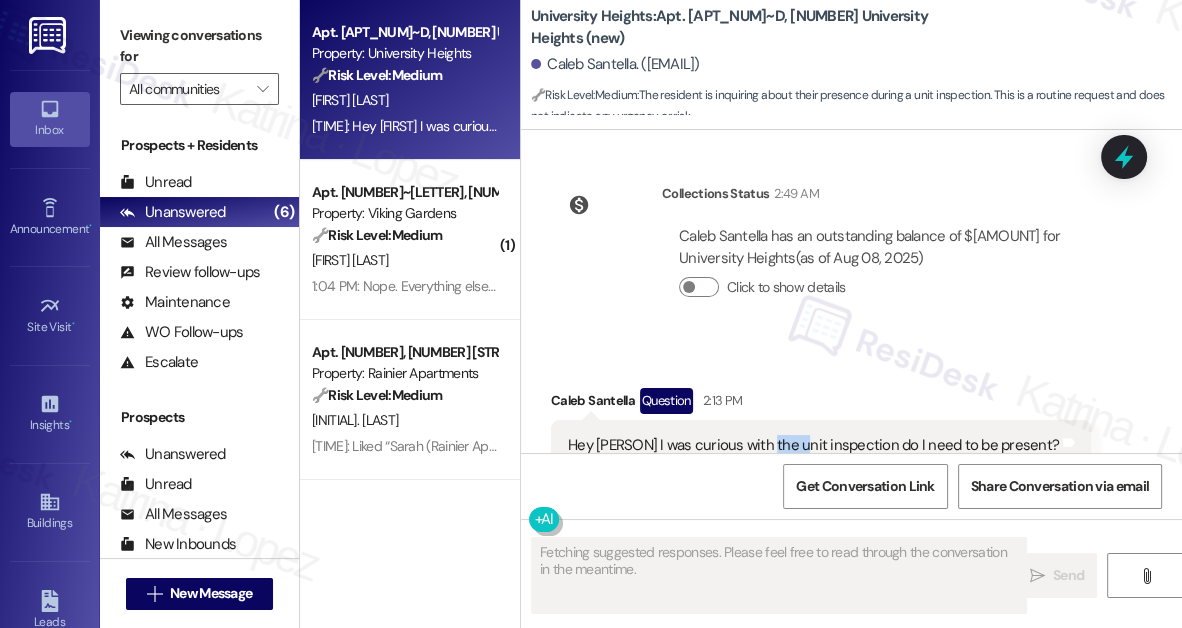 click on "Hey [PERSON] I was curious with the unit inspection do I need to be present?" at bounding box center (813, 445) 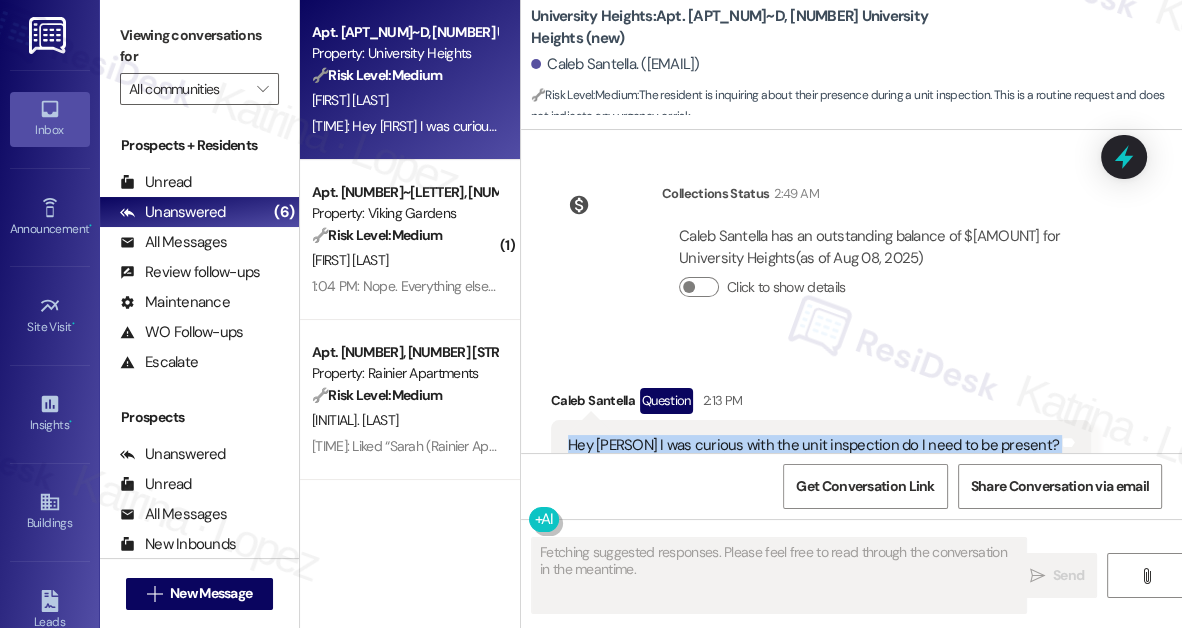 click on "Hey [PERSON] I was curious with the unit inspection do I need to be present?" at bounding box center [813, 445] 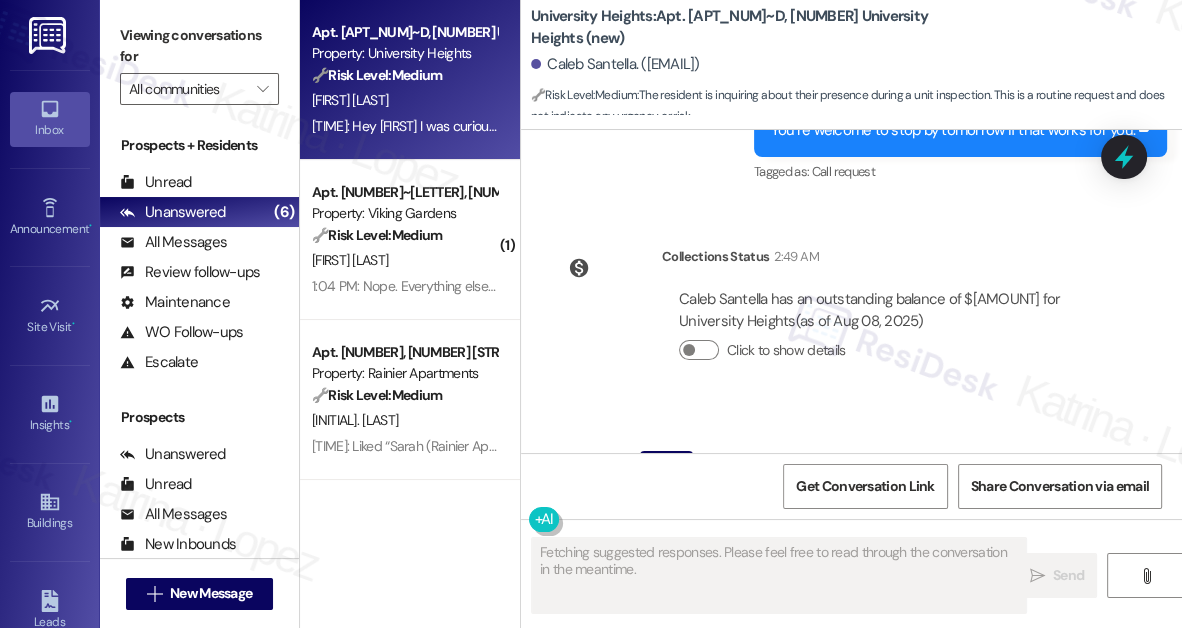 scroll, scrollTop: 6454, scrollLeft: 0, axis: vertical 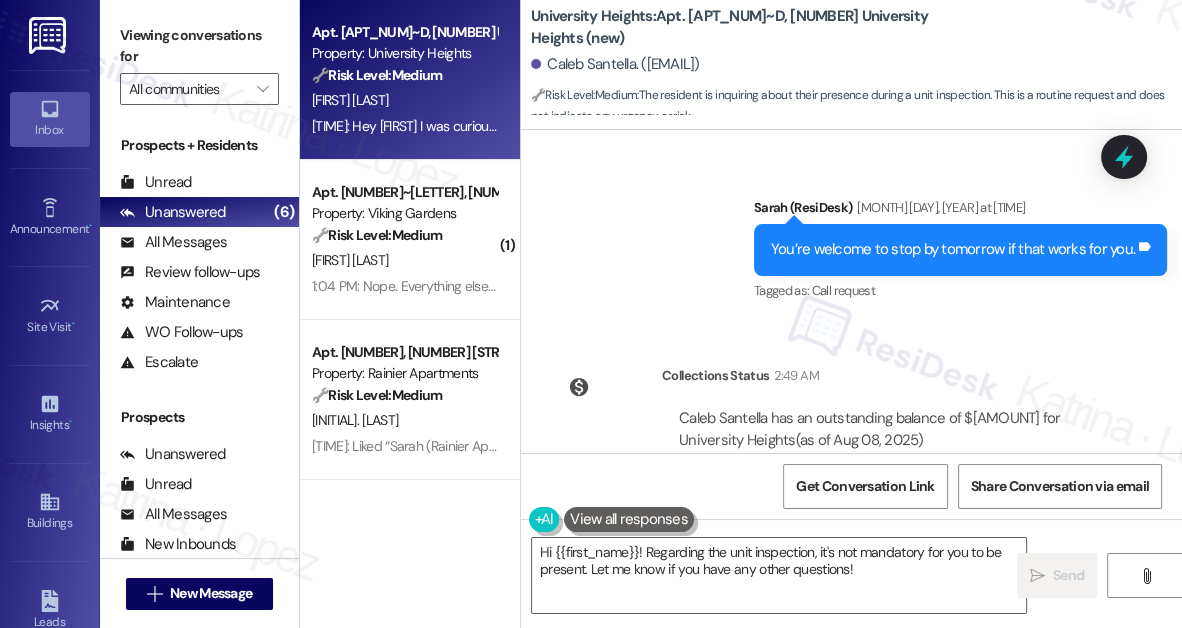 click on "You’re welcome to stop by tomorrow if that works for you. Tags and notes" at bounding box center [960, 249] 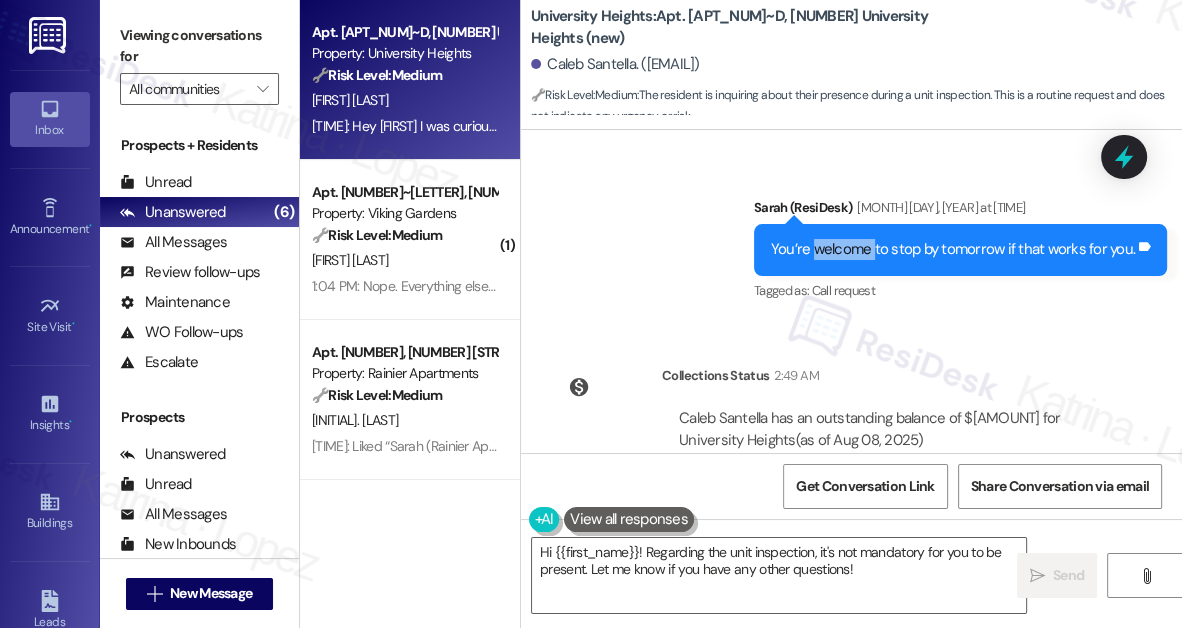 click on "You’re welcome to stop by tomorrow if that works for you. Tags and notes" at bounding box center [960, 249] 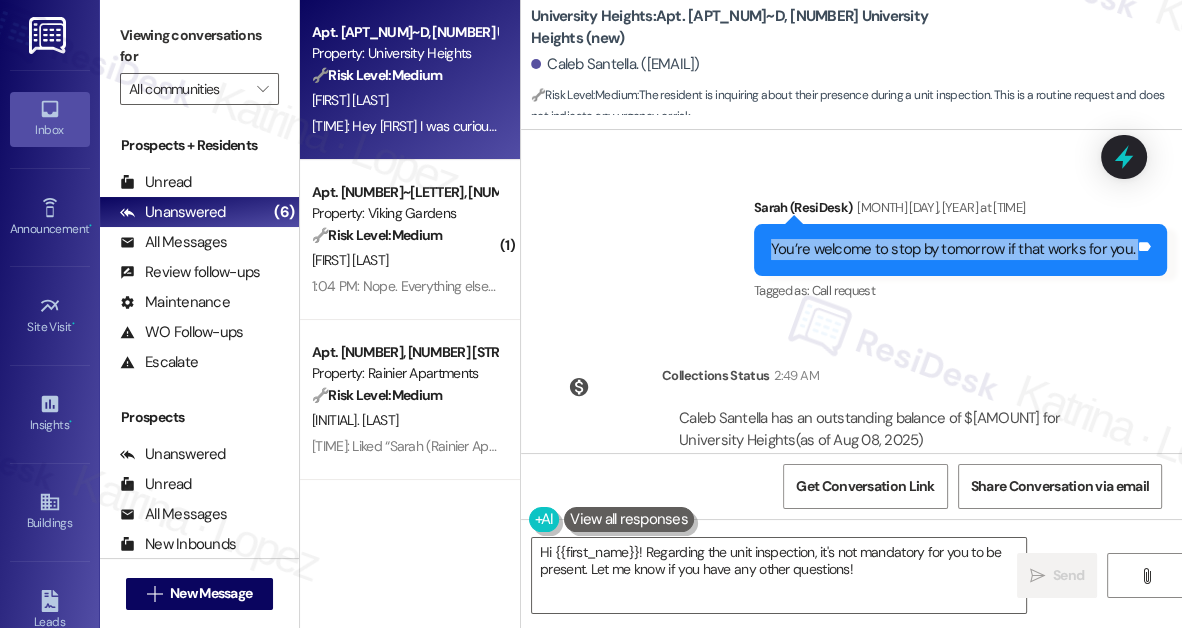 click on "You’re welcome to stop by tomorrow if that works for you. Tags and notes" at bounding box center [960, 249] 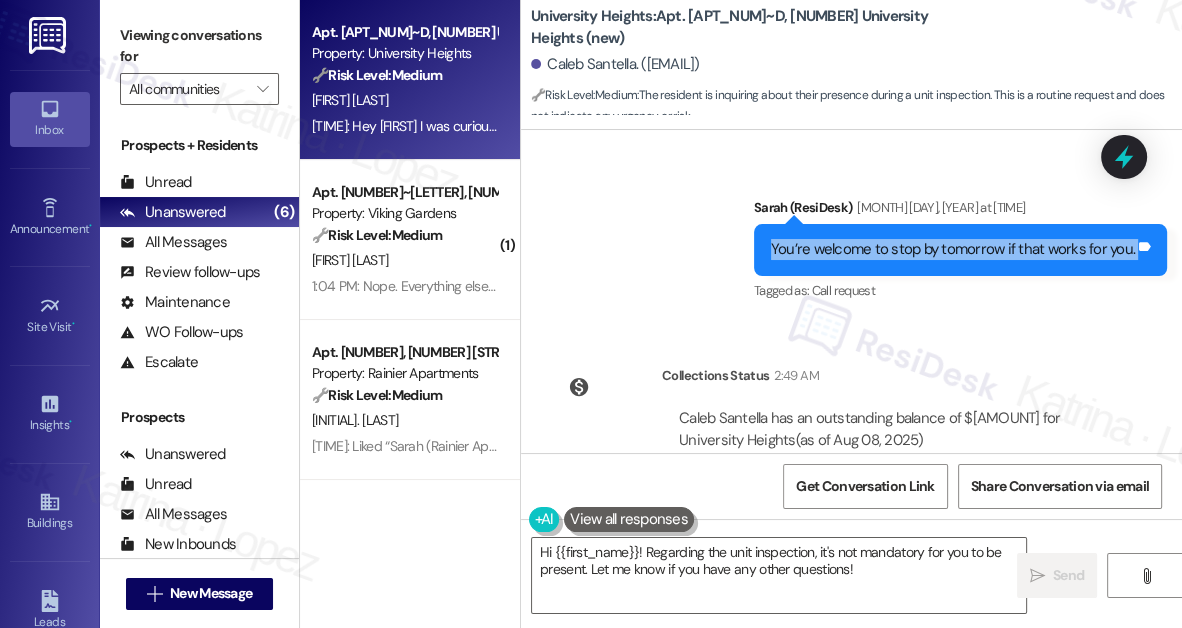 scroll, scrollTop: 6272, scrollLeft: 0, axis: vertical 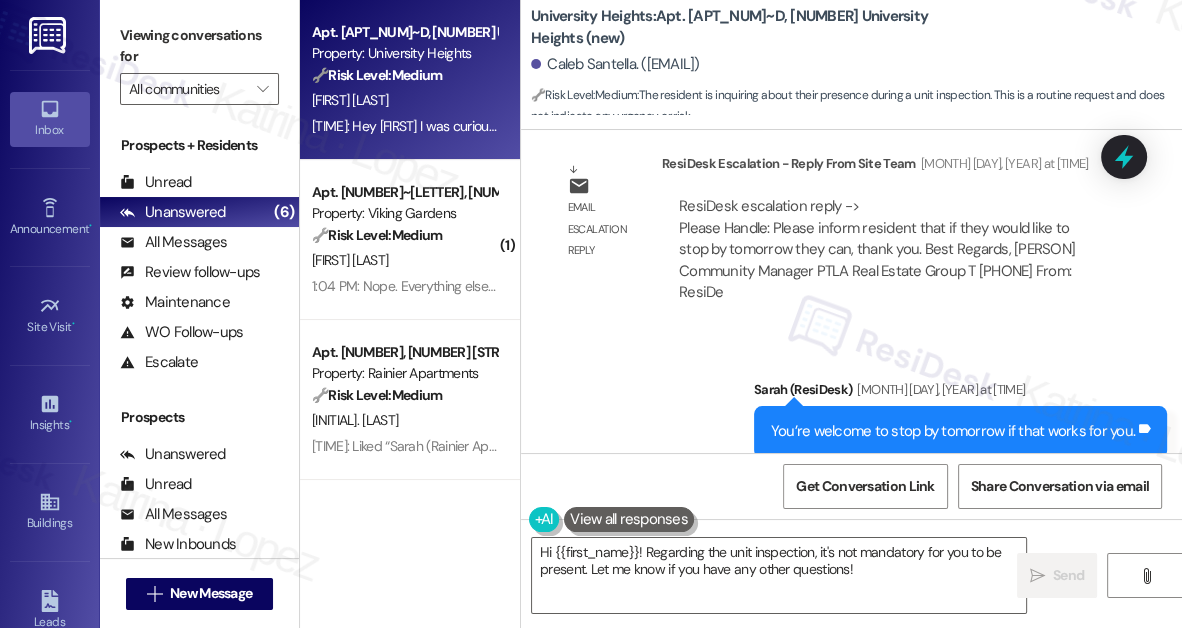 click on "ResiDesk escalation reply ->
Please Handle: Please inform resident that if they would like to stop by tomorrow they can, thank you. Best Regards, [PERSON] Community Manager PTLA Real Estate Group T [PHONE] From: ResiDe ResiDesk escalation reply ->
Please Handle: Please inform resident that if they would like to stop by tomorrow they can, thank you. Best Regards, [PERSON] Community Manager PTLA Real Estate Group T [PHONE] From: ResiDe" at bounding box center (877, 249) 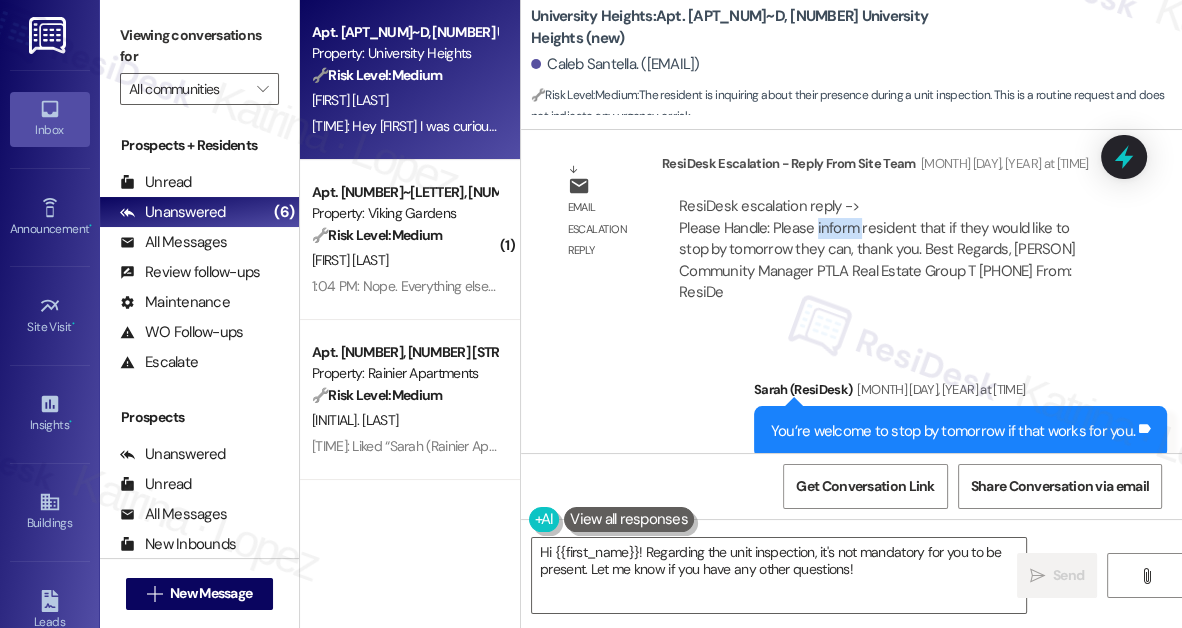 click on "ResiDesk escalation reply ->
Please Handle: Please inform resident that if they would like to stop by tomorrow they can, thank you. Best Regards, [PERSON] Community Manager PTLA Real Estate Group T [PHONE] From: ResiDe ResiDesk escalation reply ->
Please Handle: Please inform resident that if they would like to stop by tomorrow they can, thank you. Best Regards, [PERSON] Community Manager PTLA Real Estate Group T [PHONE] From: ResiDe" at bounding box center (877, 249) 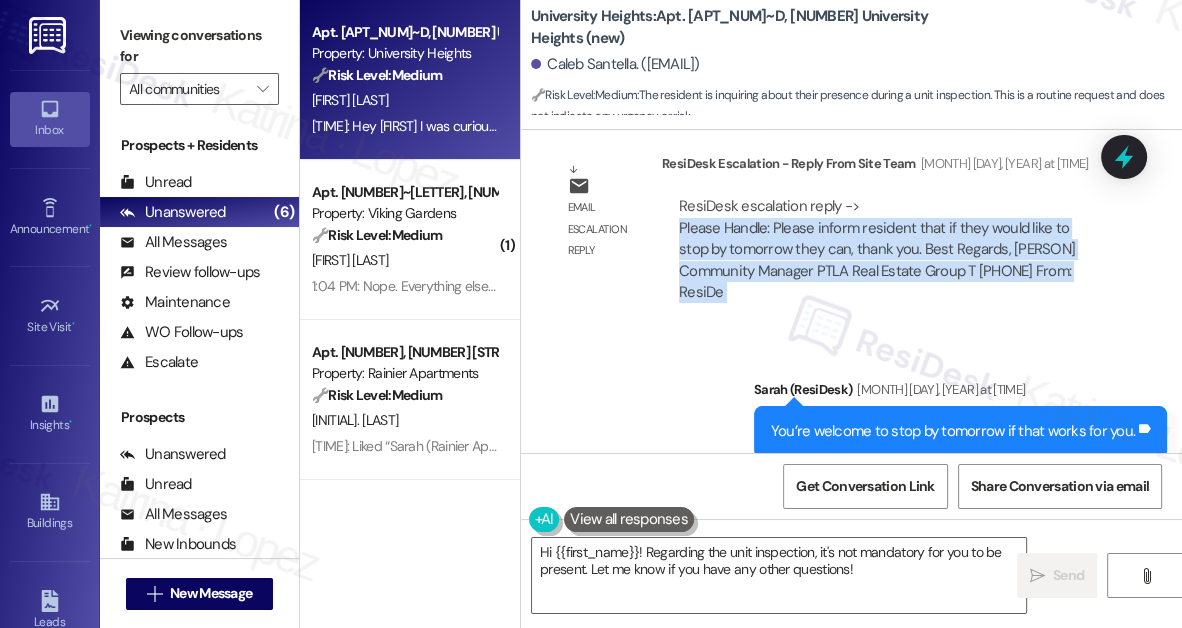 click on "ResiDesk escalation reply ->
Please Handle: Please inform resident that if they would like to stop by tomorrow they can, thank you. Best Regards, [PERSON] Community Manager PTLA Real Estate Group T [PHONE] From: ResiDe ResiDesk escalation reply ->
Please Handle: Please inform resident that if they would like to stop by tomorrow they can, thank you. Best Regards, [PERSON] Community Manager PTLA Real Estate Group T [PHONE] From: ResiDe" at bounding box center [877, 249] 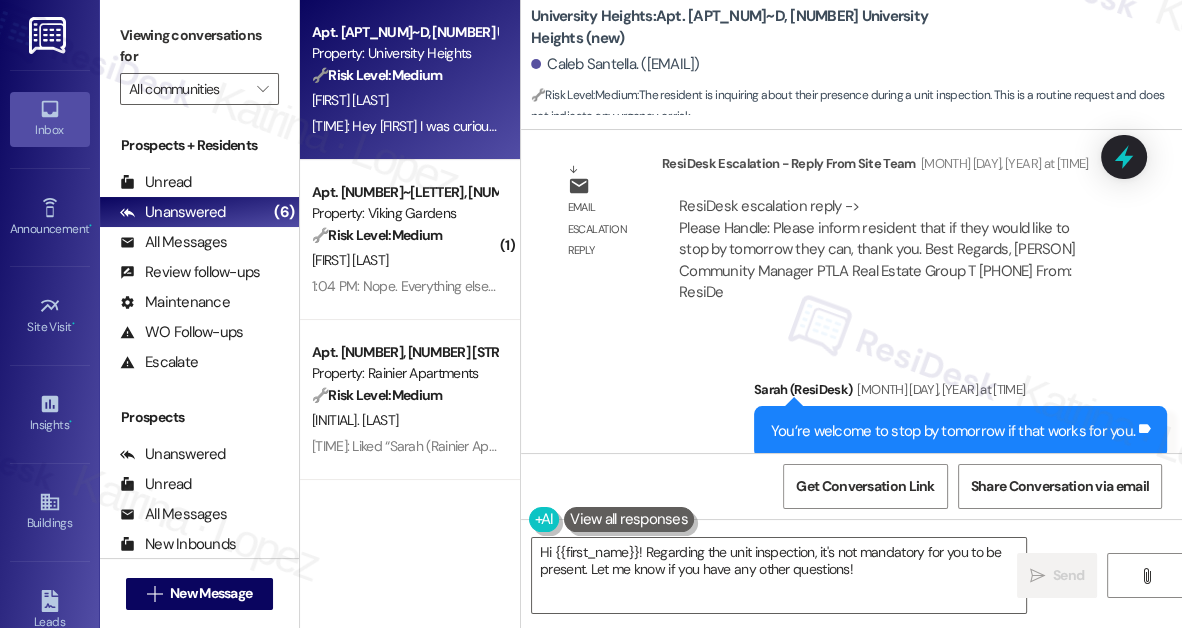 click on "ResiDesk escalation reply ->
Please Handle: Please inform resident that if they would like to stop by tomorrow they can, thank you. Best Regards, [PERSON] Community Manager PTLA Real Estate Group T [PHONE] From: ResiDe ResiDesk escalation reply ->
Please Handle: Please inform resident that if they would like to stop by tomorrow they can, thank you. Best Regards, [PERSON] Community Manager PTLA Real Estate Group T [PHONE] From: ResiDe" at bounding box center (877, 249) 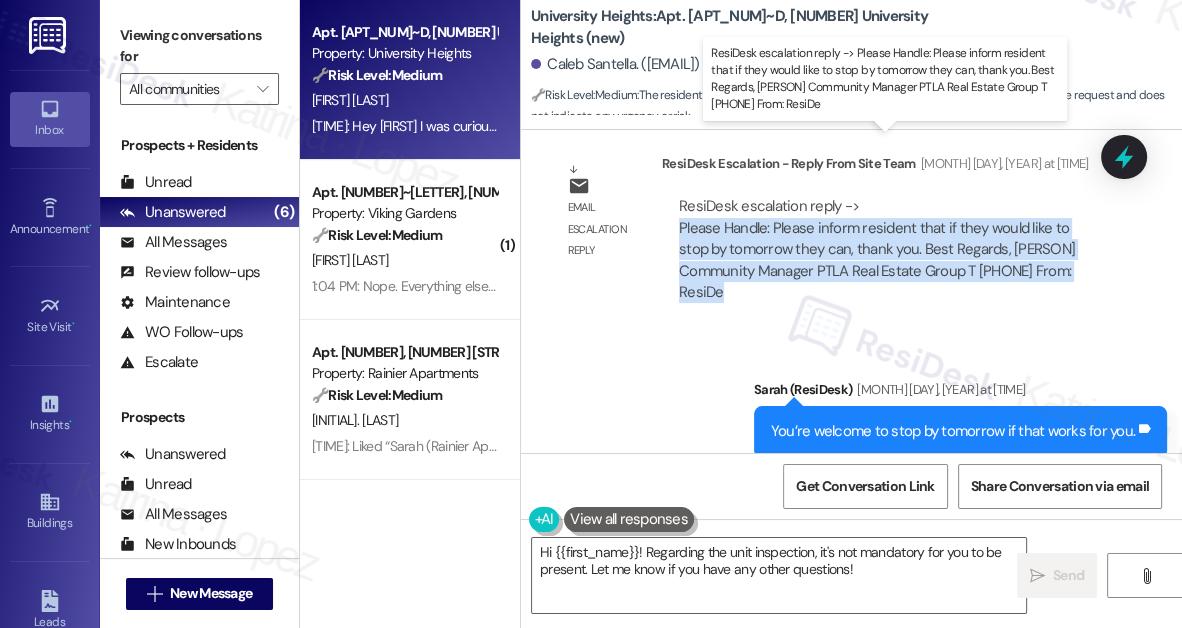 click on "ResiDesk escalation reply ->
Please Handle: Please inform resident that if they would like to stop by tomorrow they can, thank you. Best Regards, [PERSON] Community Manager PTLA Real Estate Group T [PHONE] From: ResiDe ResiDesk escalation reply ->
Please Handle: Please inform resident that if they would like to stop by tomorrow they can, thank you. Best Regards, [PERSON] Community Manager PTLA Real Estate Group T [PHONE] From: ResiDe" at bounding box center [877, 249] 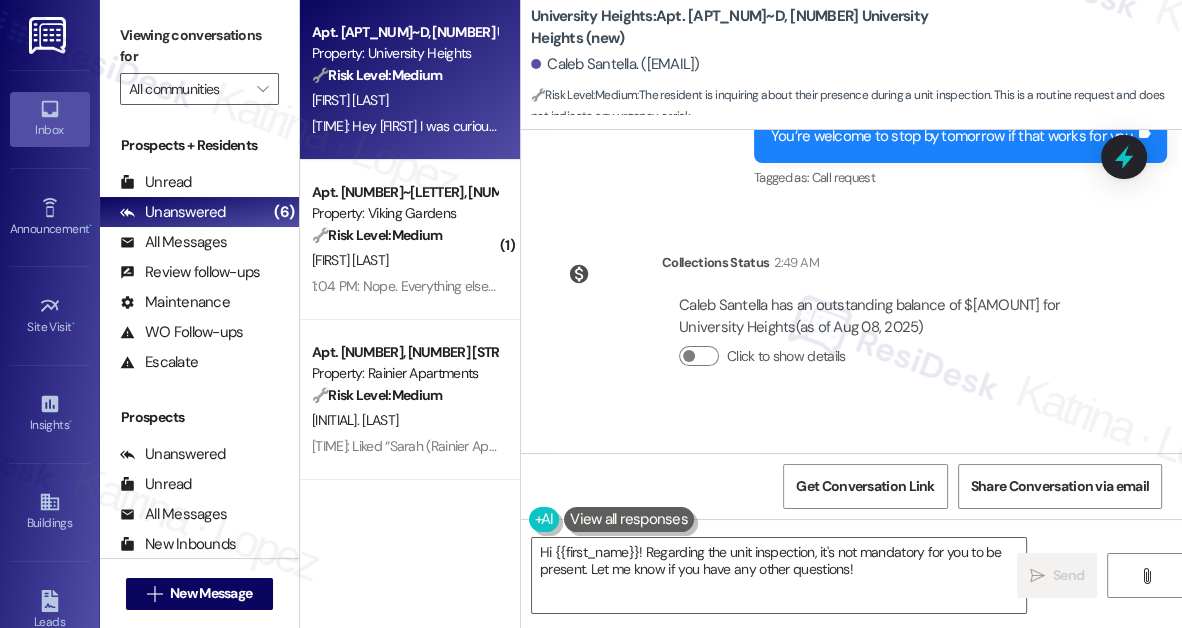 scroll, scrollTop: 6636, scrollLeft: 0, axis: vertical 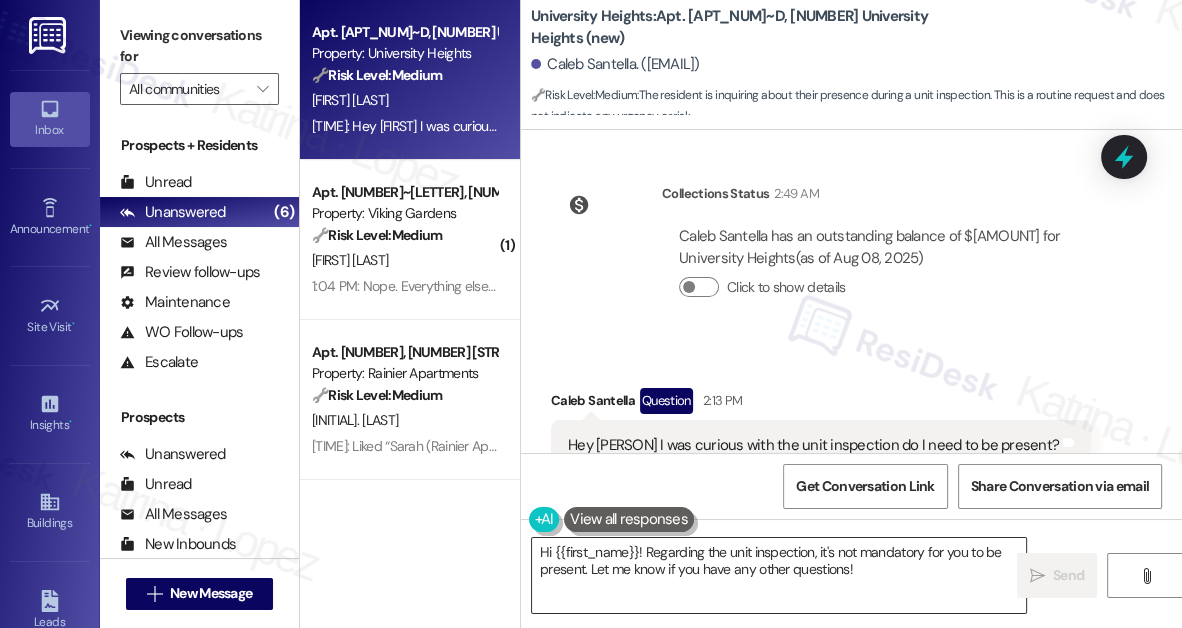 click on "Hi {{first_name}}! Regarding the unit inspection, it's not mandatory for you to be present. Let me know if you have any other questions!" at bounding box center [779, 575] 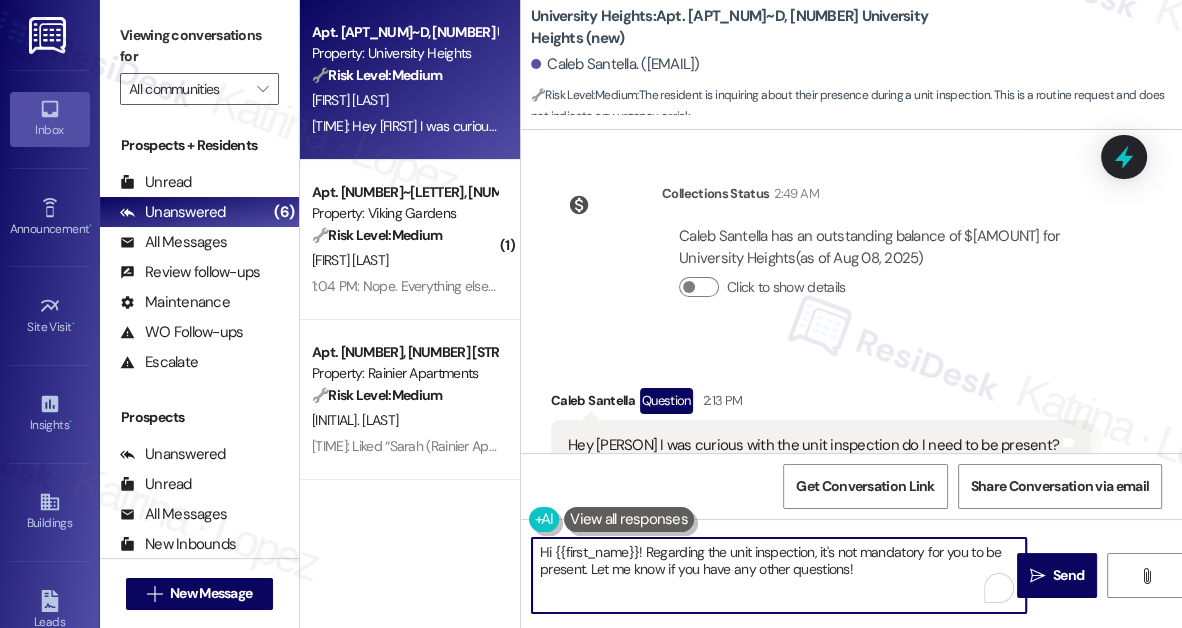 click on "Hi {{first_name}}! Regarding the unit inspection, it's not mandatory for you to be present. Let me know if you have any other questions!" at bounding box center (779, 575) 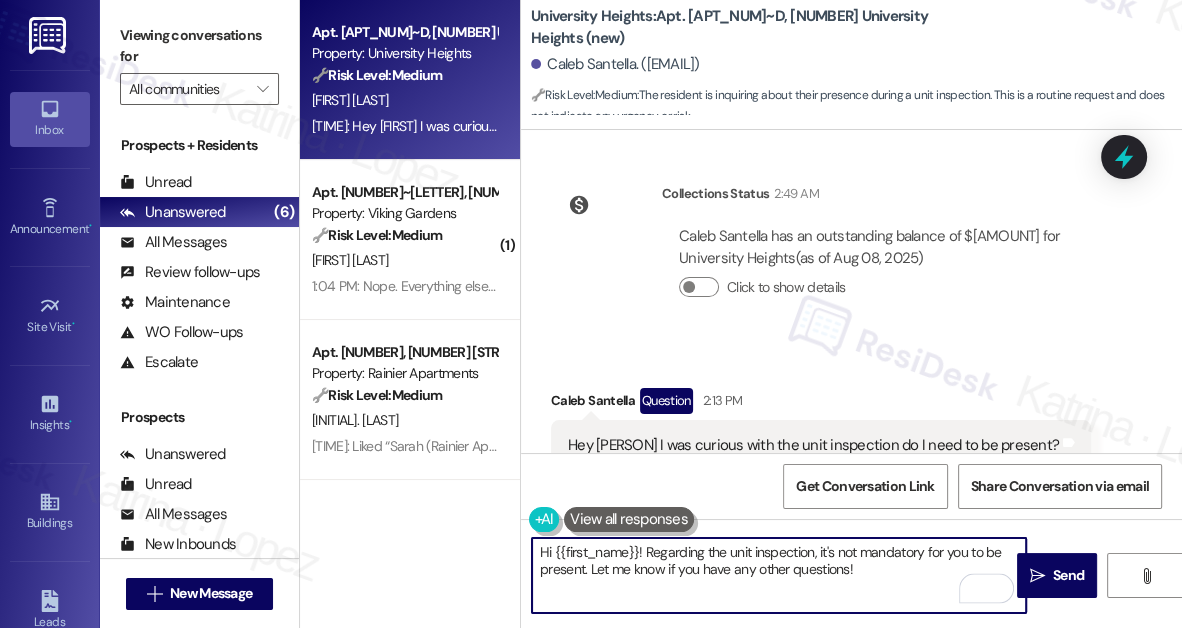 click on "Hi {{first_name}}! Regarding the unit inspection, it's not mandatory for you to be present. Let me know if you have any other questions!" at bounding box center [779, 575] 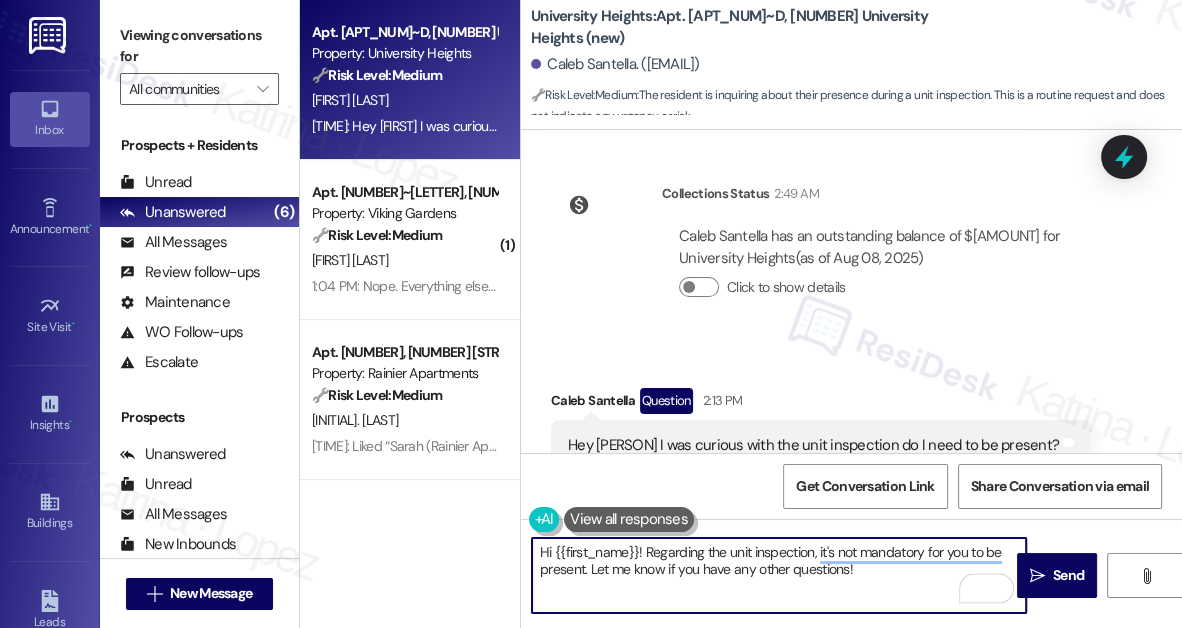 click on "Hi {{first_name}}! Regarding the unit inspection, it's not mandatory for you to be present. Let me know if you have any other questions!" at bounding box center [779, 575] 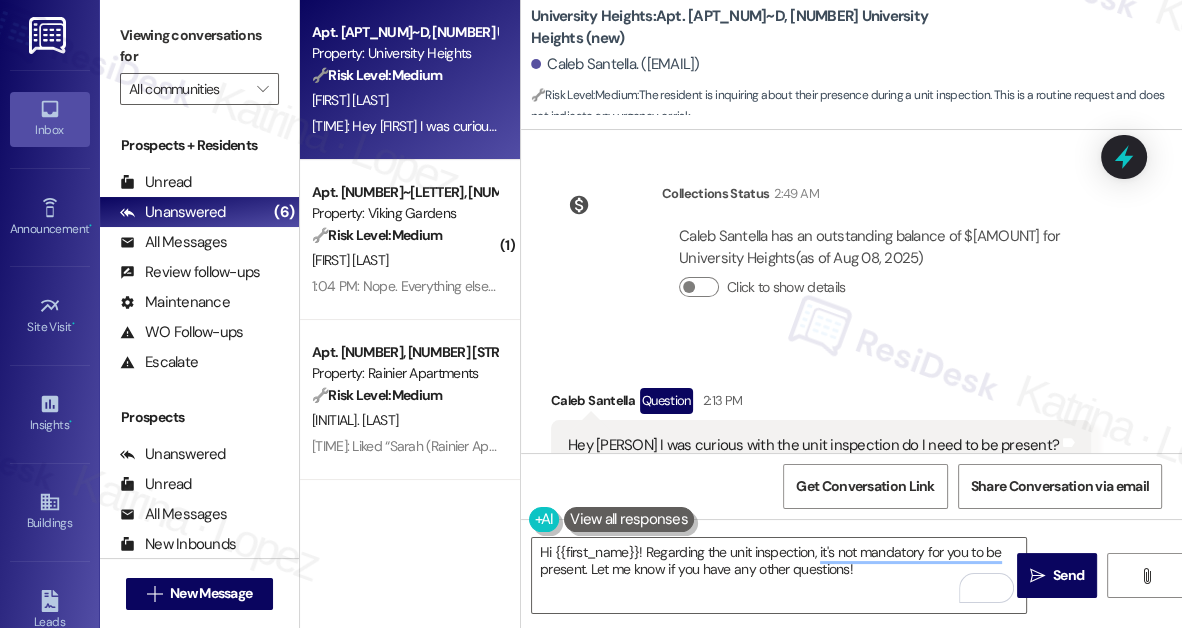 click on "Hey [PERSON] I was curious with the unit inspection do I need to be present?" at bounding box center (813, 445) 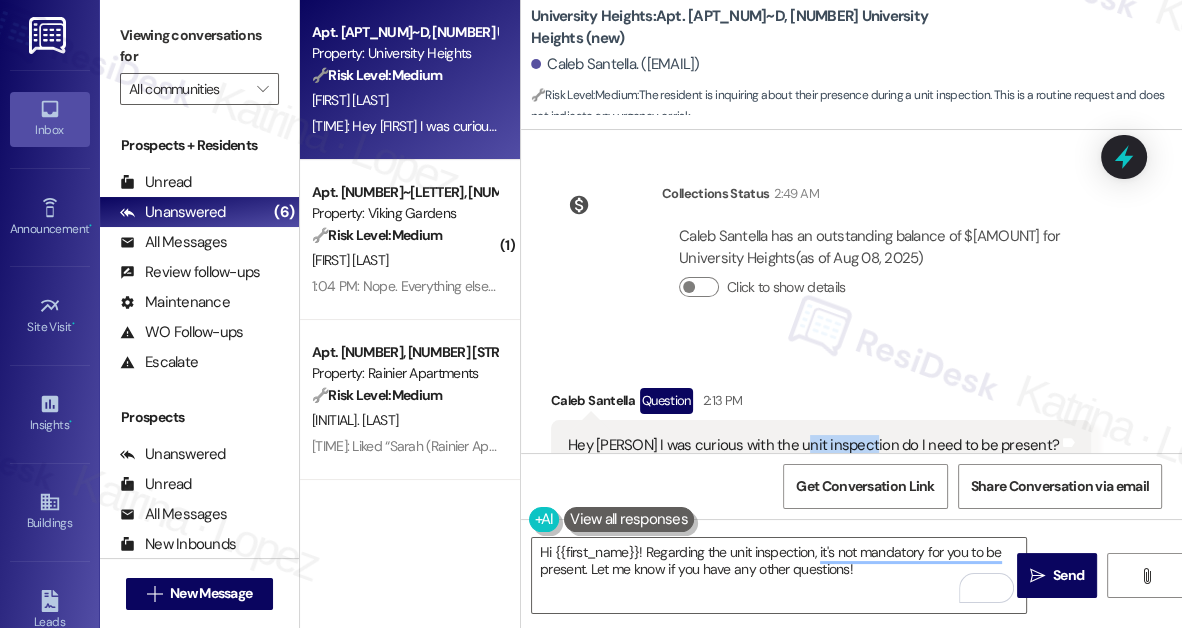 click on "Hey [PERSON] I was curious with the unit inspection do I need to be present?" at bounding box center [813, 445] 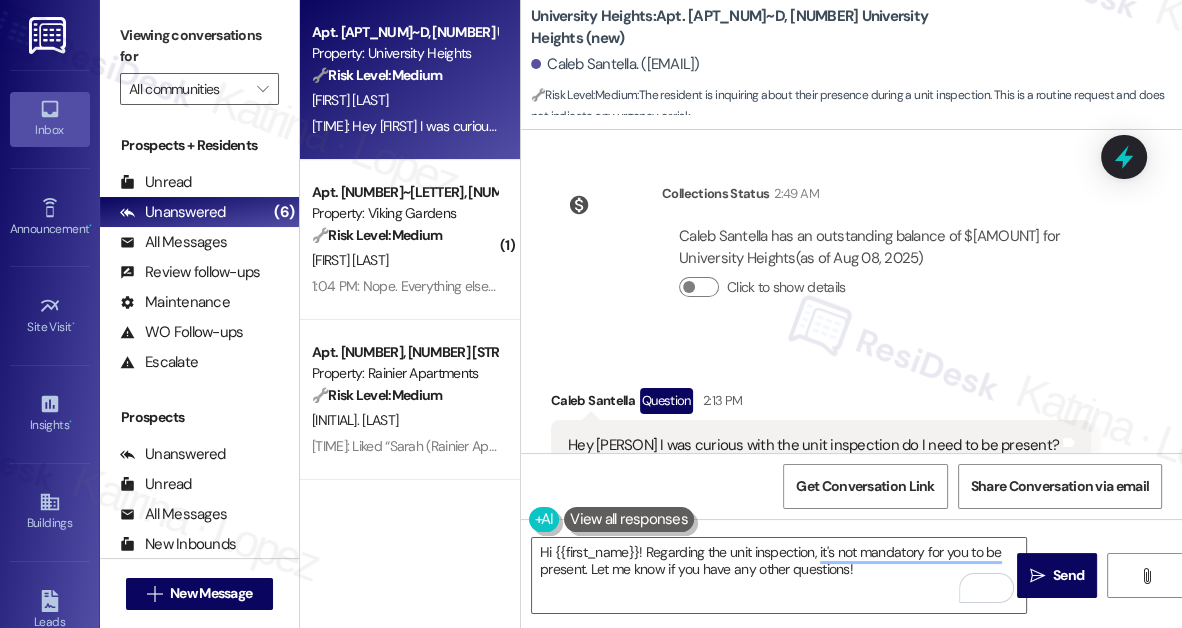 click on "Viewing conversations for" at bounding box center (199, 46) 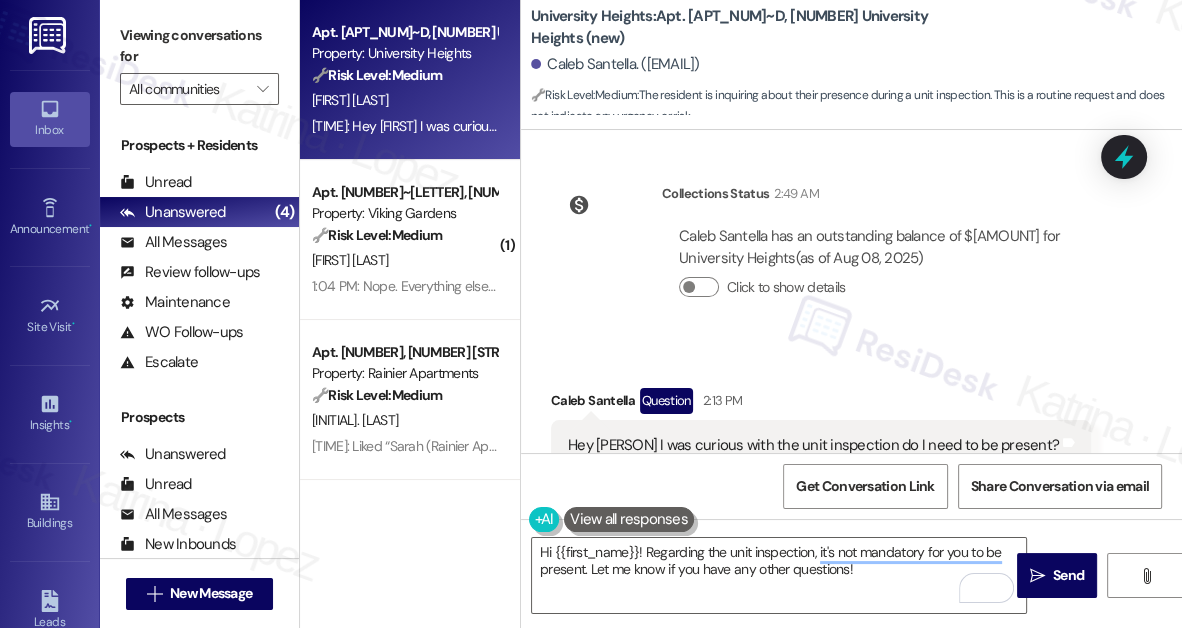 click on "Viewing conversations for All communities " at bounding box center [199, 62] 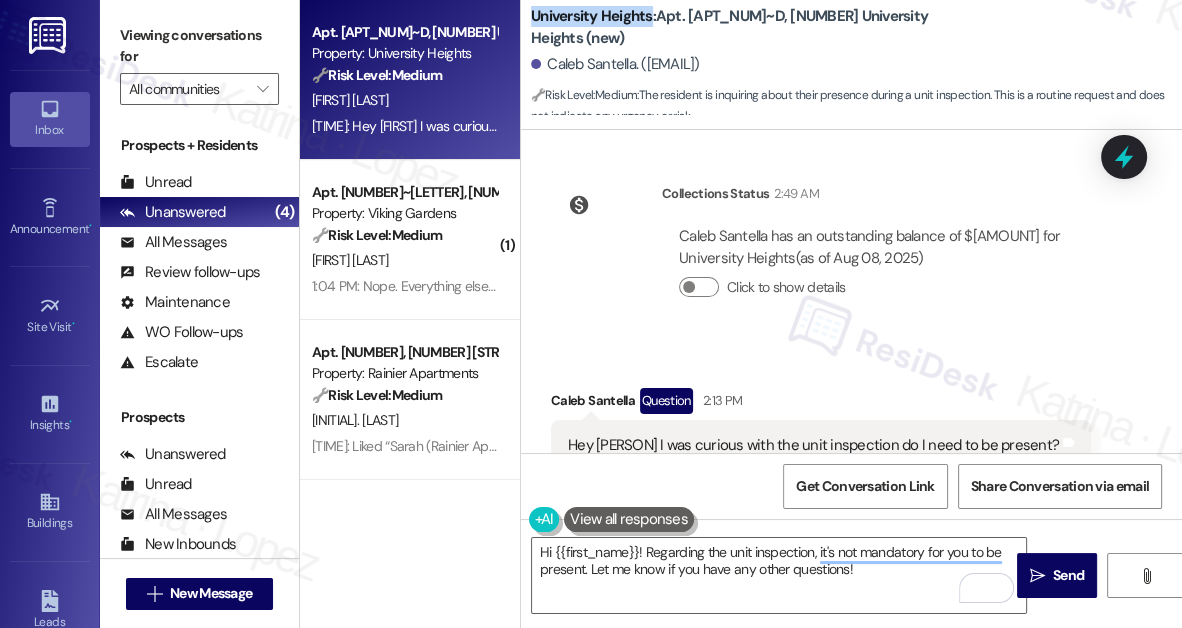 drag, startPoint x: 533, startPoint y: 28, endPoint x: 652, endPoint y: 30, distance: 119.01681 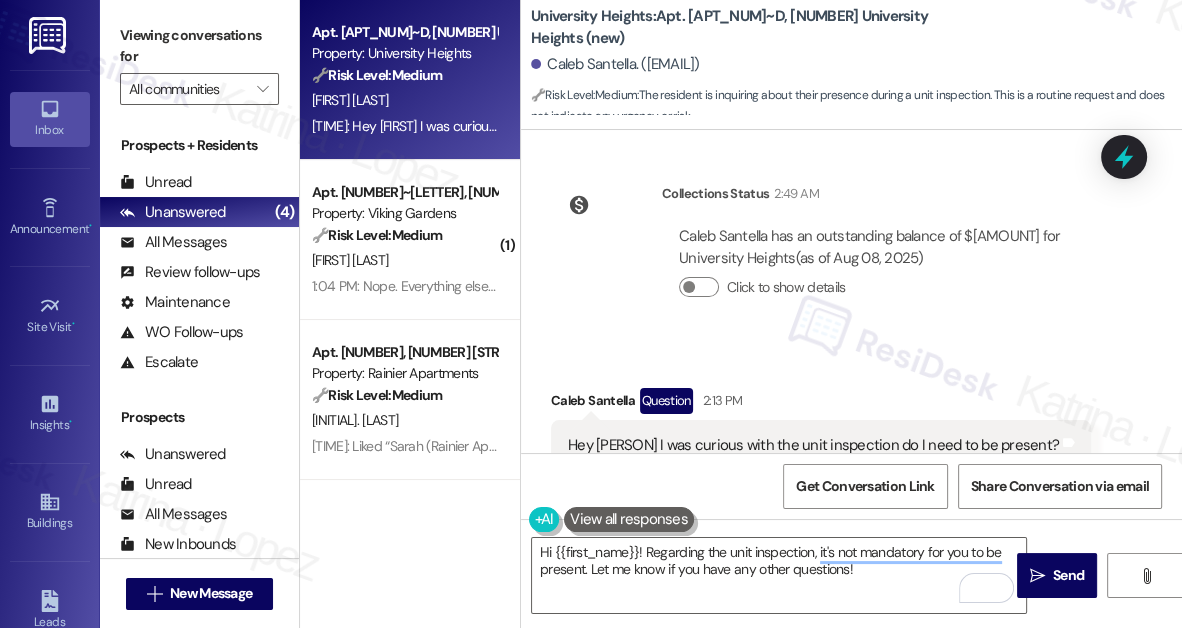 click on "Viewing conversations for" at bounding box center [199, 46] 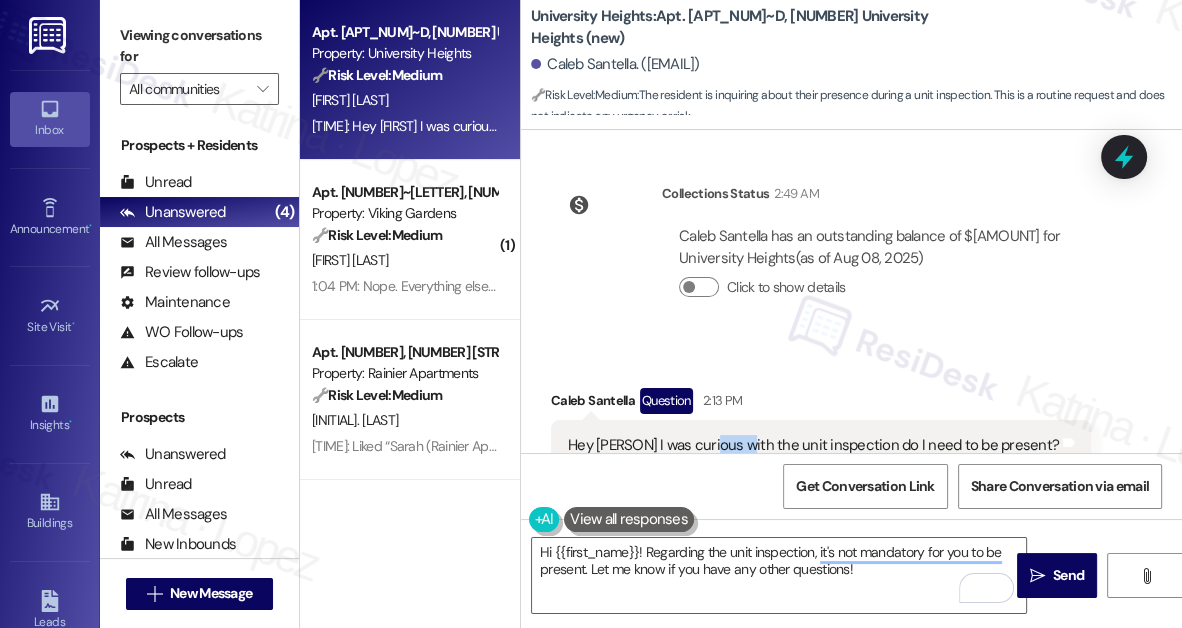 click on "Hey Sara I was curious with the unit inspection do I need to be present? Tags and notes" at bounding box center (821, 445) 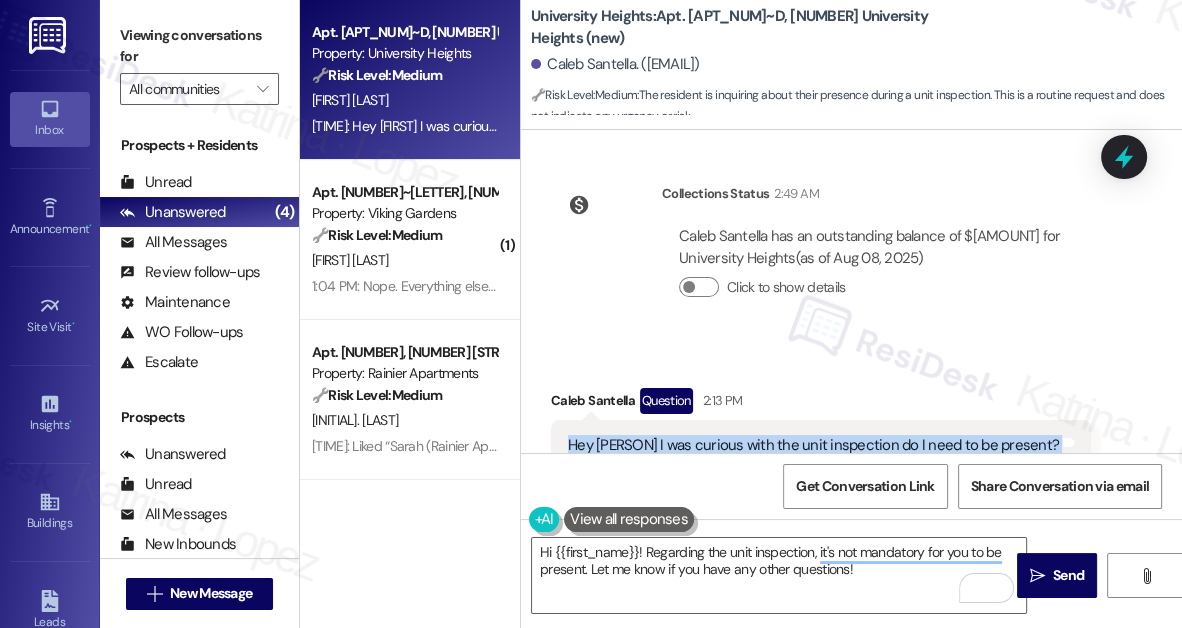 click on "Hey Sara I was curious with the unit inspection do I need to be present? Tags and notes" at bounding box center (821, 445) 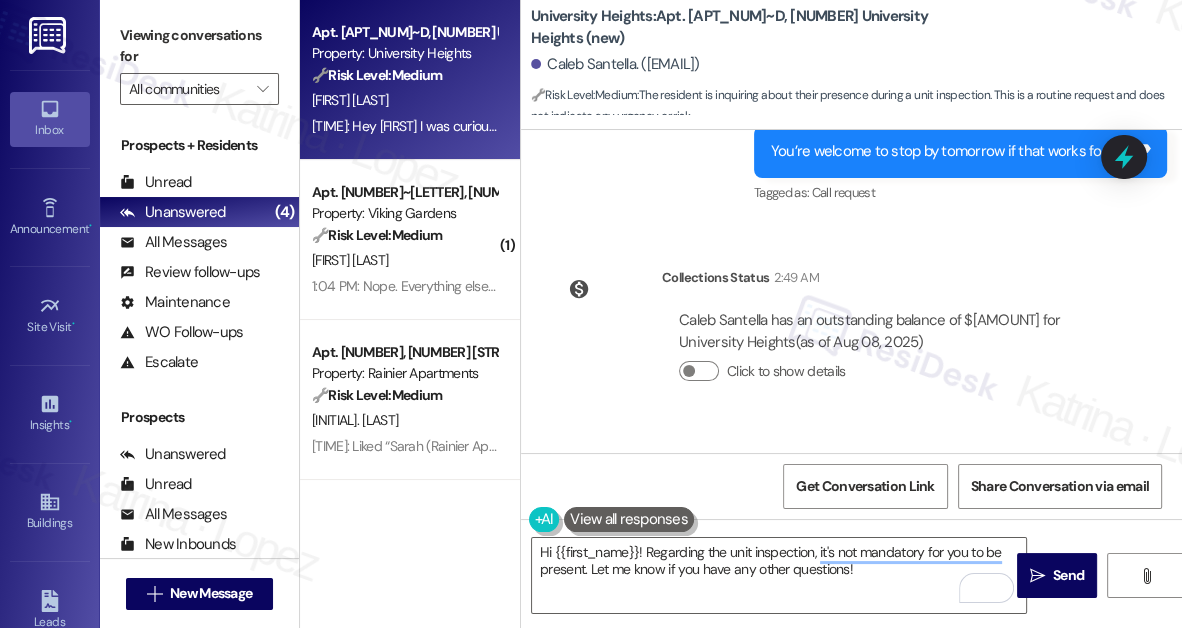 scroll, scrollTop: 6454, scrollLeft: 0, axis: vertical 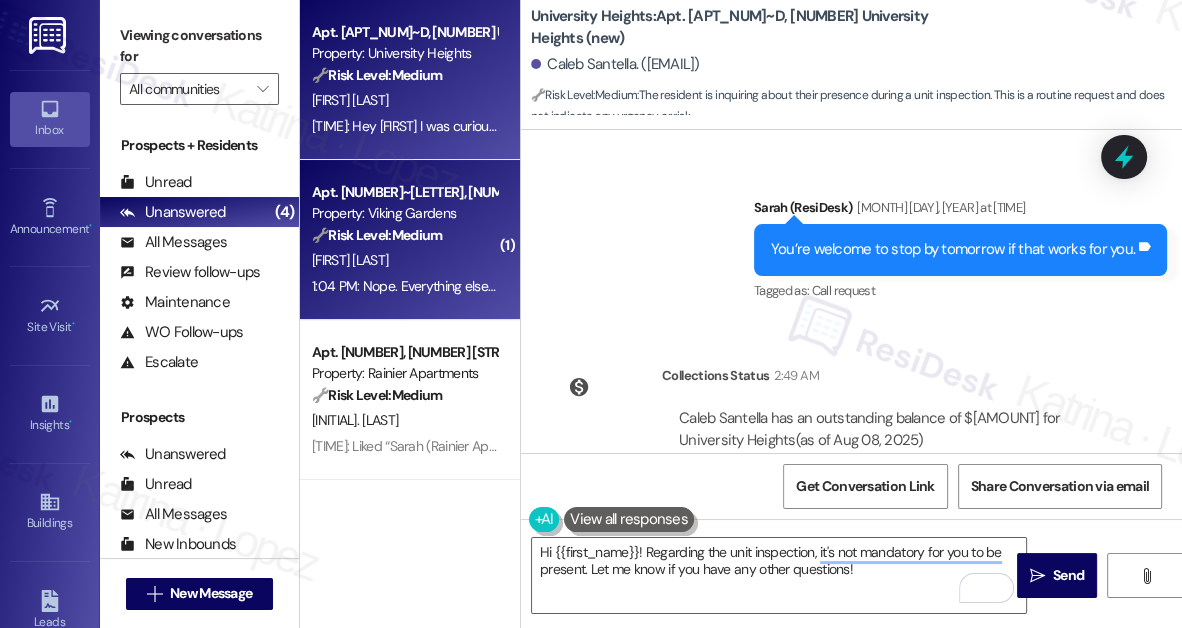 click on "[FIRST] [LAST]" at bounding box center [404, 260] 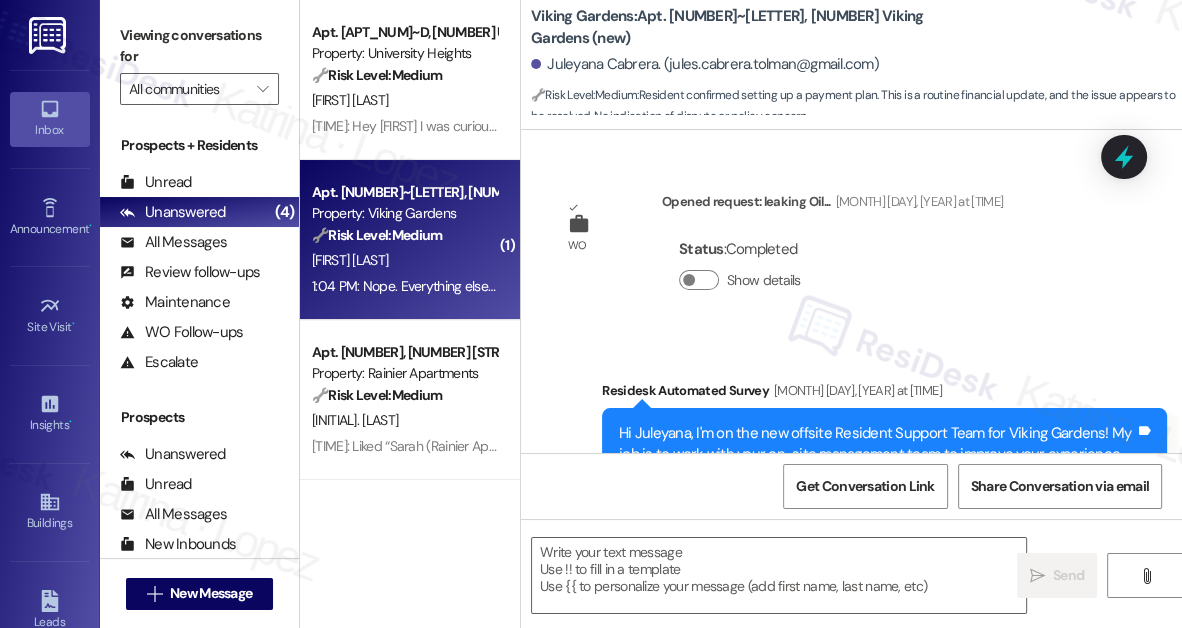 scroll, scrollTop: 12803, scrollLeft: 0, axis: vertical 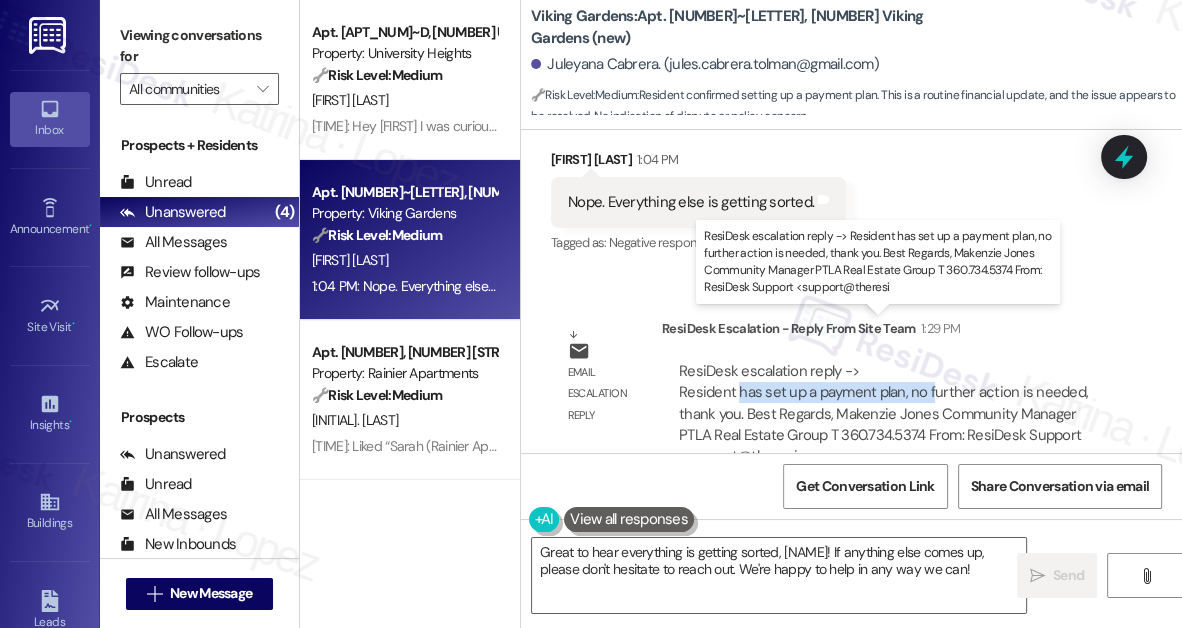 drag, startPoint x: 738, startPoint y: 346, endPoint x: 928, endPoint y: 346, distance: 190 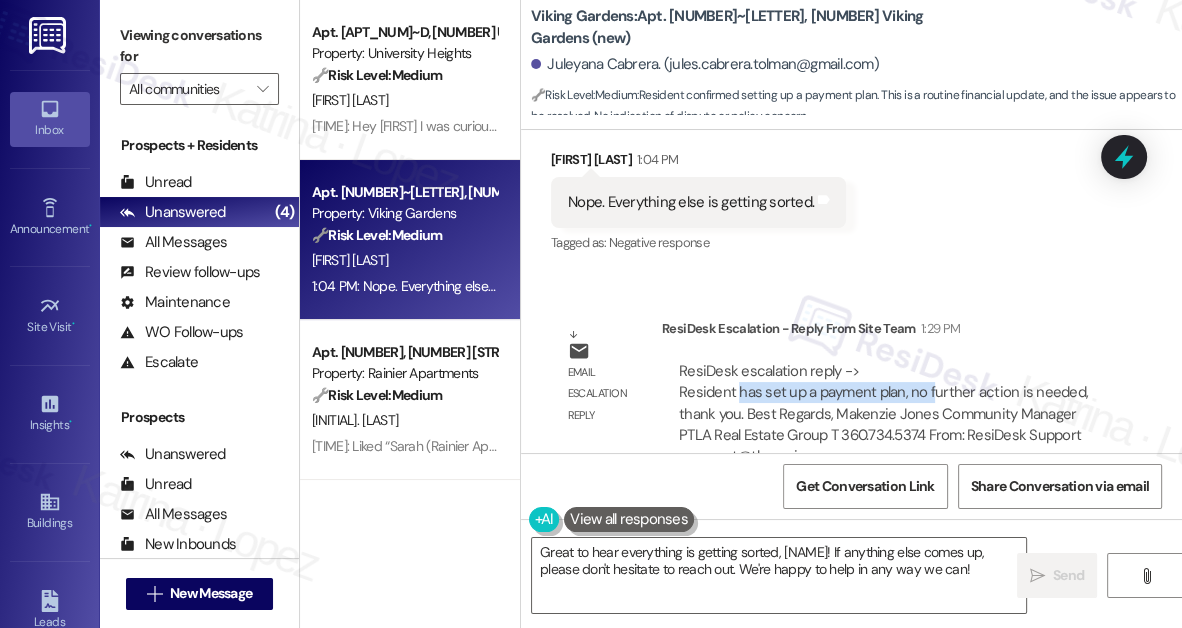 scroll, scrollTop: 12622, scrollLeft: 0, axis: vertical 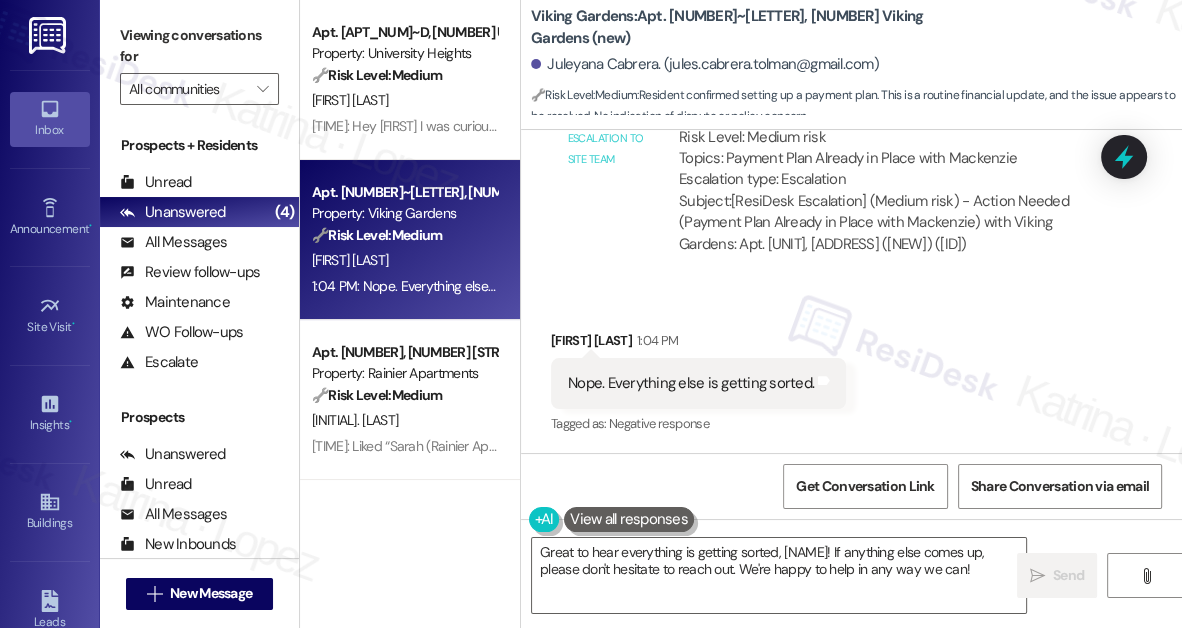 click on "Nope. Everything else is getting sorted." at bounding box center (691, 383) 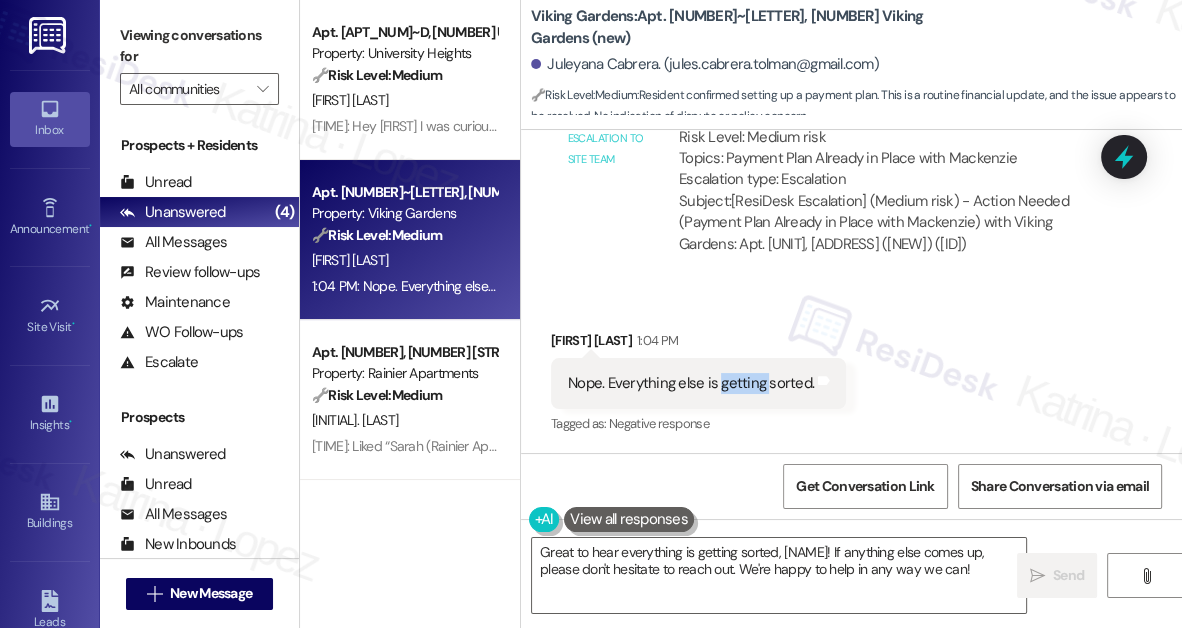 click on "Nope. Everything else is getting sorted." at bounding box center [691, 383] 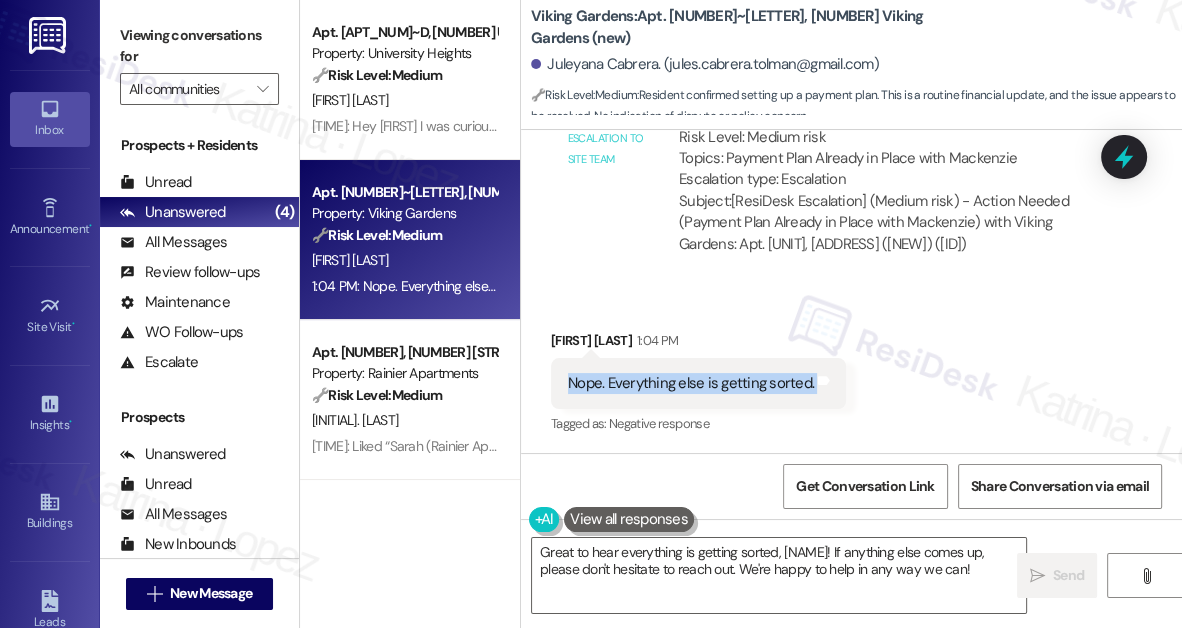 click on "Nope. Everything else is getting sorted." at bounding box center (691, 383) 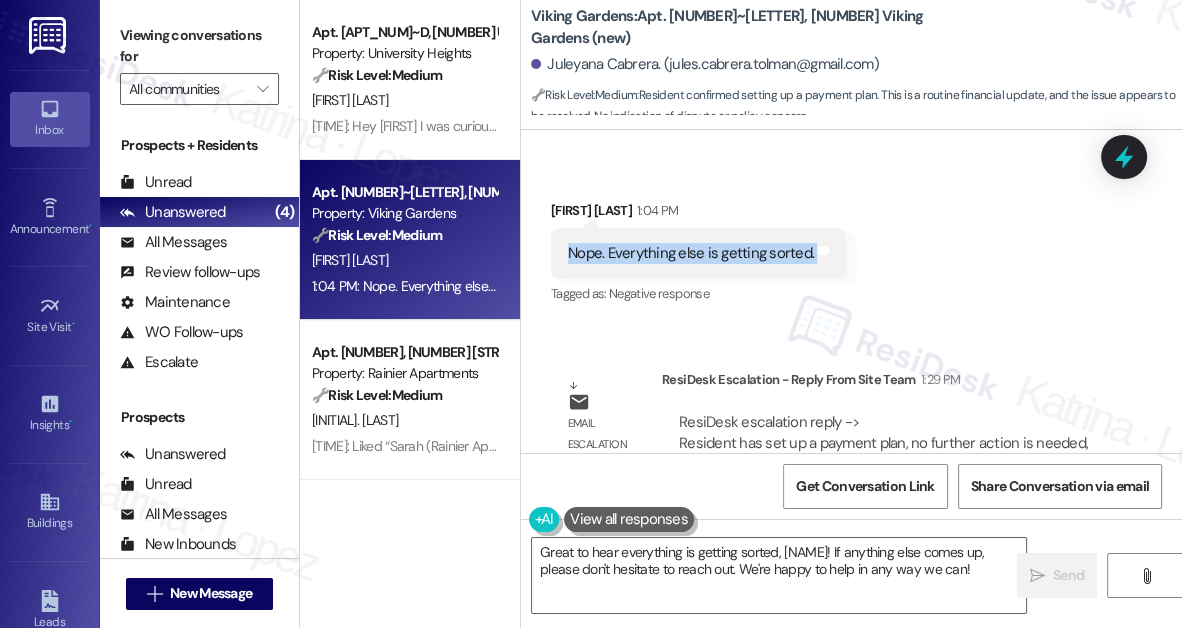 scroll, scrollTop: 12712, scrollLeft: 0, axis: vertical 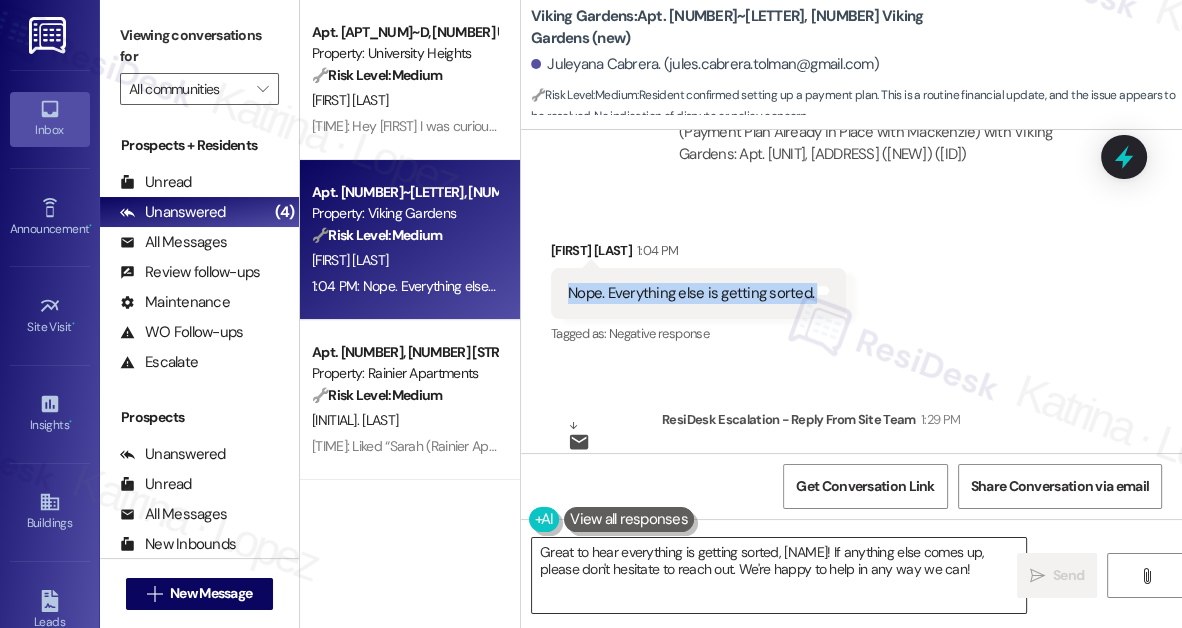 click on "Great to hear everything is getting sorted, [NAME]! If anything else comes up, please don't hesitate to reach out. We're happy to help in any way we can!" at bounding box center (779, 575) 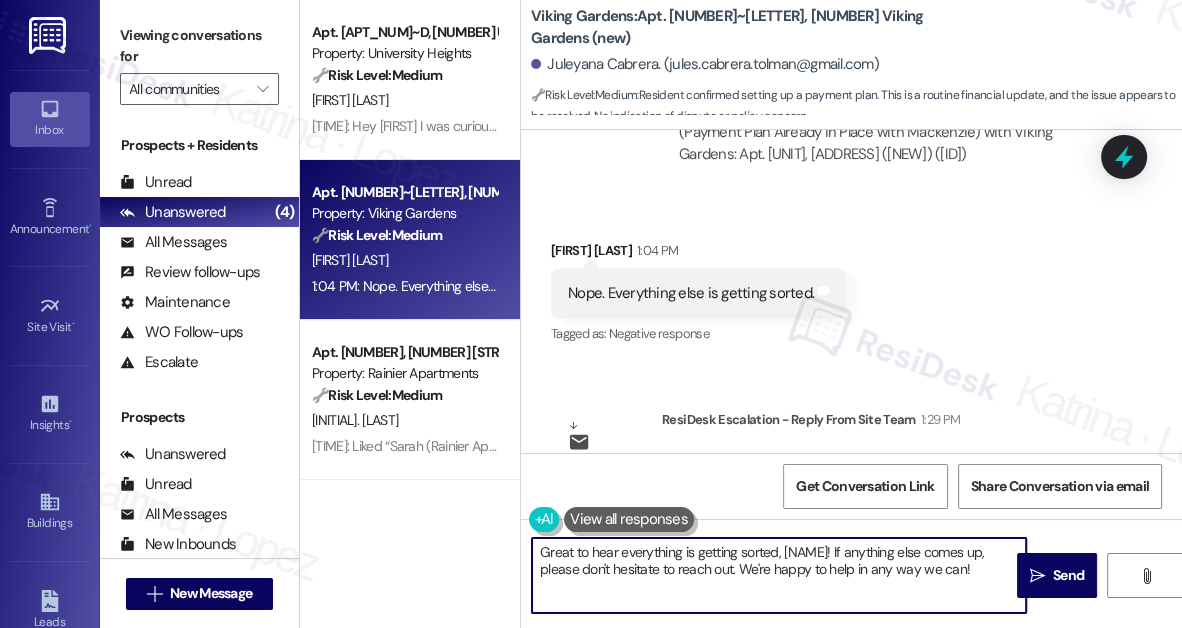 click on "Great to hear everything is getting sorted, [NAME]! If anything else comes up, please don't hesitate to reach out. We're happy to help in any way we can!" at bounding box center [779, 575] 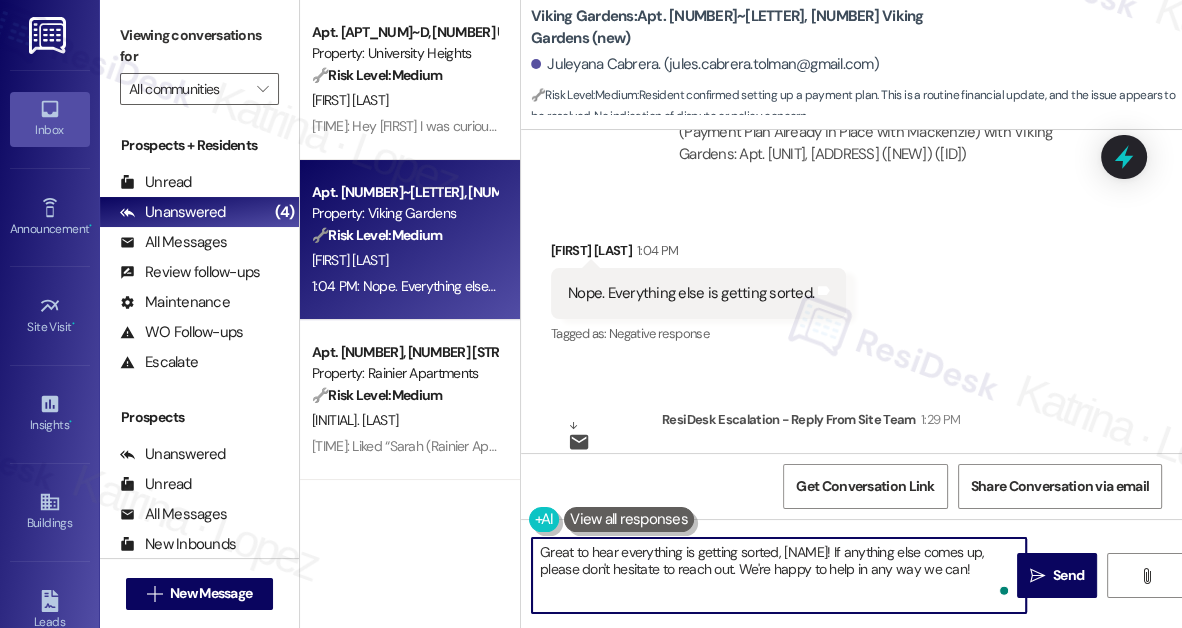 click on "Great to hear everything is getting sorted, [NAME]! If anything else comes up, please don't hesitate to reach out. We're happy to help in any way we can!" at bounding box center (779, 575) 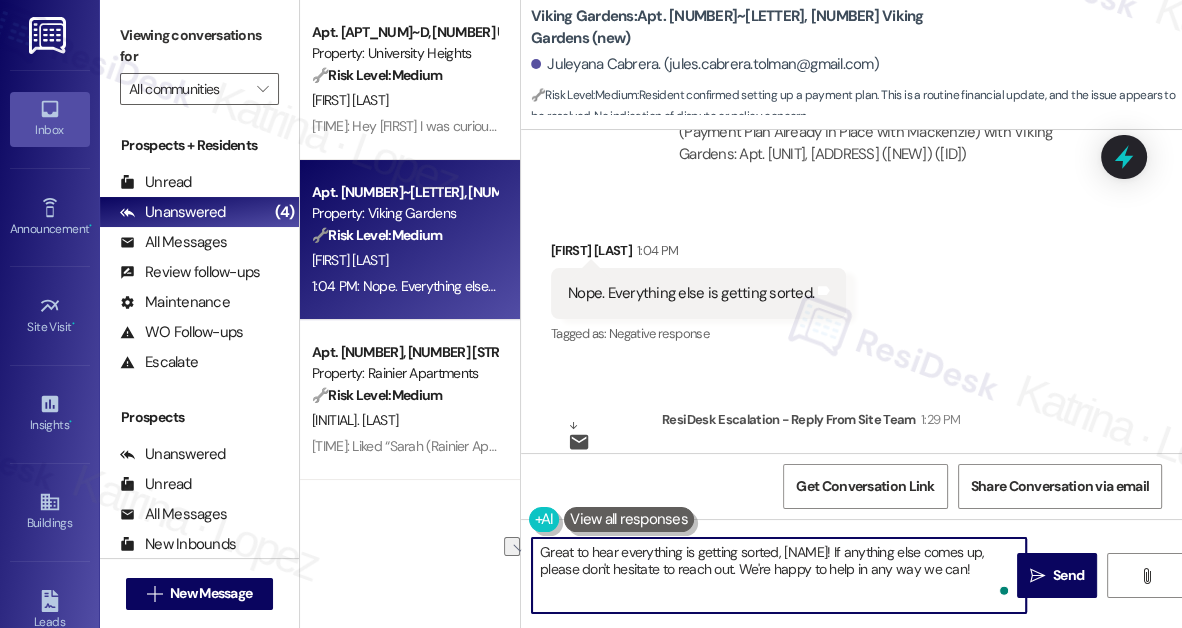 drag, startPoint x: 873, startPoint y: 551, endPoint x: 777, endPoint y: 540, distance: 96.62815 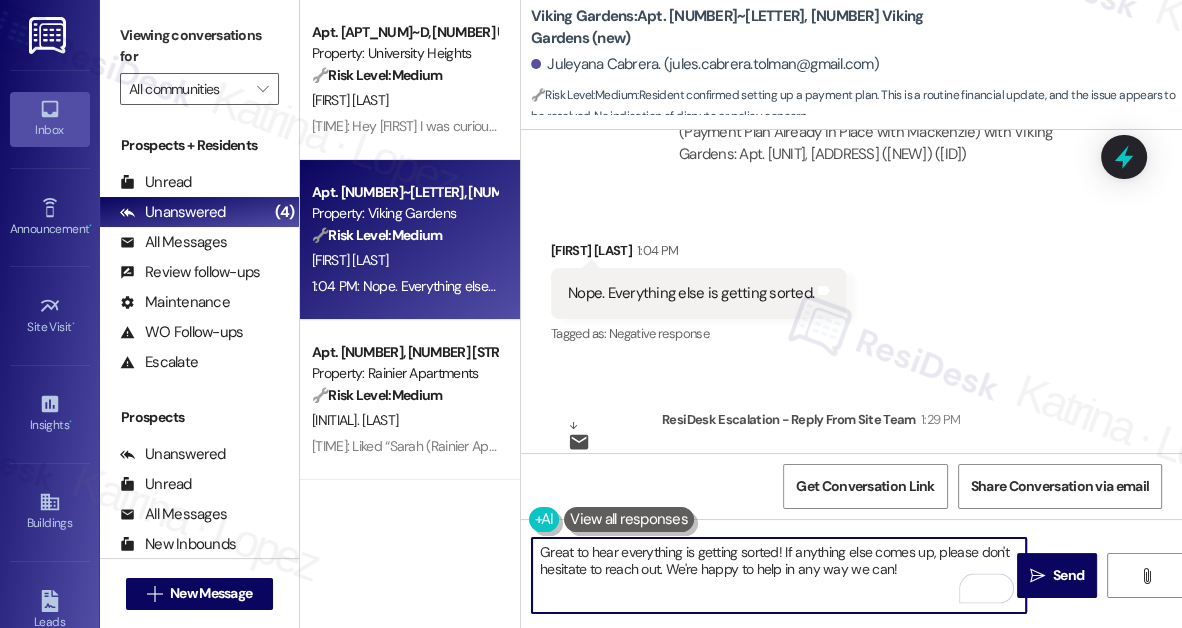 click on "Great to hear everything is getting sorted! If anything else comes up, please don't hesitate to reach out. We're happy to help in any way we can!" at bounding box center (779, 575) 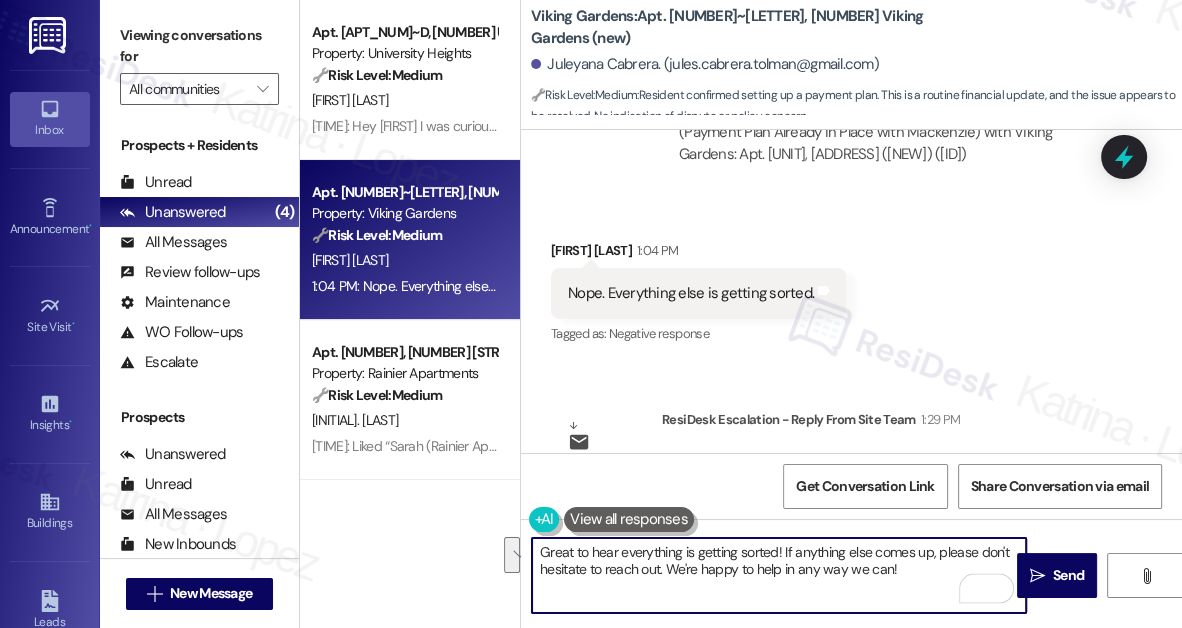 click on "Great to hear everything is getting sorted! If anything else comes up, please don't hesitate to reach out. We're happy to help in any way we can!" at bounding box center [779, 575] 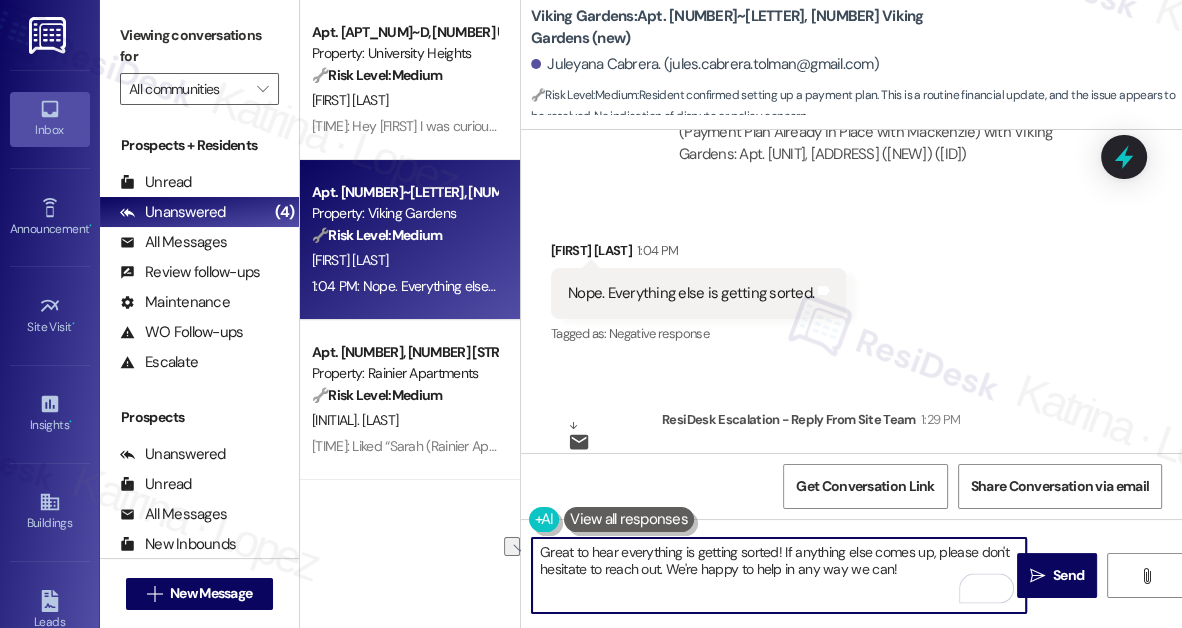drag, startPoint x: 926, startPoint y: 567, endPoint x: 668, endPoint y: 582, distance: 258.43567 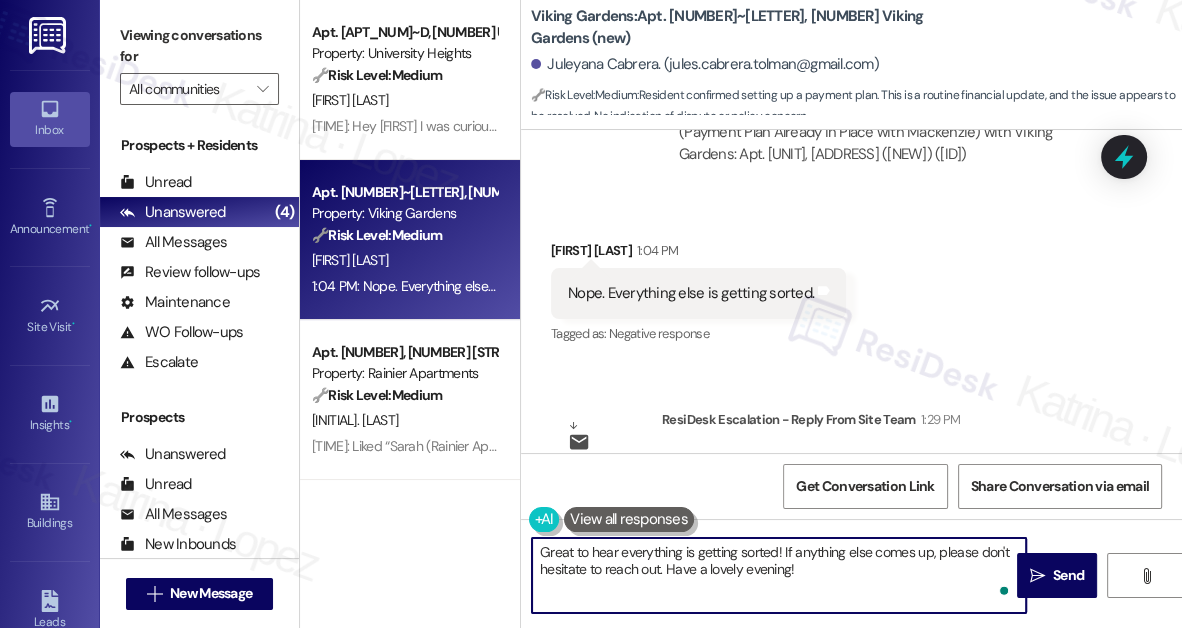 type on "Great to hear everything is getting sorted! If anything else comes up, please don't hesitate to reach out. Have a lovely evening!" 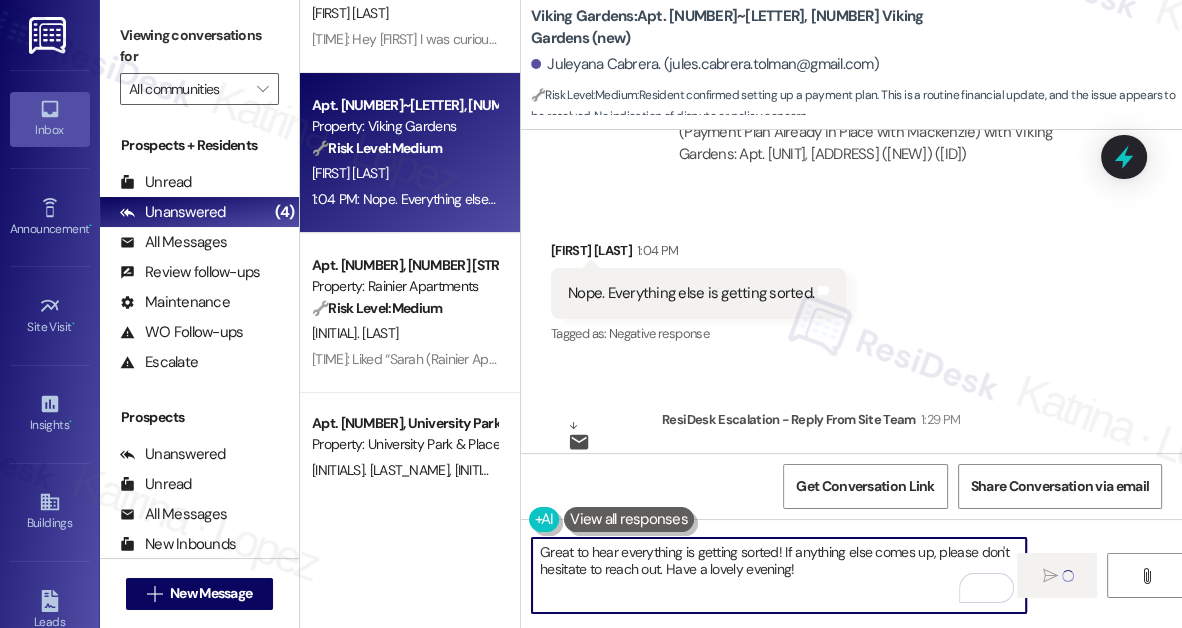 scroll, scrollTop: 154, scrollLeft: 0, axis: vertical 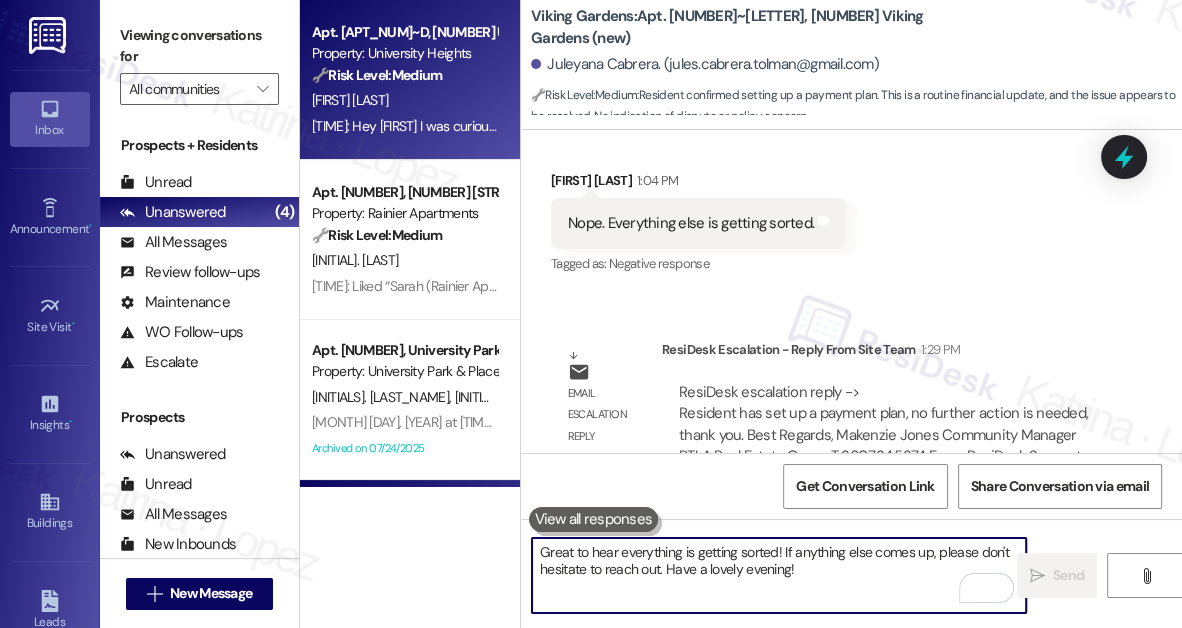 type 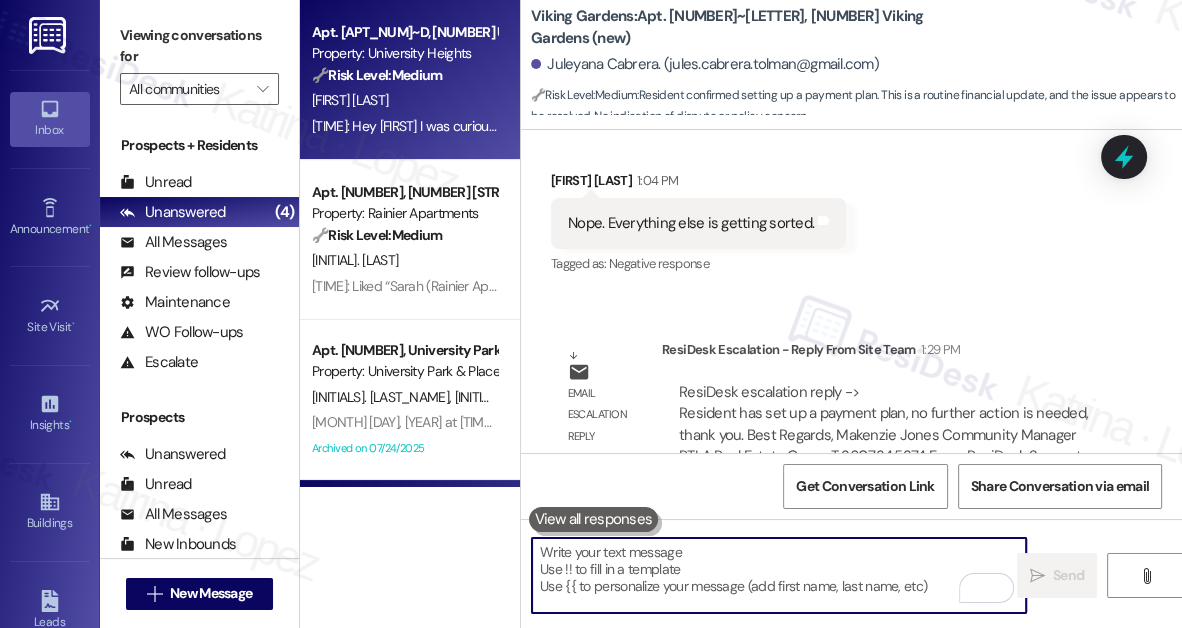 click on "Apt. [APT_NUM]~D, [NUMBER] University Heights (new) Property: University Heights 🔧  Risk Level:  Medium The resident is inquiring about their presence during a unit inspection. This is a routine request and does not indicate any urgency or risk. C. Santella [TIME]: Hey Sara I was curious with the unit inspection do I need to be present? [TIME]: Hey Sara I was curious with the unit inspection do I need to be present?" at bounding box center [410, 80] 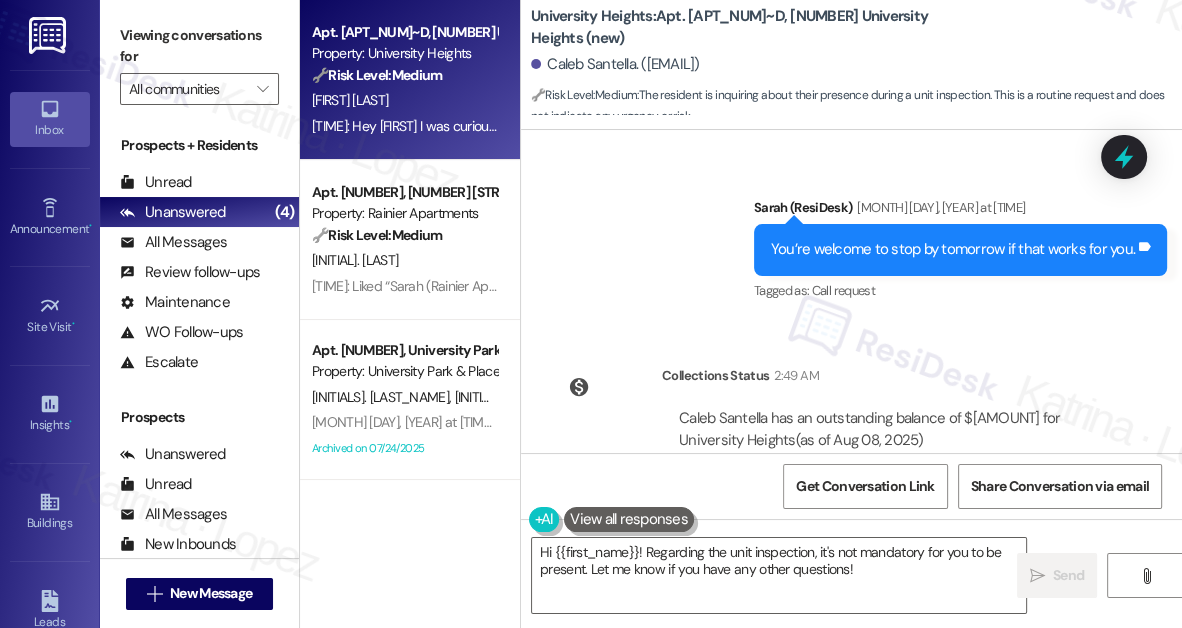 scroll, scrollTop: 6363, scrollLeft: 0, axis: vertical 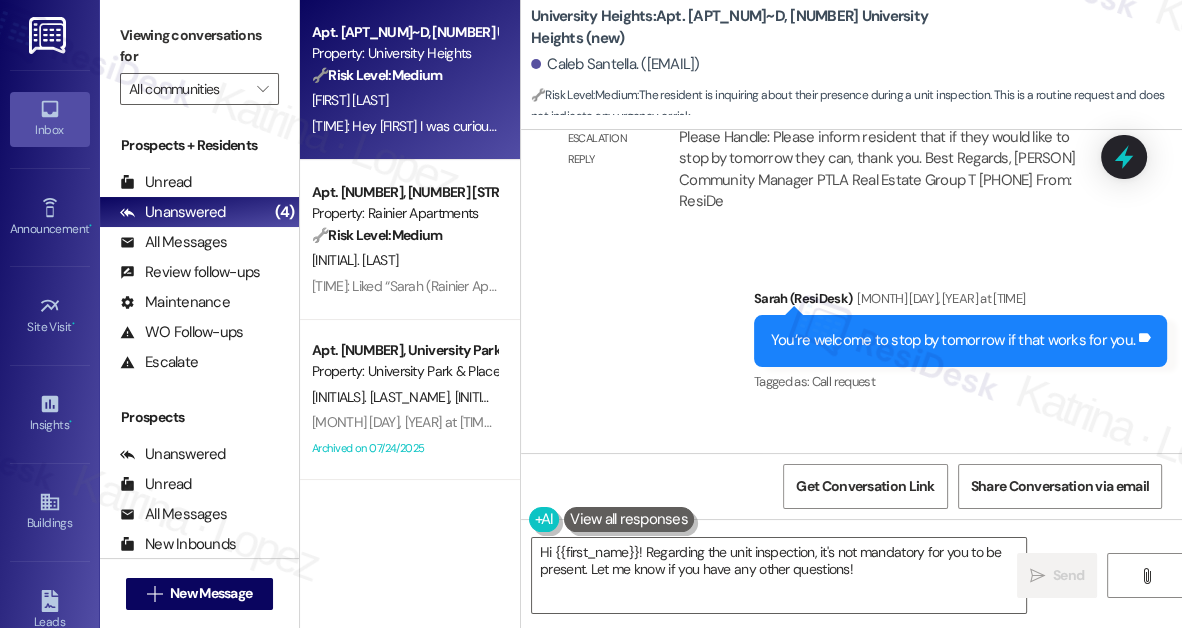 click on "You’re welcome to stop by tomorrow if that works for you." at bounding box center (953, 340) 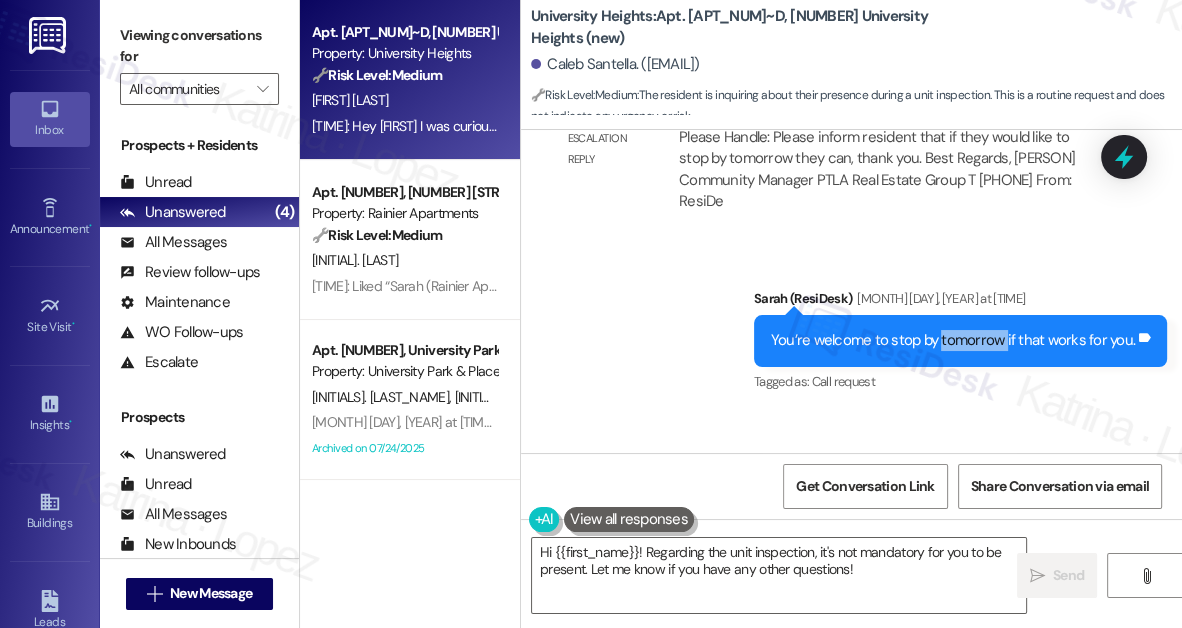click on "You’re welcome to stop by tomorrow if that works for you." at bounding box center [953, 340] 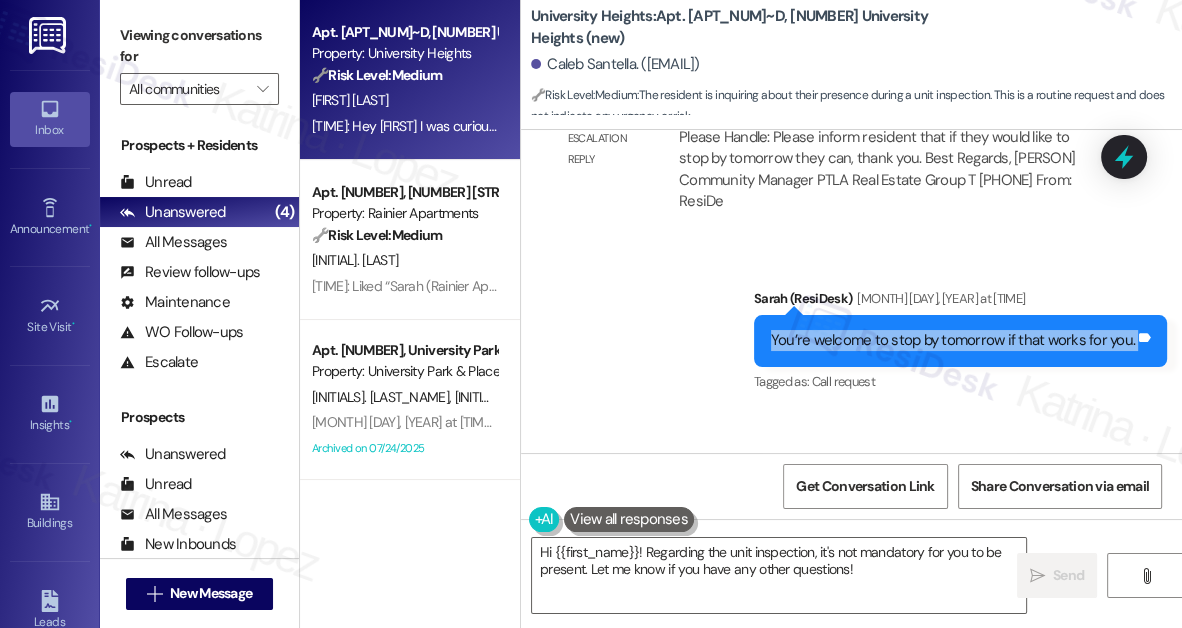 click on "You’re welcome to stop by tomorrow if that works for you." at bounding box center [953, 340] 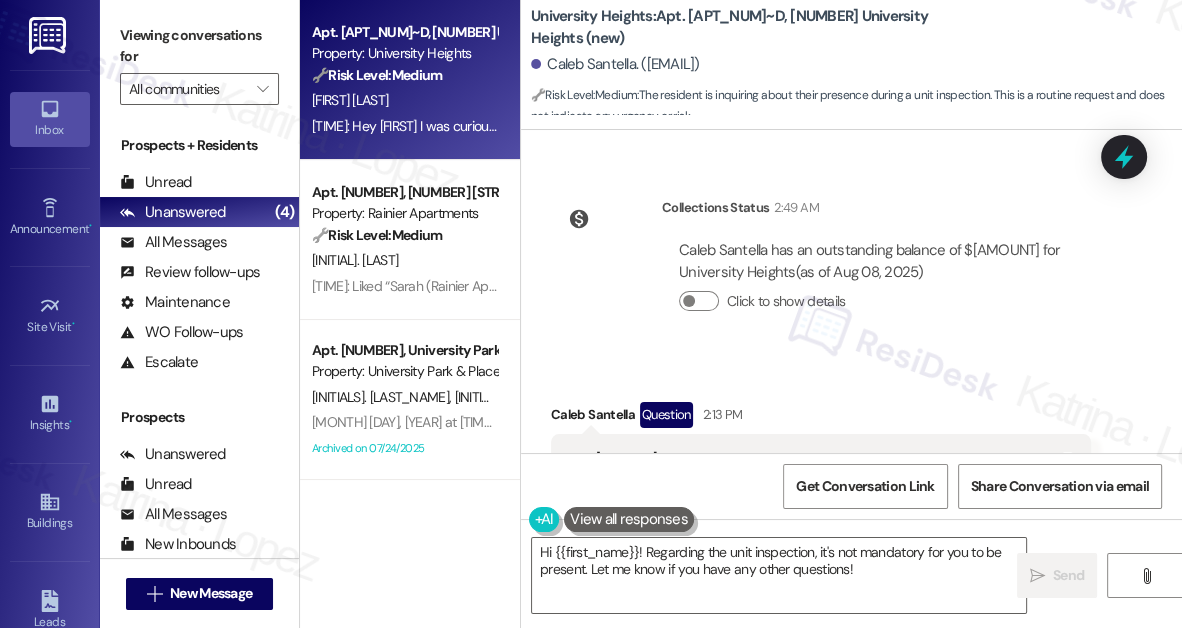 scroll, scrollTop: 6636, scrollLeft: 0, axis: vertical 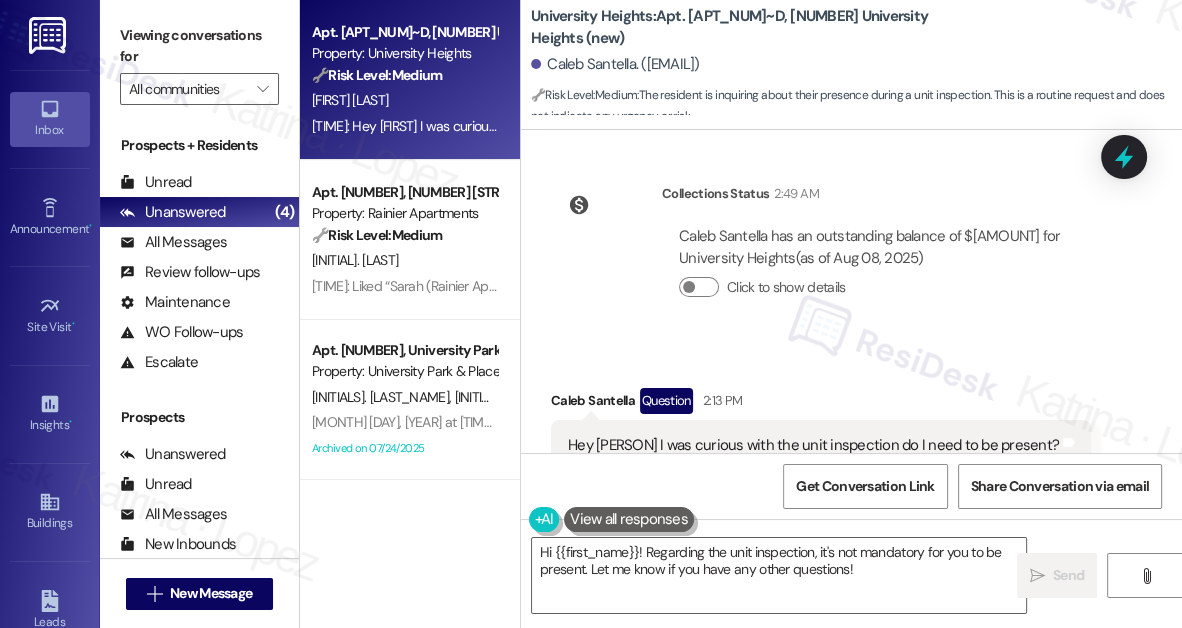 click on "Hey [PERSON] I was curious with the unit inspection do I need to be present?" at bounding box center (813, 445) 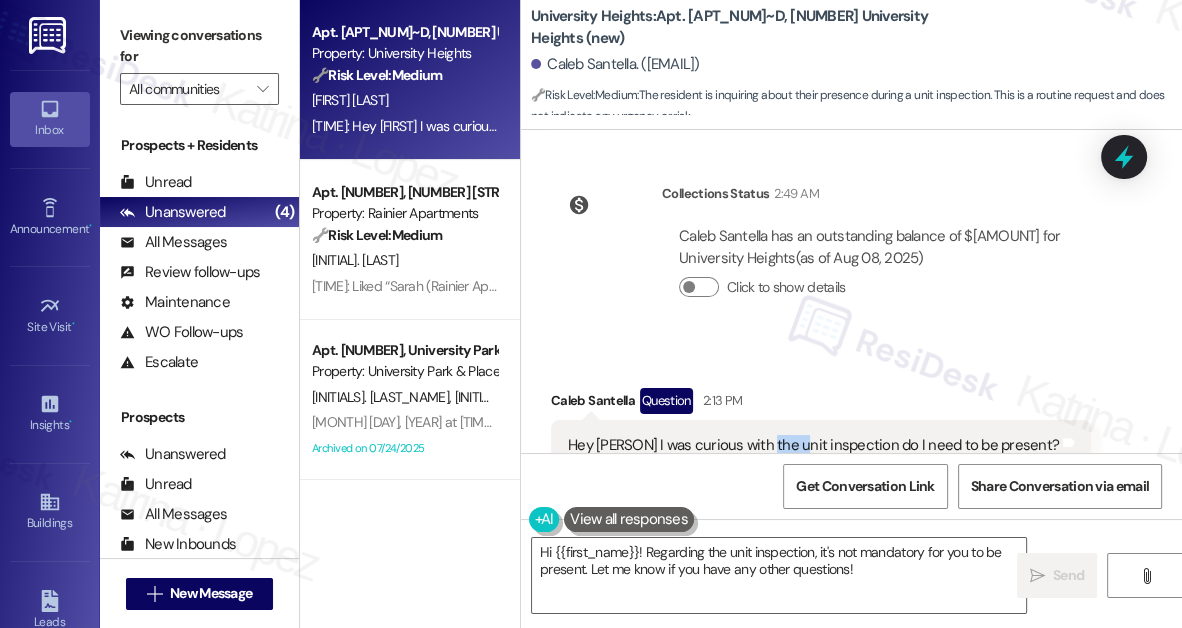 click on "Hey [PERSON] I was curious with the unit inspection do I need to be present?" at bounding box center (813, 445) 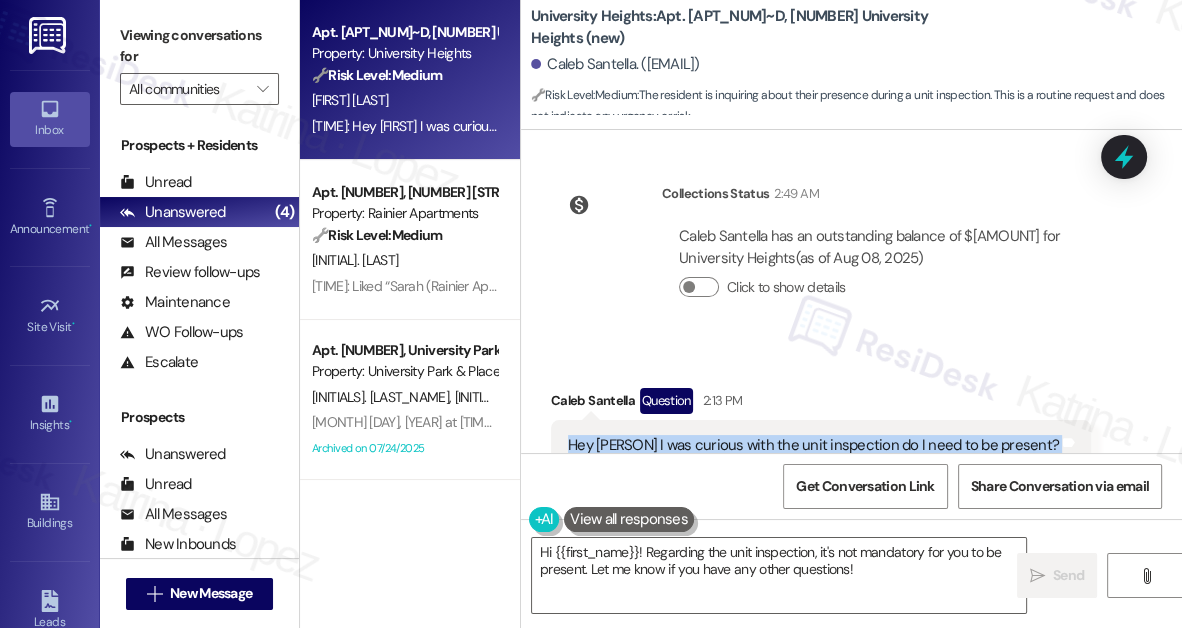 click on "Hey [PERSON] I was curious with the unit inspection do I need to be present?" at bounding box center (813, 445) 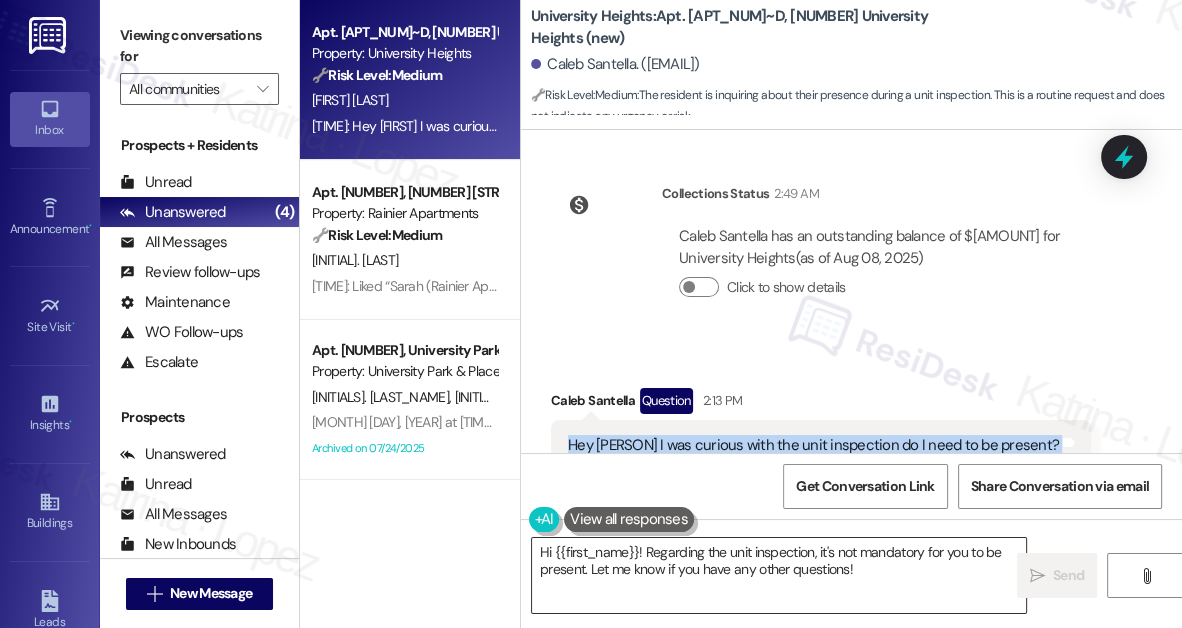 click on "Hi {{first_name}}! Regarding the unit inspection, it's not mandatory for you to be present. Let me know if you have any other questions!" at bounding box center [779, 575] 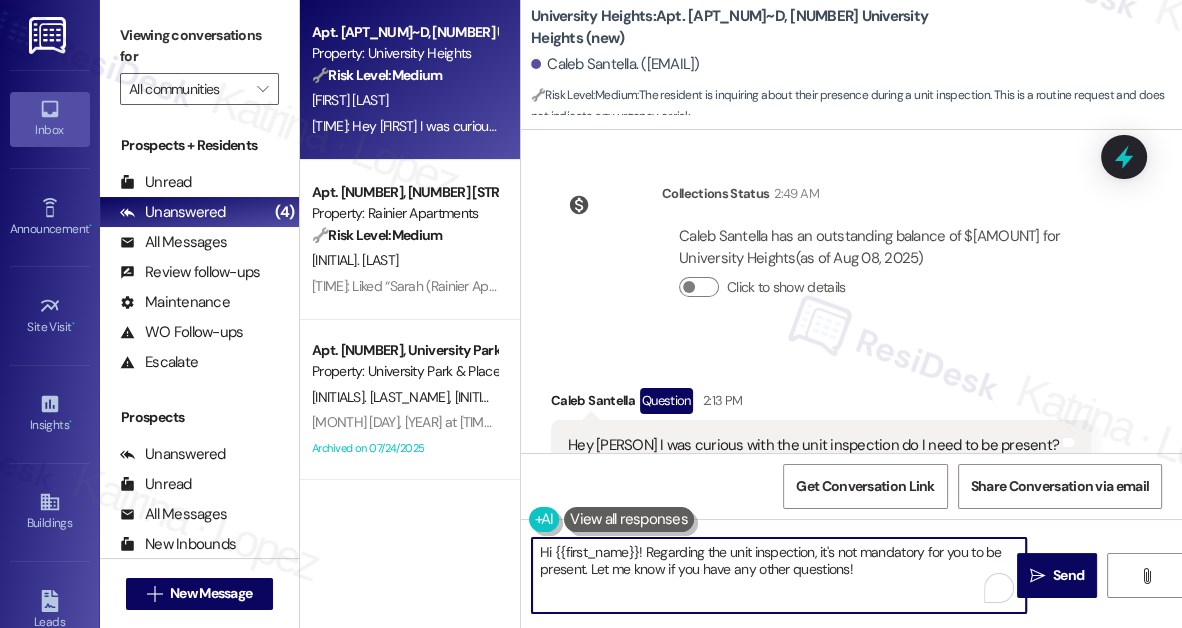 click on "Hi {{first_name}}! Regarding the unit inspection, it's not mandatory for you to be present. Let me know if you have any other questions!" at bounding box center [779, 575] 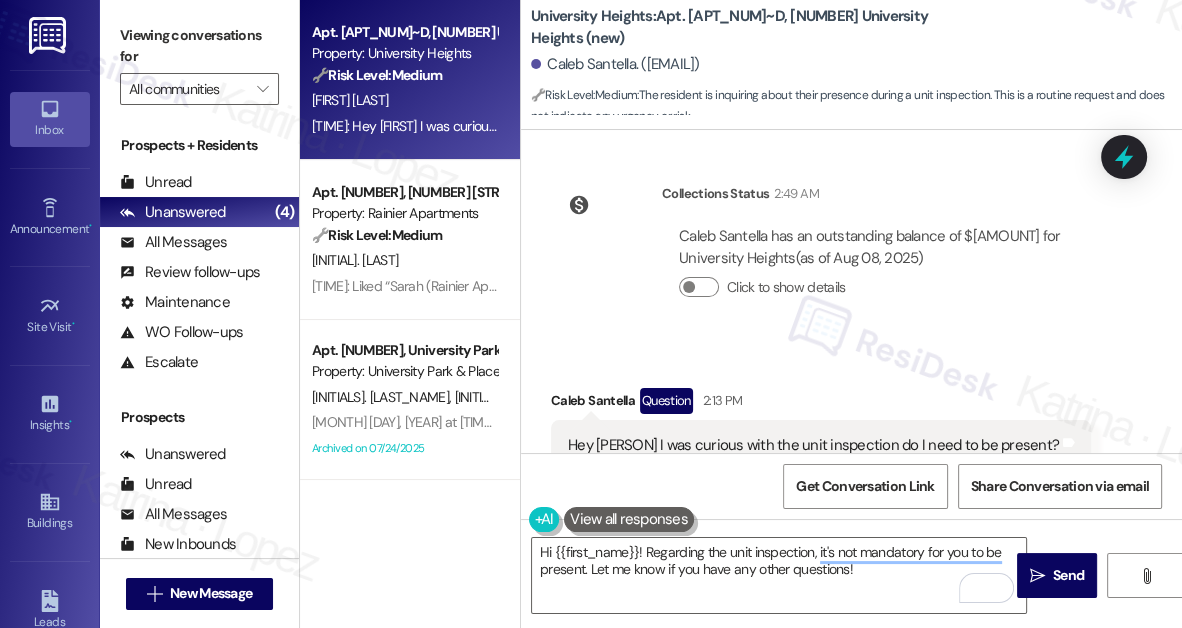 click on "Hey Sara I was curious with the unit inspection do I need to be present? Tags and notes" at bounding box center [821, 445] 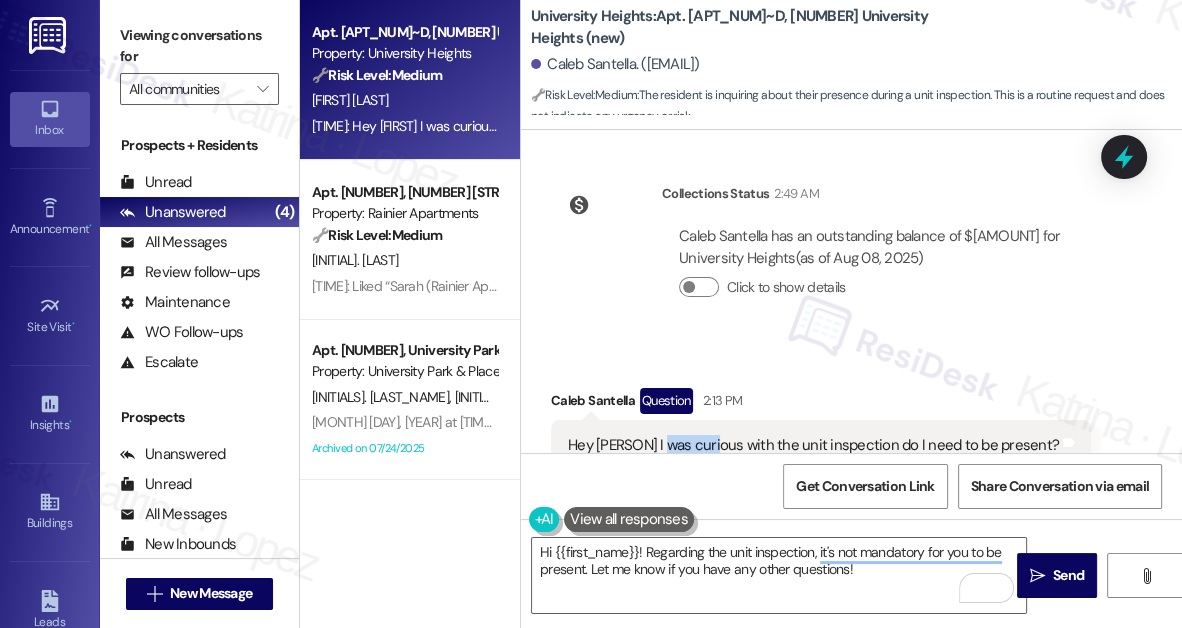 click on "Hey Sara I was curious with the unit inspection do I need to be present? Tags and notes" at bounding box center (821, 445) 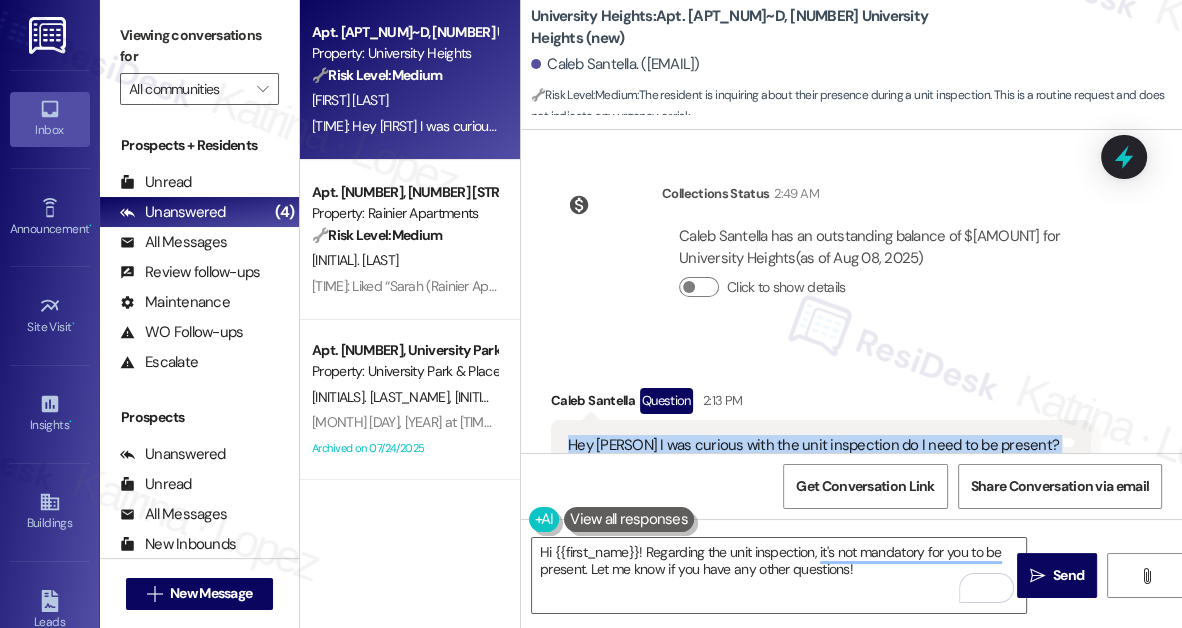 click on "Hey Sara I was curious with the unit inspection do I need to be present? Tags and notes" at bounding box center (821, 445) 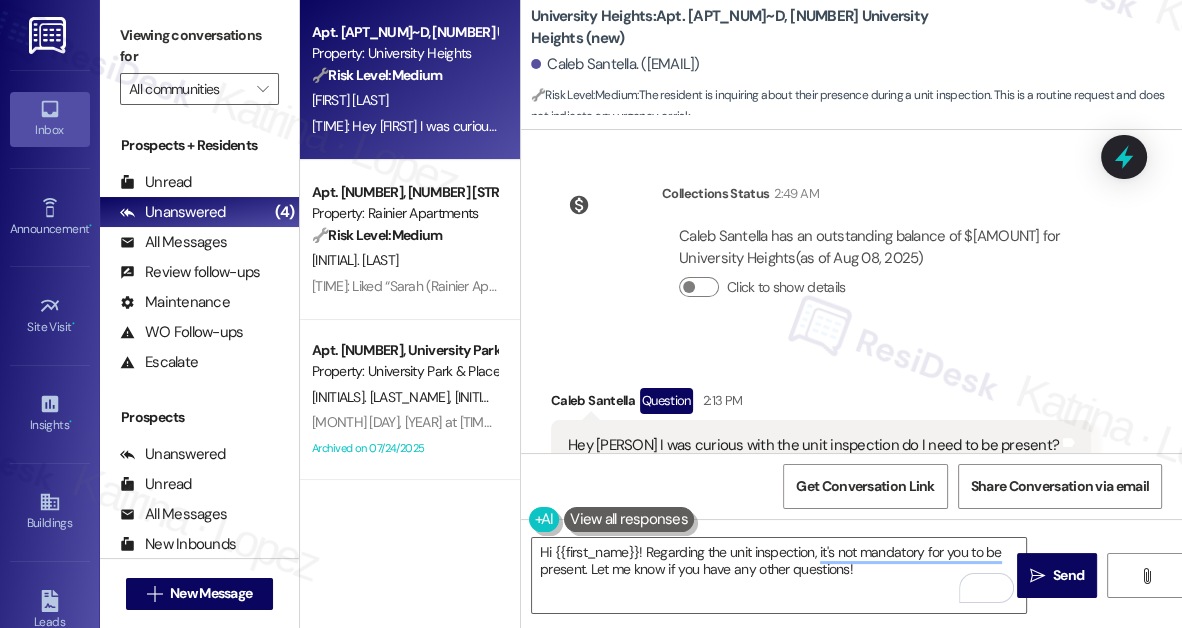 click on "Hey [PERSON] I was curious with the unit inspection do I need to be present?" at bounding box center [813, 445] 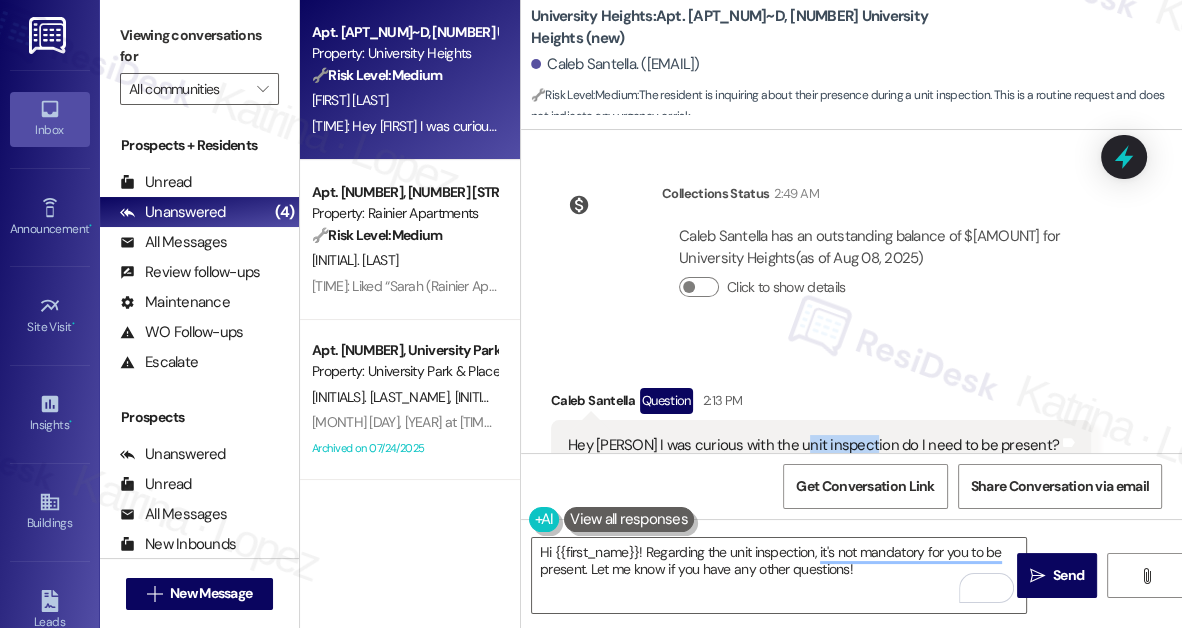 click on "Hey [PERSON] I was curious with the unit inspection do I need to be present?" at bounding box center (813, 445) 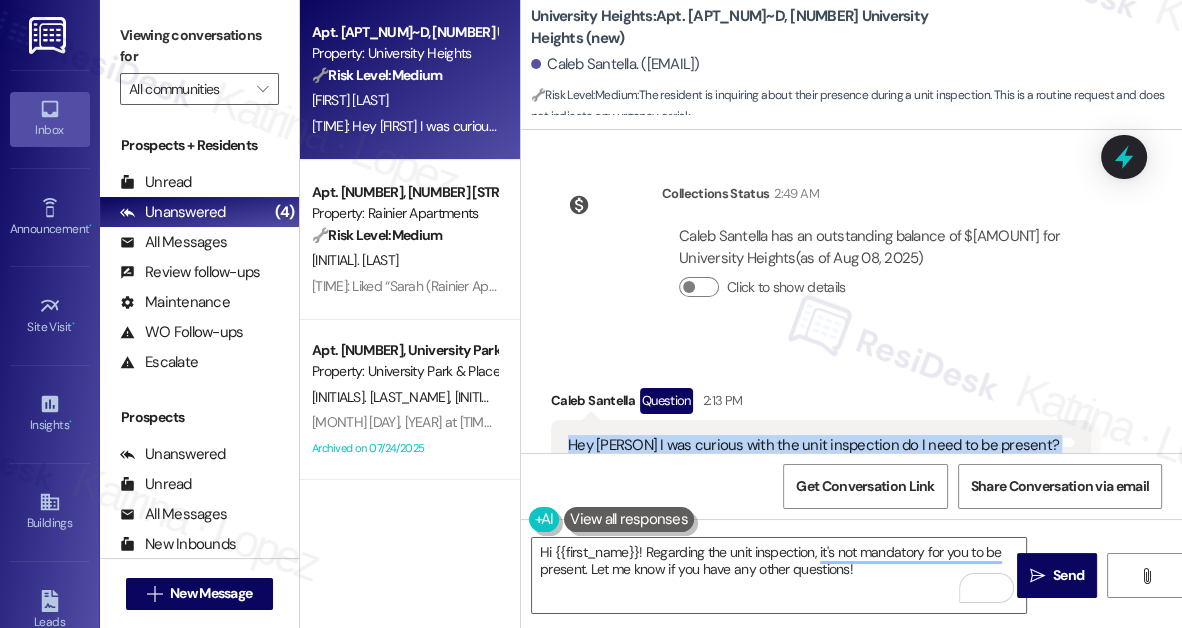 click on "Hey [PERSON] I was curious with the unit inspection do I need to be present?" at bounding box center (813, 445) 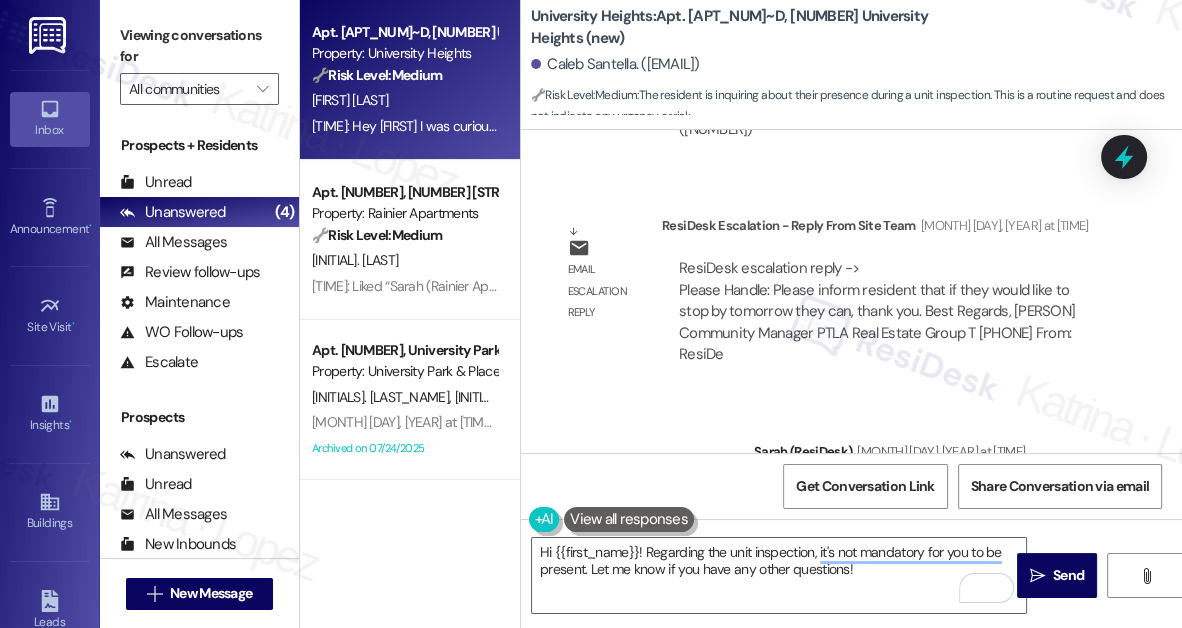 scroll, scrollTop: 6181, scrollLeft: 0, axis: vertical 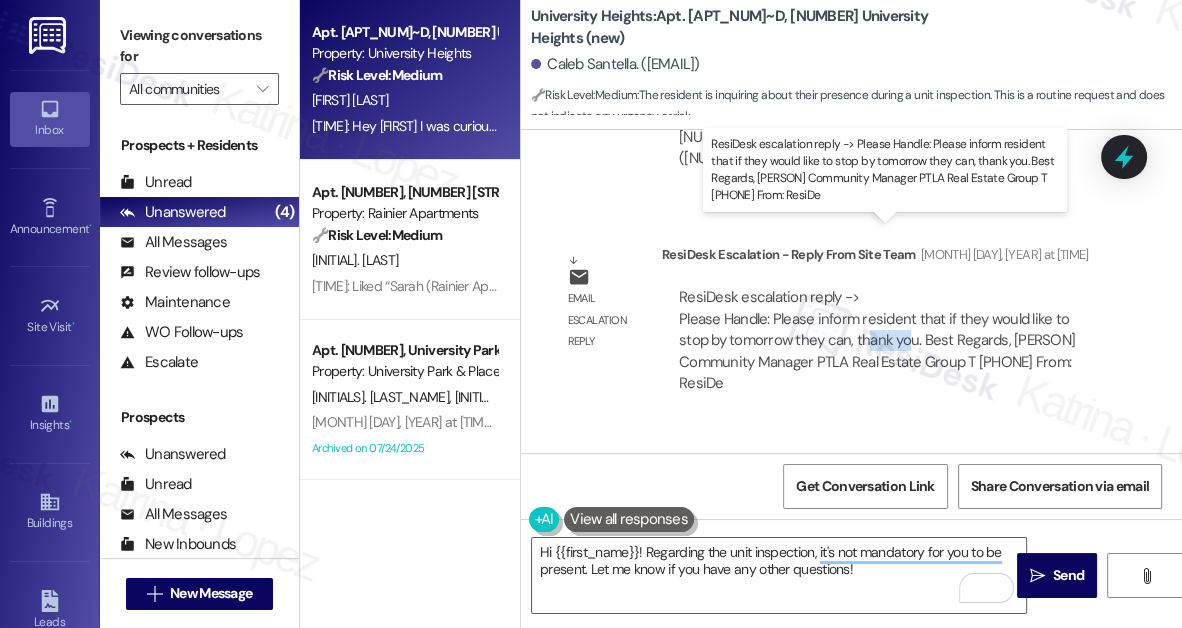 drag, startPoint x: 832, startPoint y: 267, endPoint x: 879, endPoint y: 276, distance: 47.853943 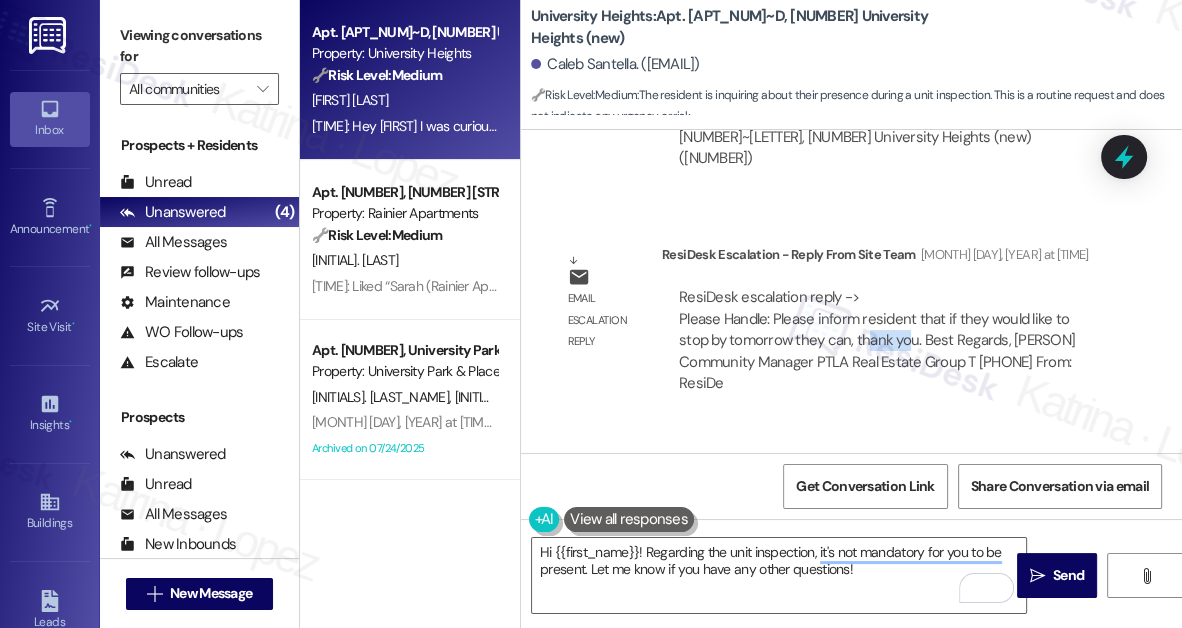 scroll, scrollTop: 5909, scrollLeft: 0, axis: vertical 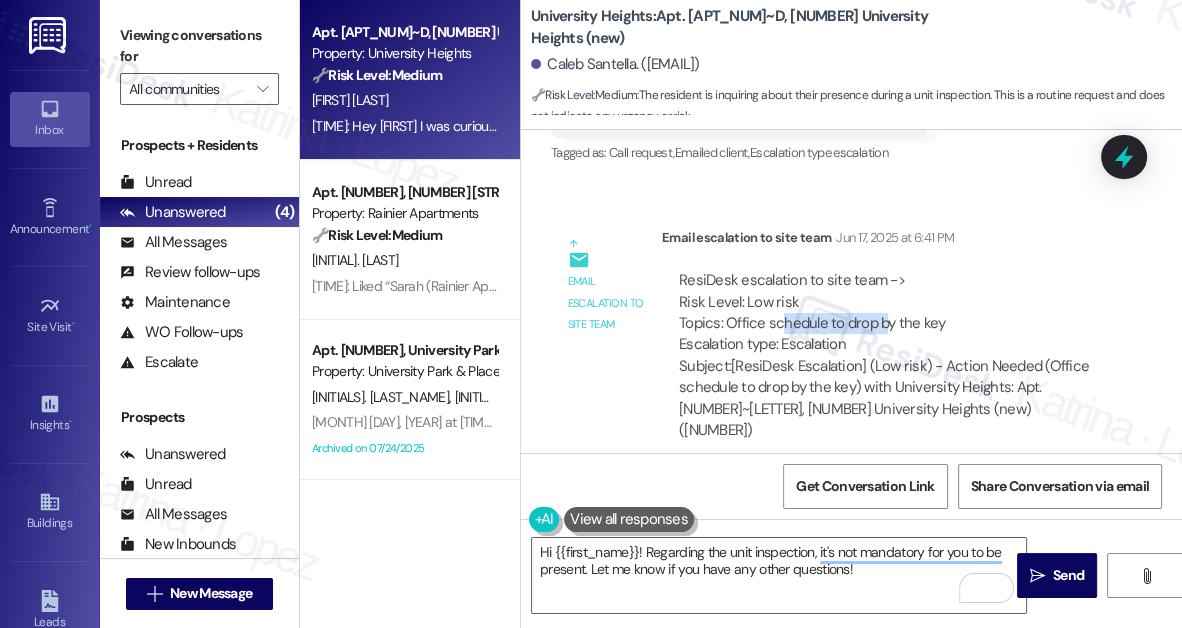 drag, startPoint x: 779, startPoint y: 279, endPoint x: 884, endPoint y: 284, distance: 105.11898 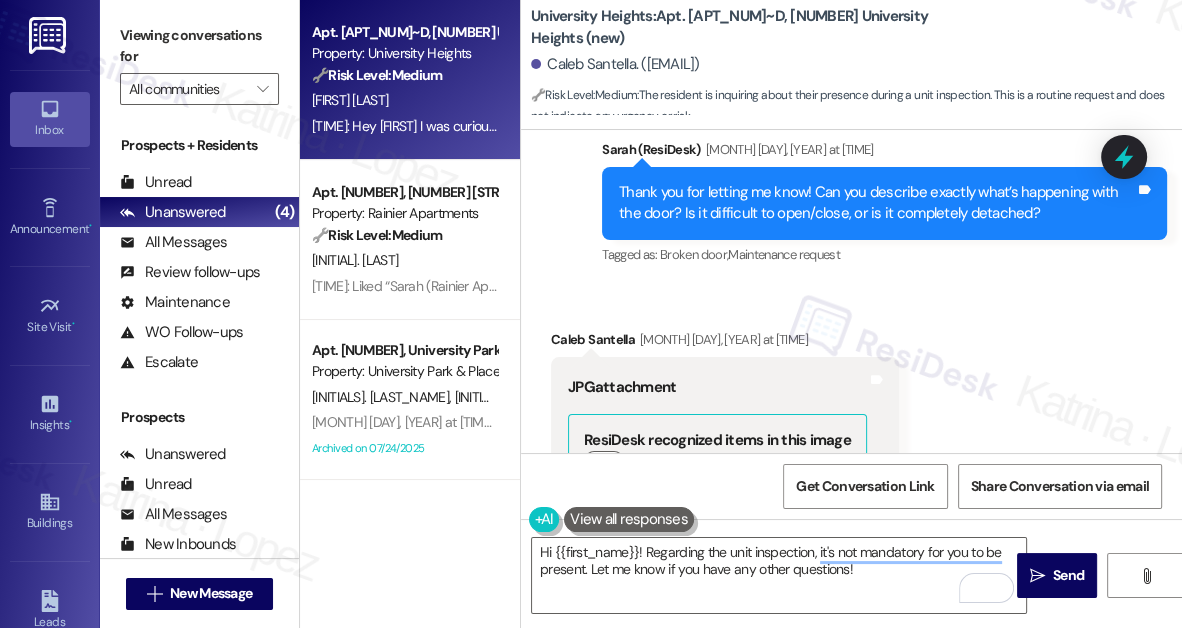 scroll, scrollTop: 3000, scrollLeft: 0, axis: vertical 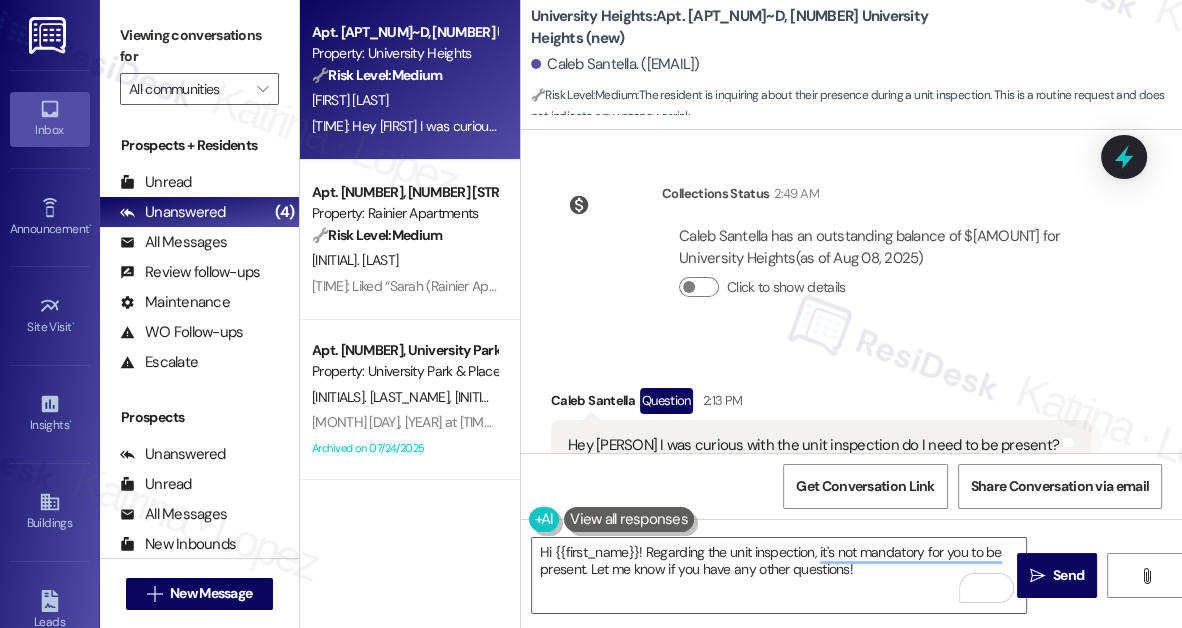 click on "Hey [PERSON] I was curious with the unit inspection do I need to be present?" at bounding box center (813, 445) 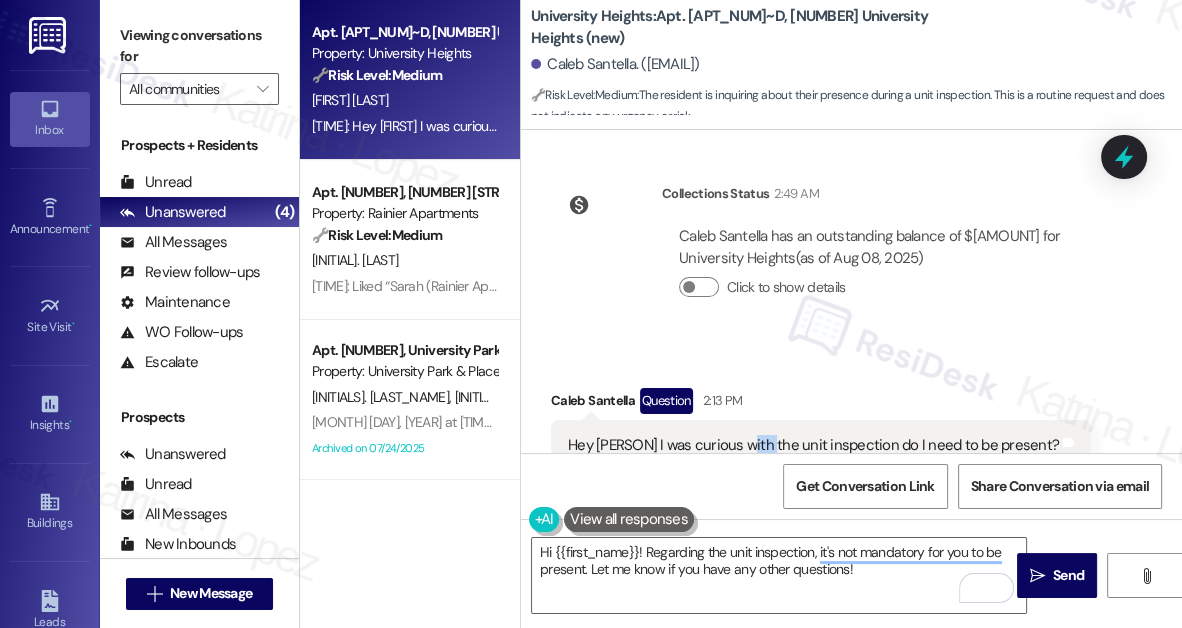 click on "Hey [PERSON] I was curious with the unit inspection do I need to be present?" at bounding box center [813, 445] 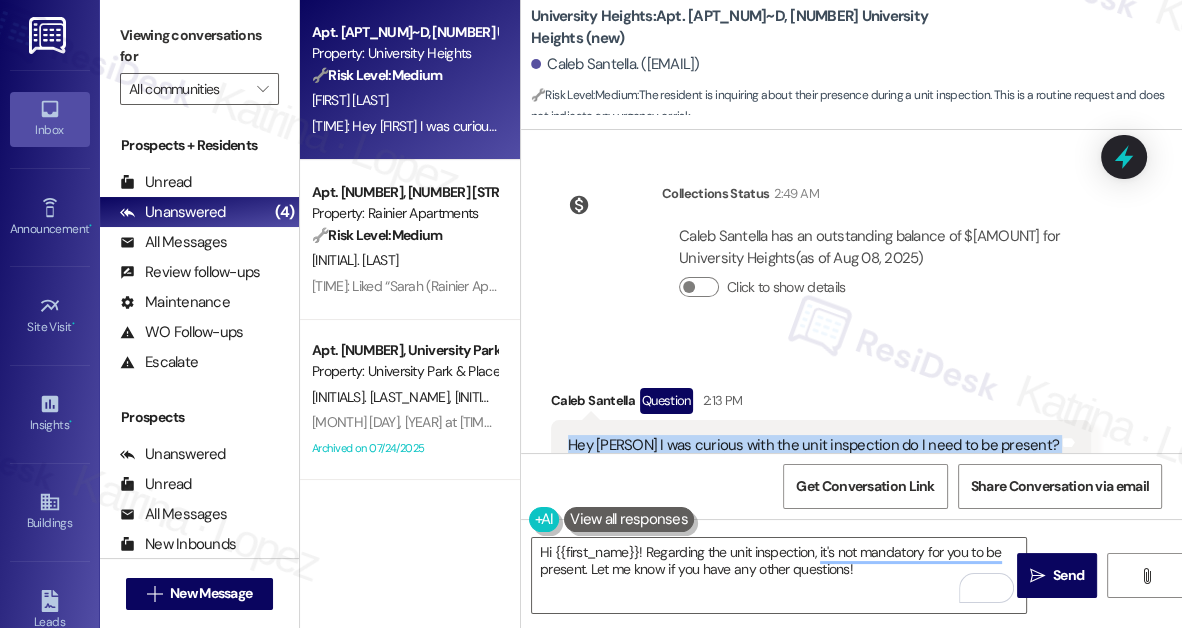 click on "Hey [PERSON] I was curious with the unit inspection do I need to be present?" at bounding box center [813, 445] 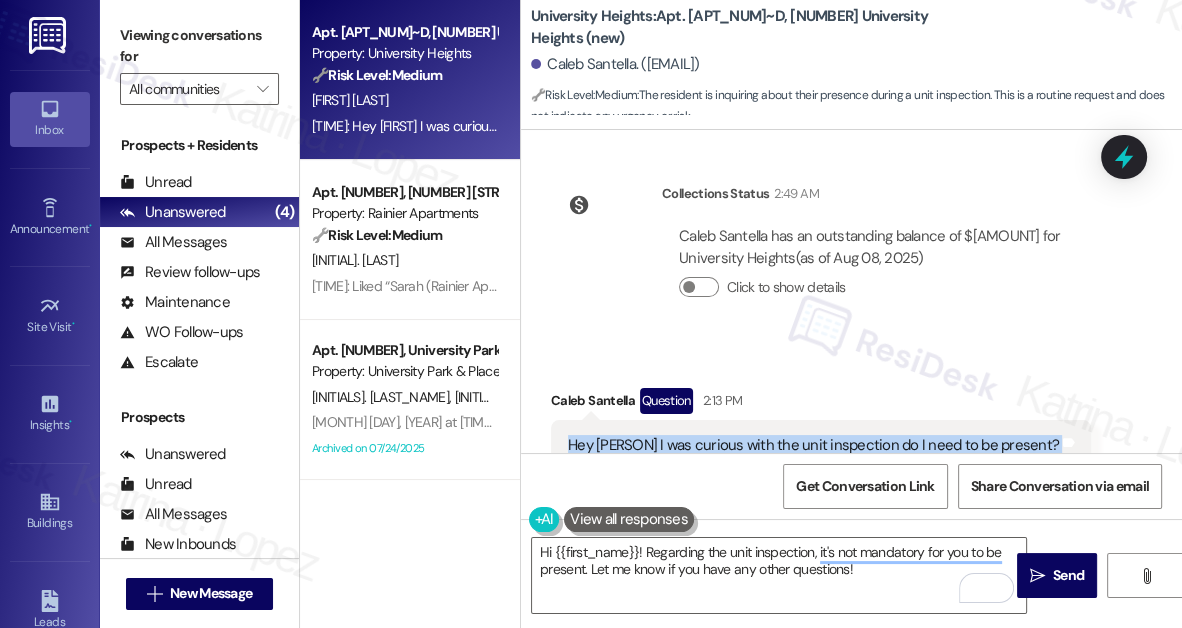 copy on "Hey Sara I was curious with the unit inspection do I need to be present? Tags and notes" 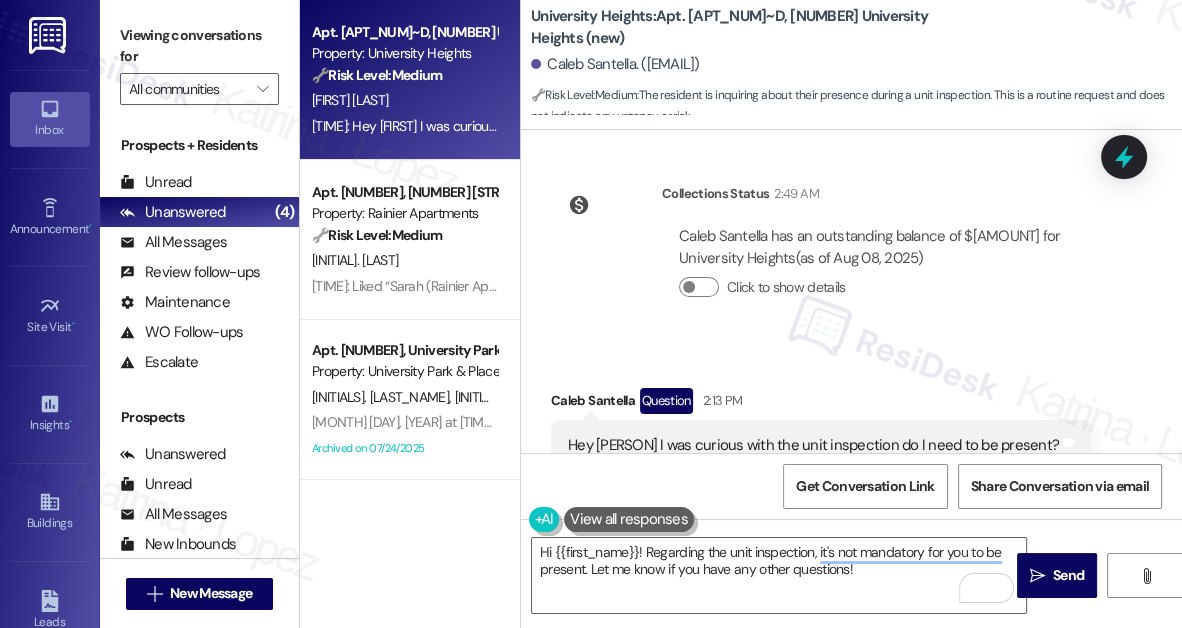 click on "Viewing conversations for" at bounding box center [199, 46] 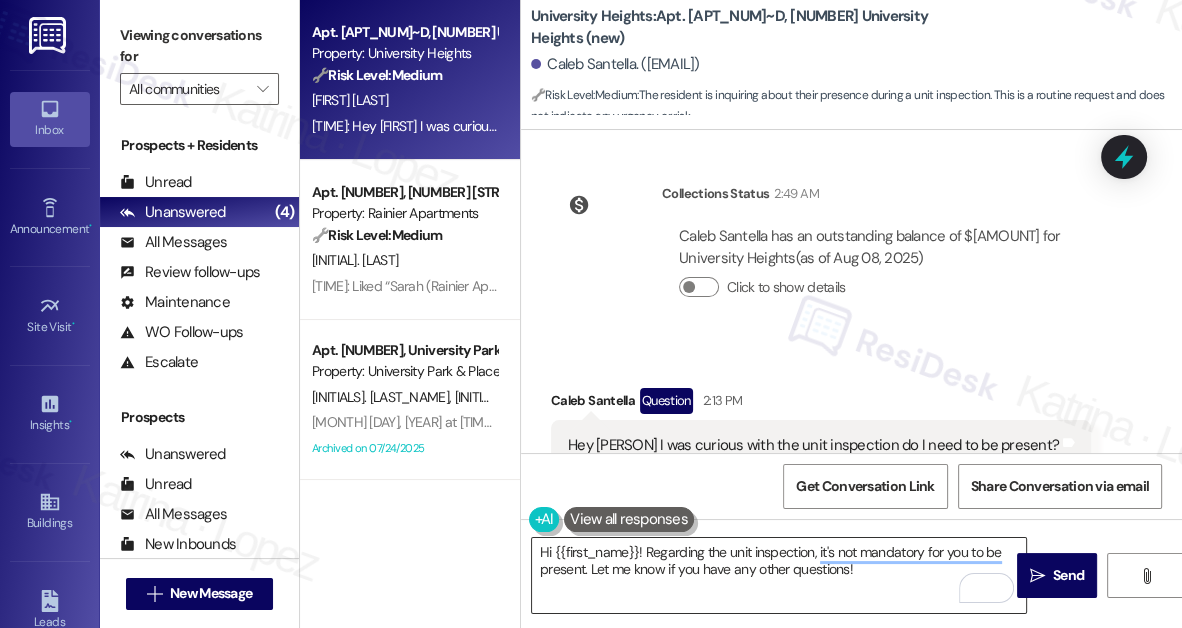 click on "Hi {{first_name}}! Regarding the unit inspection, it's not mandatory for you to be present. Let me know if you have any other questions!" at bounding box center (779, 575) 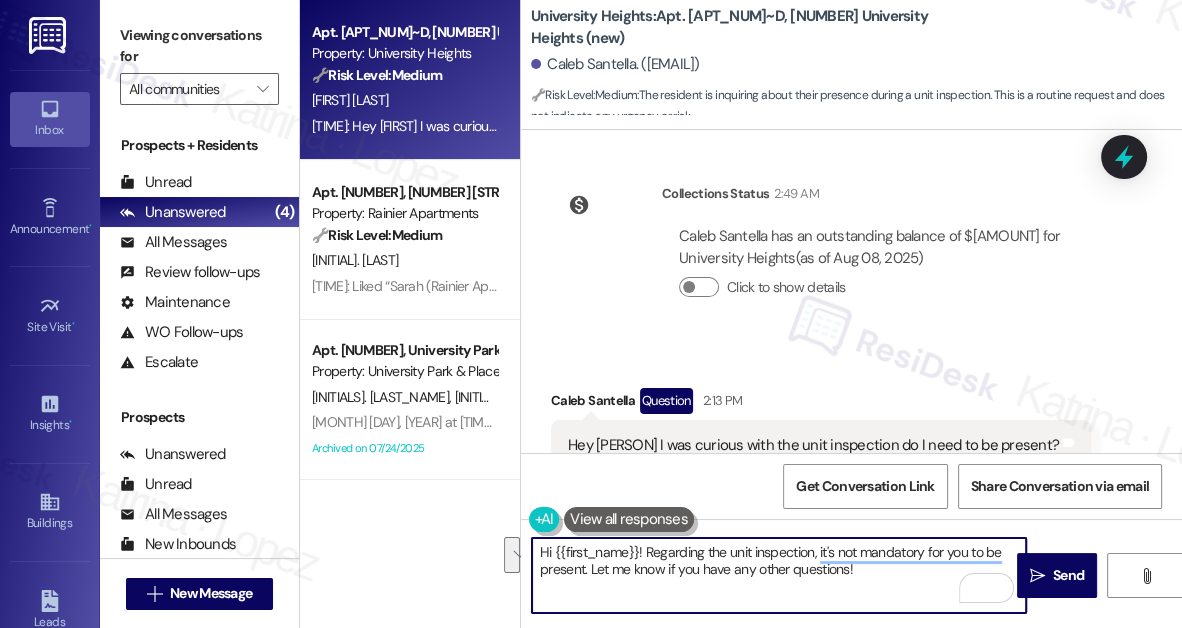 paste on ", thanks for checking in! Is your question about an upcoming inspection that’s already been scheduled for your unit, or are you asking in general? Also, do you know the date and time noted for the inspection so I can confirm the details with the team?" 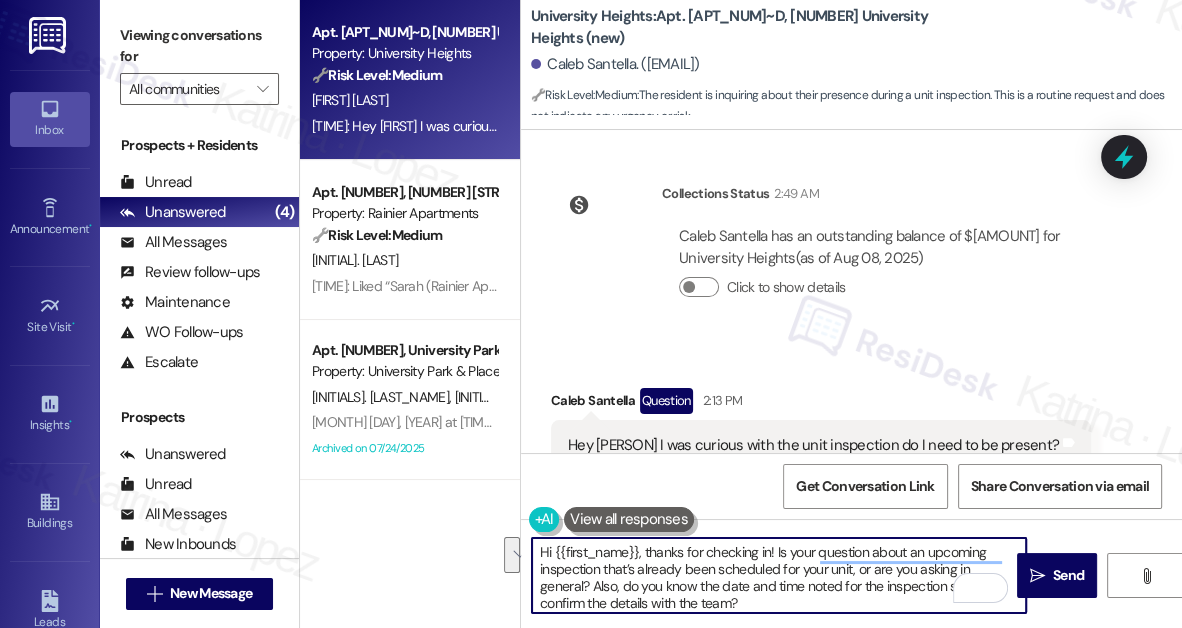 scroll, scrollTop: 34, scrollLeft: 0, axis: vertical 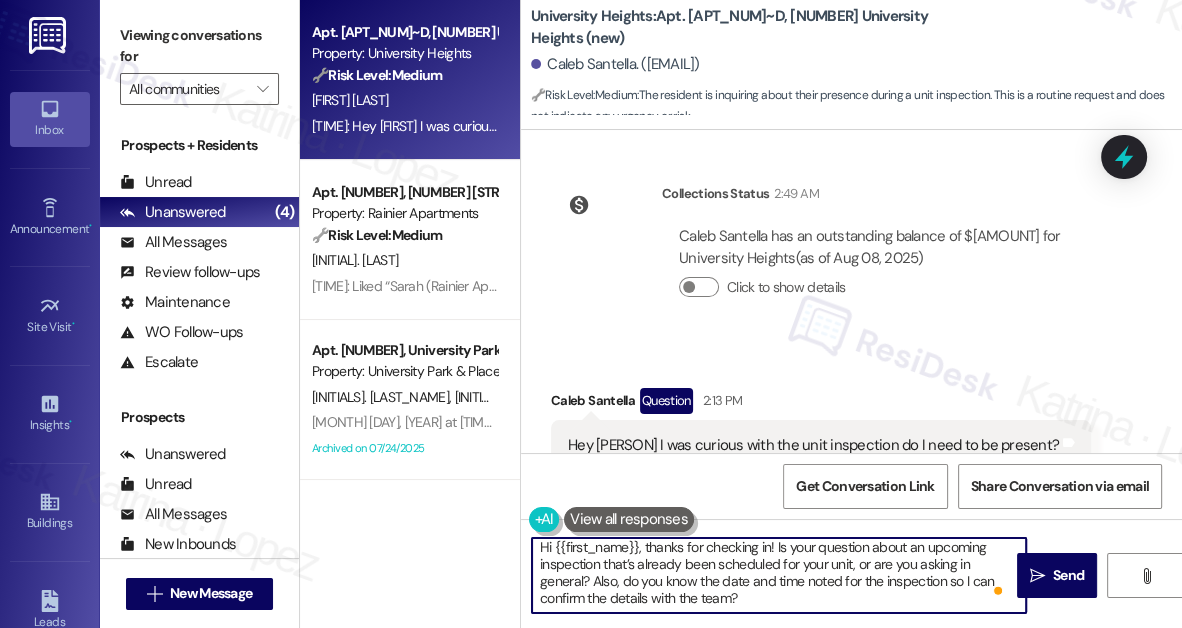 click on "Caleb Santella Question [TIME]" at bounding box center (821, 404) 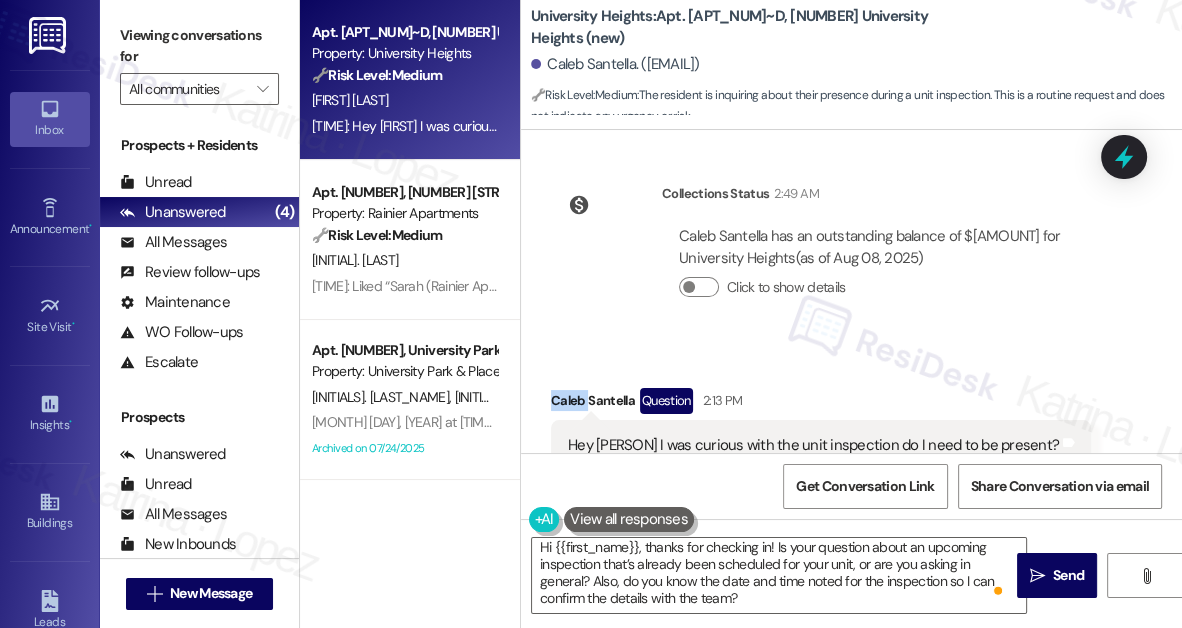 click on "Caleb Santella Question [TIME]" at bounding box center (821, 404) 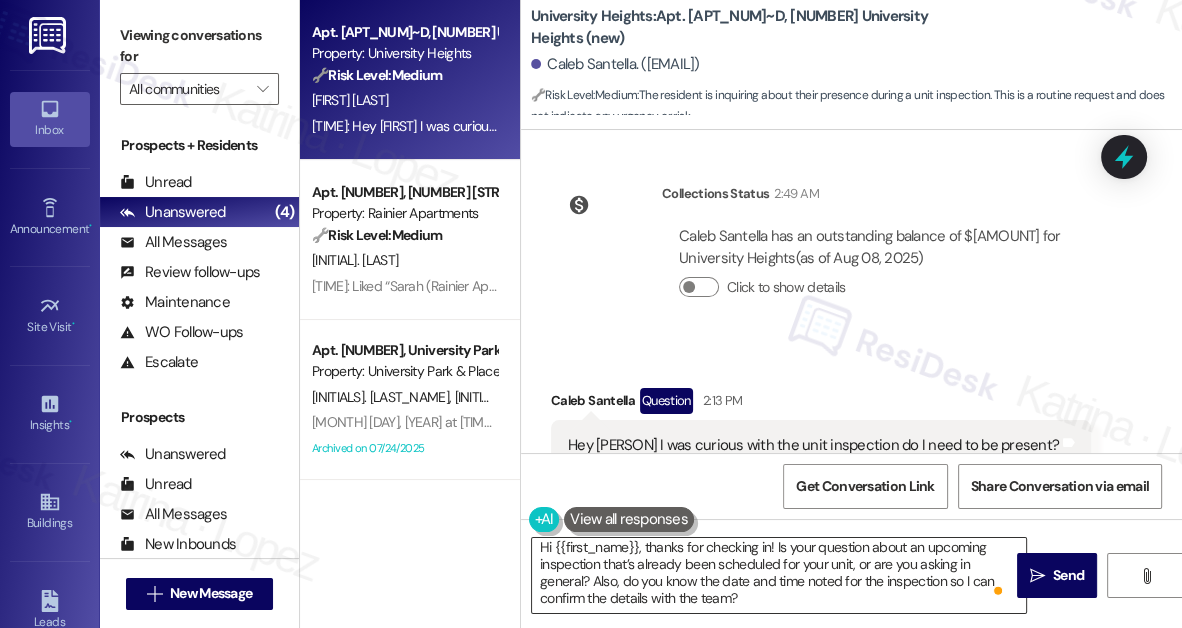click on "Hi {{first_name}}, thanks for checking in! Is your question about an upcoming inspection that’s already been scheduled for your unit, or are you asking in general? Also, do you know the date and time noted for the inspection so I can confirm the details with the team?" at bounding box center (779, 575) 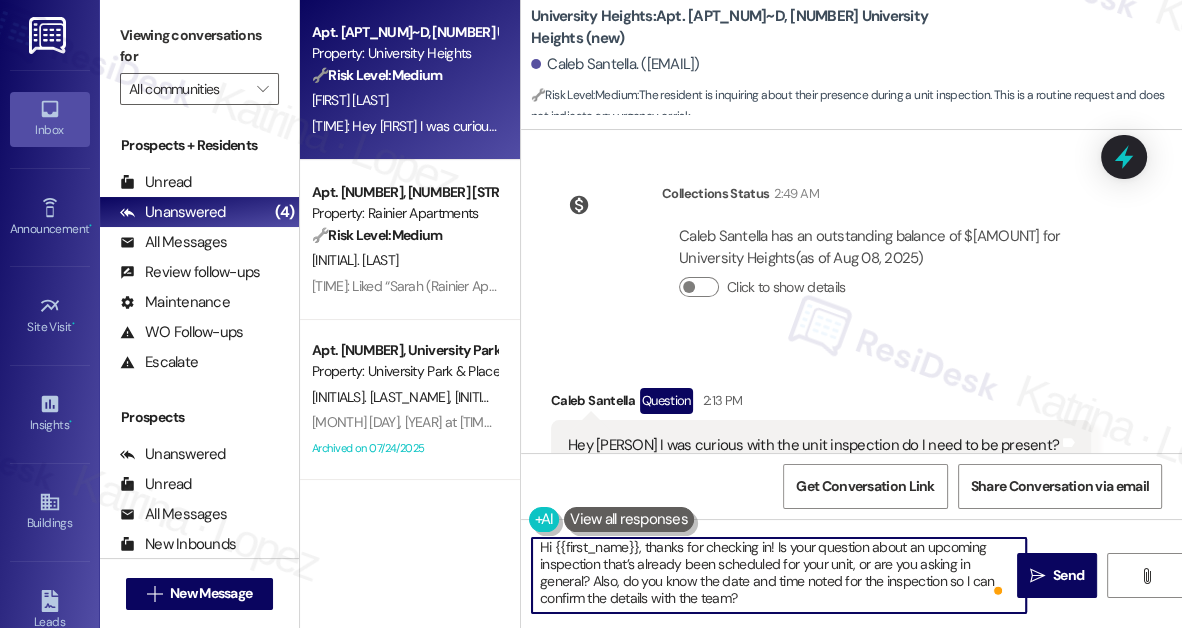 drag, startPoint x: 581, startPoint y: 583, endPoint x: 541, endPoint y: 583, distance: 40 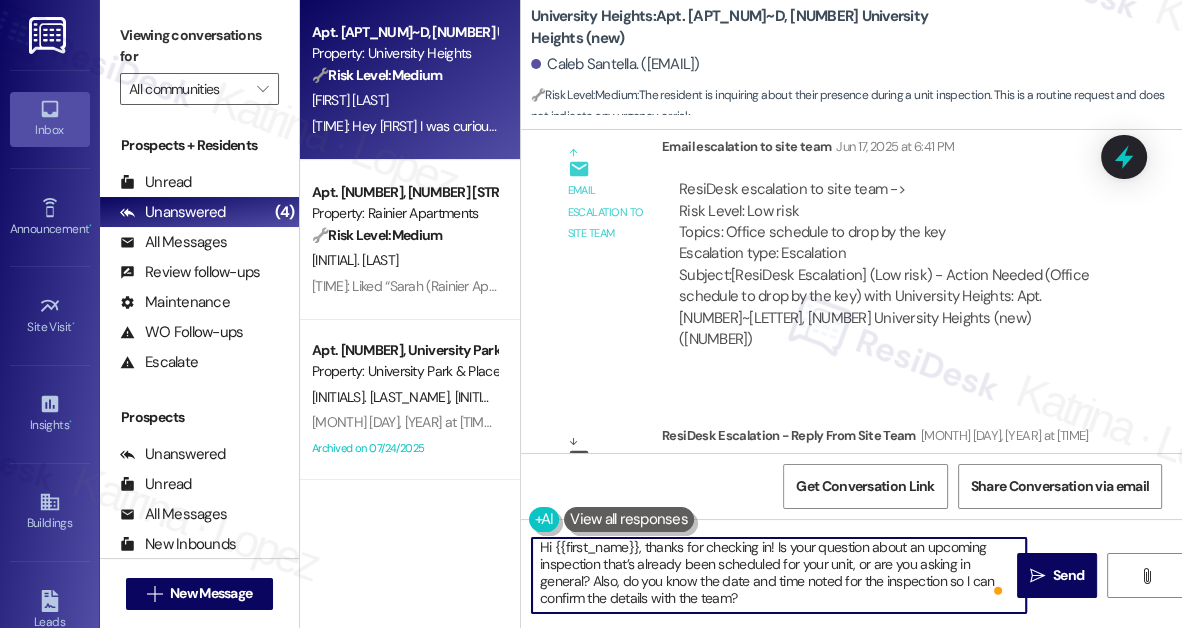 scroll, scrollTop: 5545, scrollLeft: 0, axis: vertical 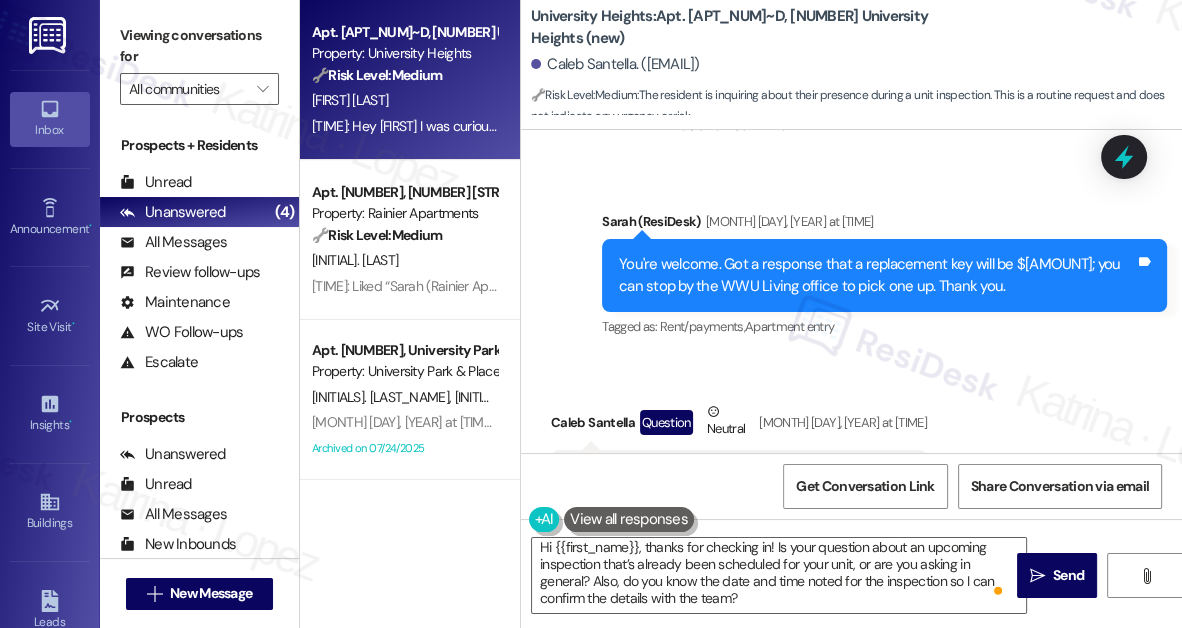 click on "You're welcome. Got a response that a replacement key will be $[AMOUNT]; you can stop by the WWU Living office to pick one up. Thank you." at bounding box center [877, 275] 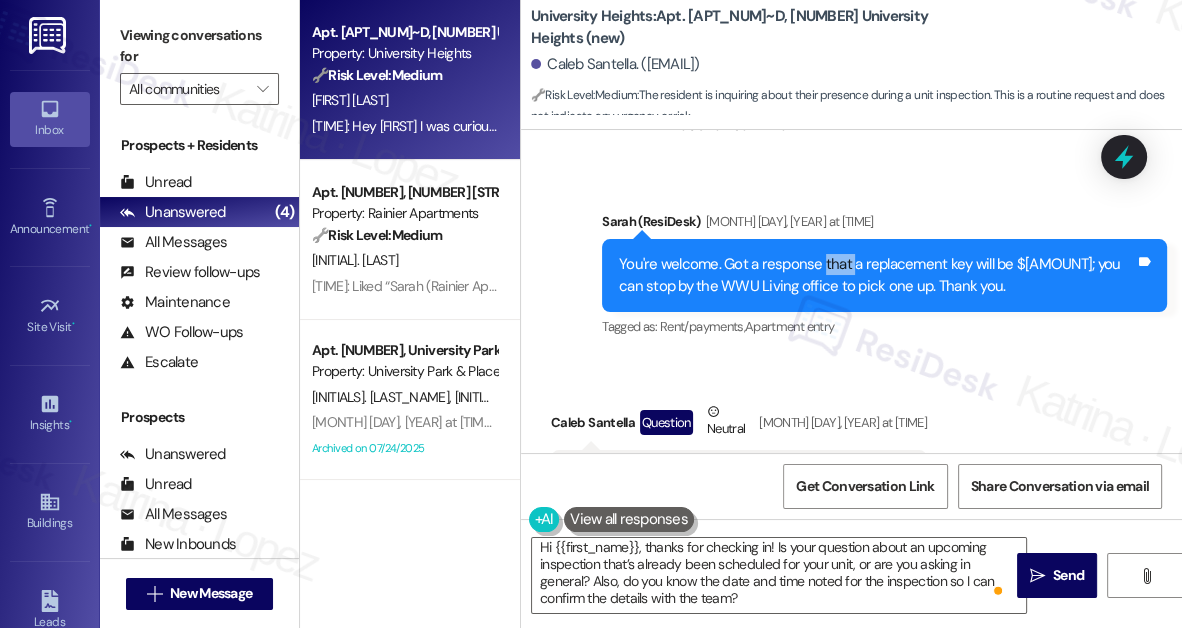 click on "You're welcome. Got a response that a replacement key will be $[AMOUNT]; you can stop by the WWU Living office to pick one up. Thank you." at bounding box center (877, 275) 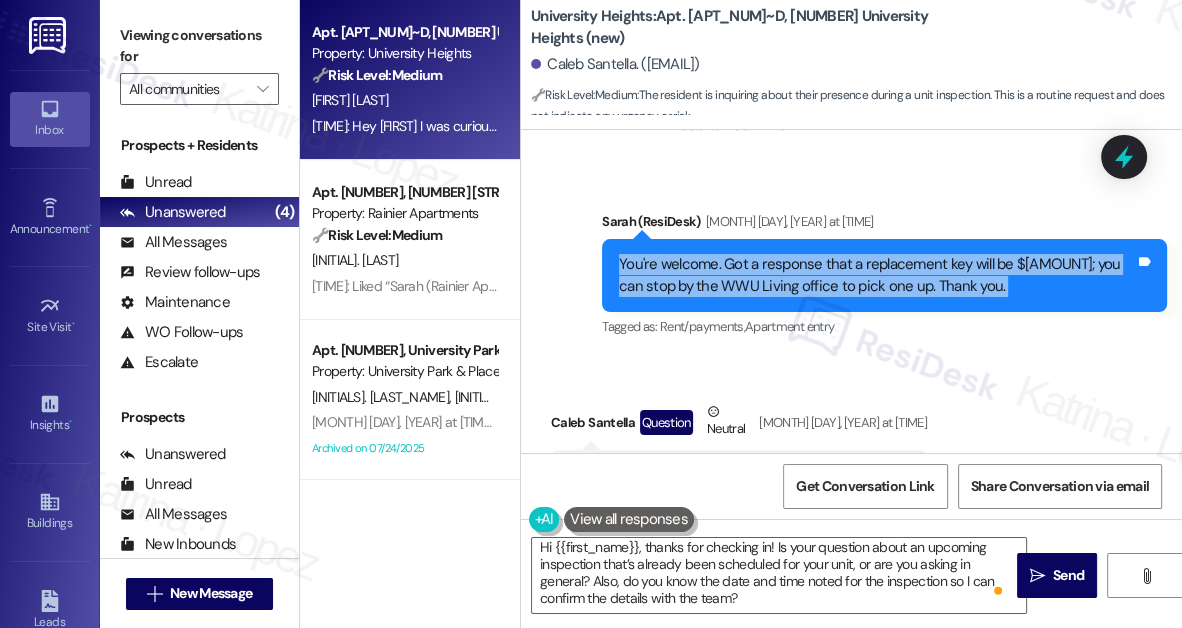 click on "You're welcome. Got a response that a replacement key will be $[AMOUNT]; you can stop by the WWU Living office to pick one up. Thank you." at bounding box center (877, 275) 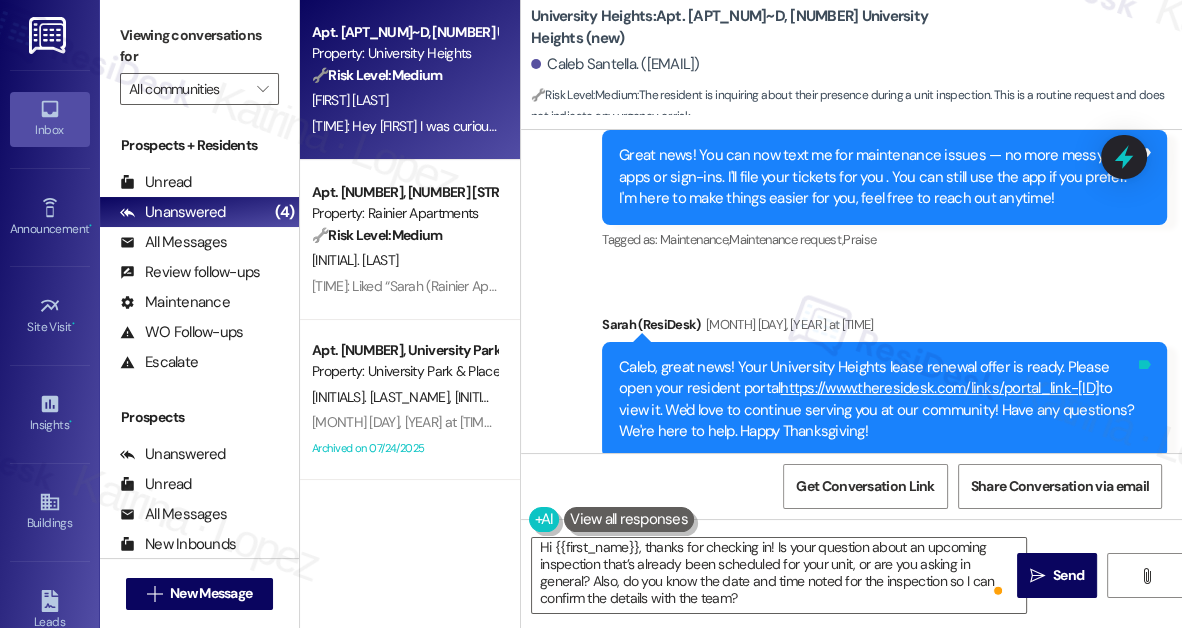 scroll, scrollTop: 636, scrollLeft: 0, axis: vertical 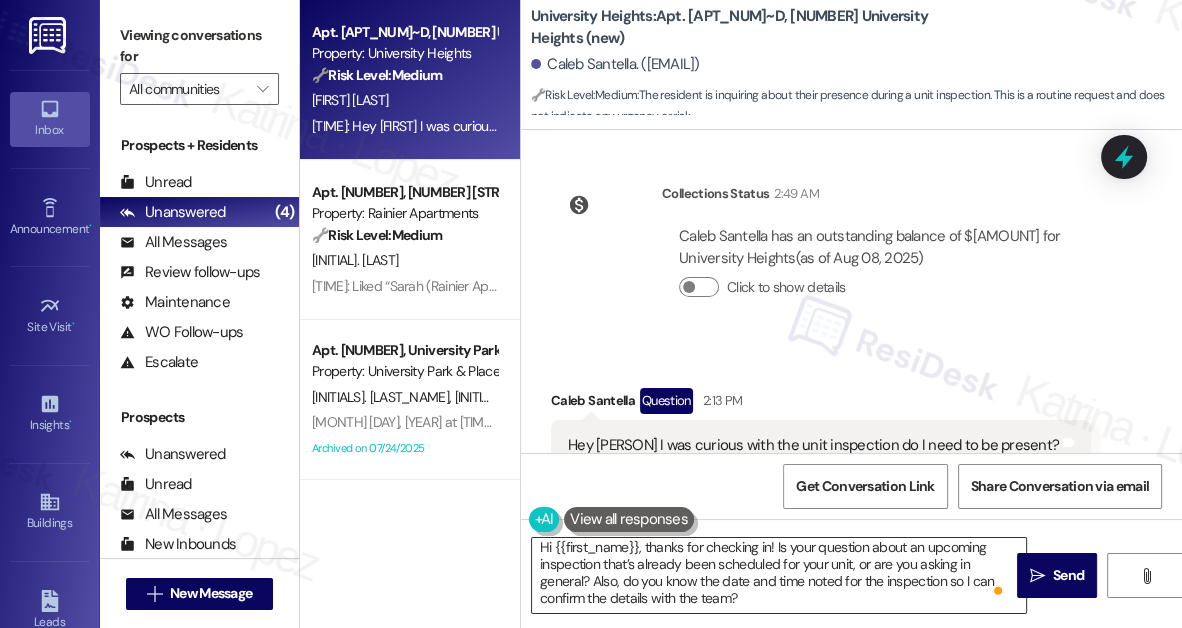 click on "Hi {{first_name}}, thanks for checking in! Is your question about an upcoming inspection that’s already been scheduled for your unit, or are you asking in general? Also, do you know the date and time noted for the inspection so I can confirm the details with the team?" at bounding box center (779, 575) 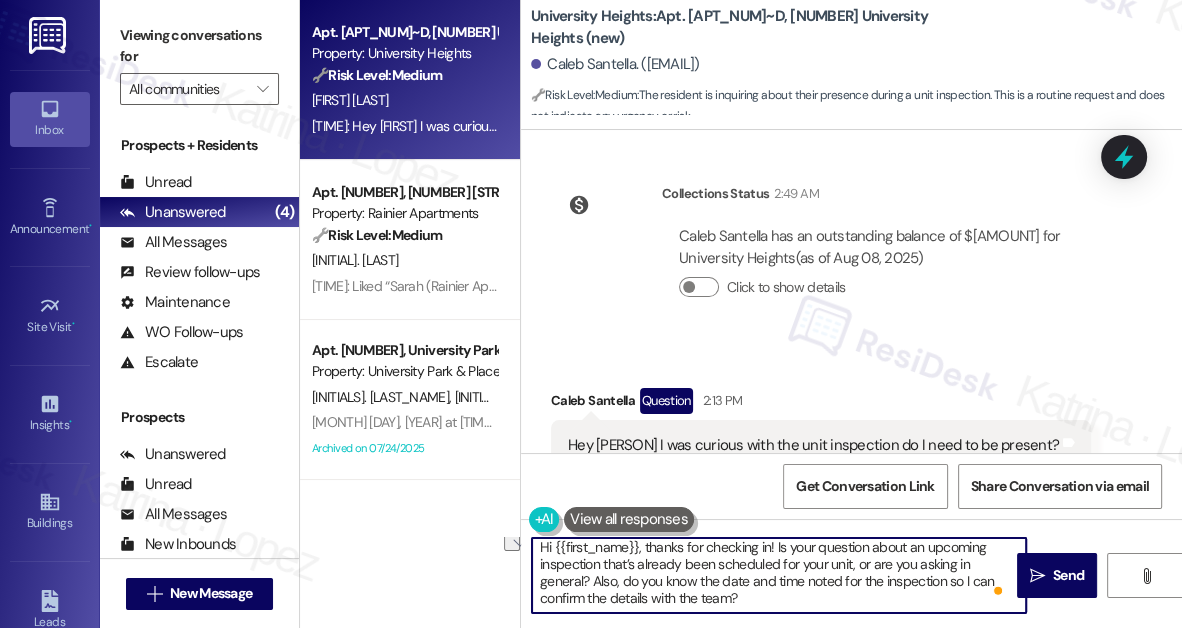 drag, startPoint x: 592, startPoint y: 582, endPoint x: 725, endPoint y: 585, distance: 133.03383 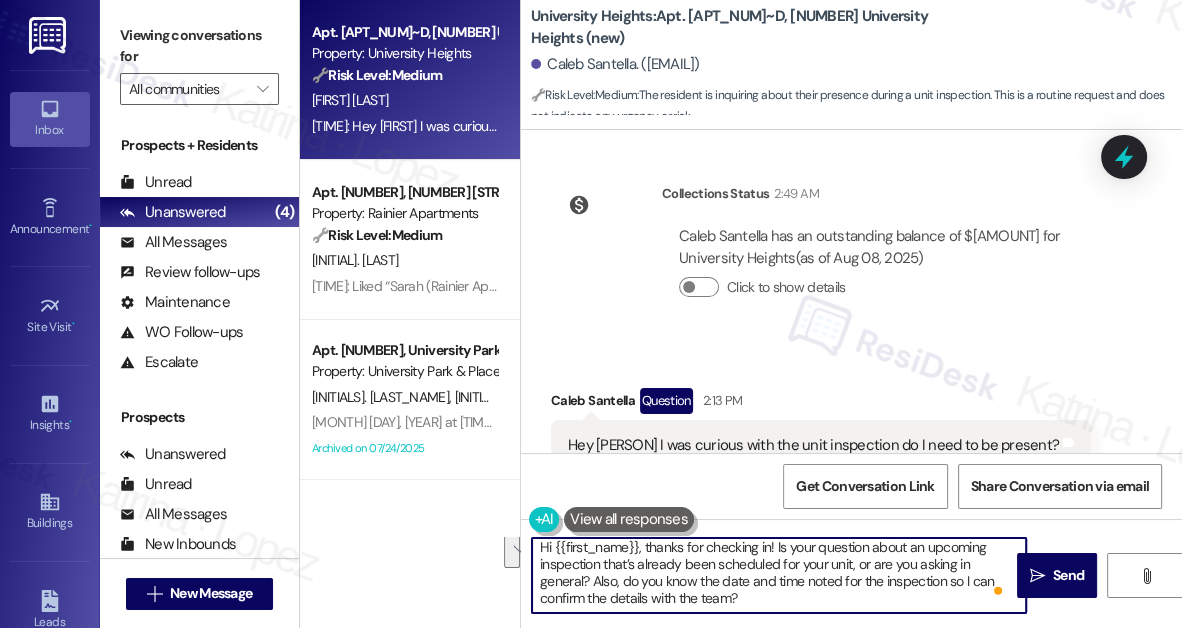 drag, startPoint x: 592, startPoint y: 583, endPoint x: 789, endPoint y: 599, distance: 197.64868 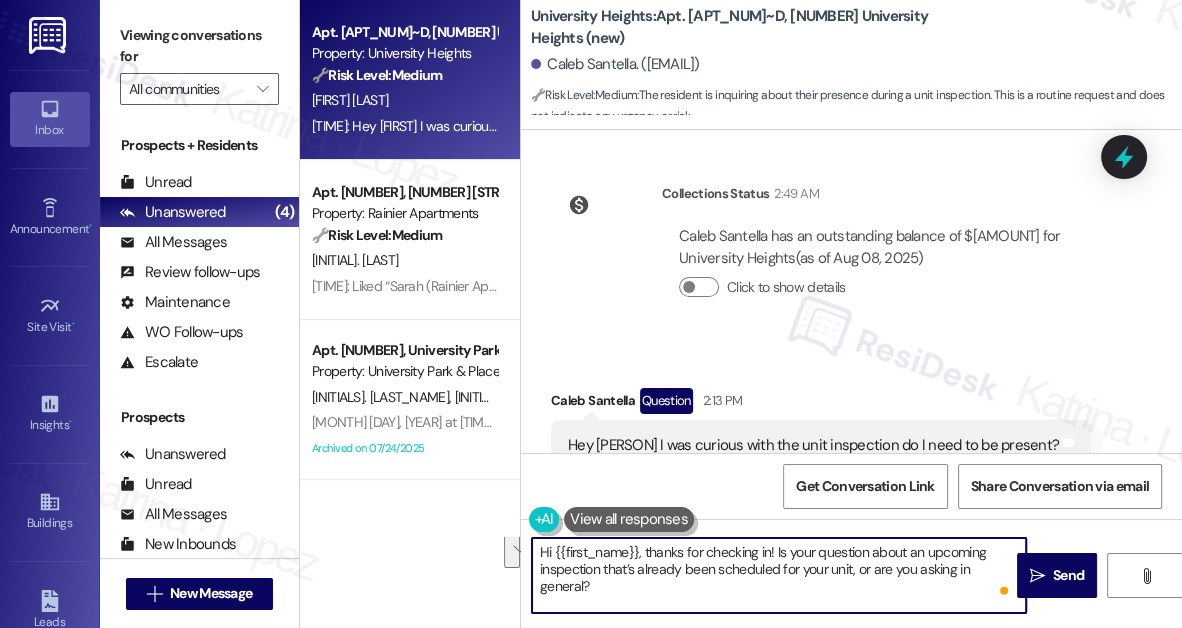 scroll, scrollTop: 0, scrollLeft: 0, axis: both 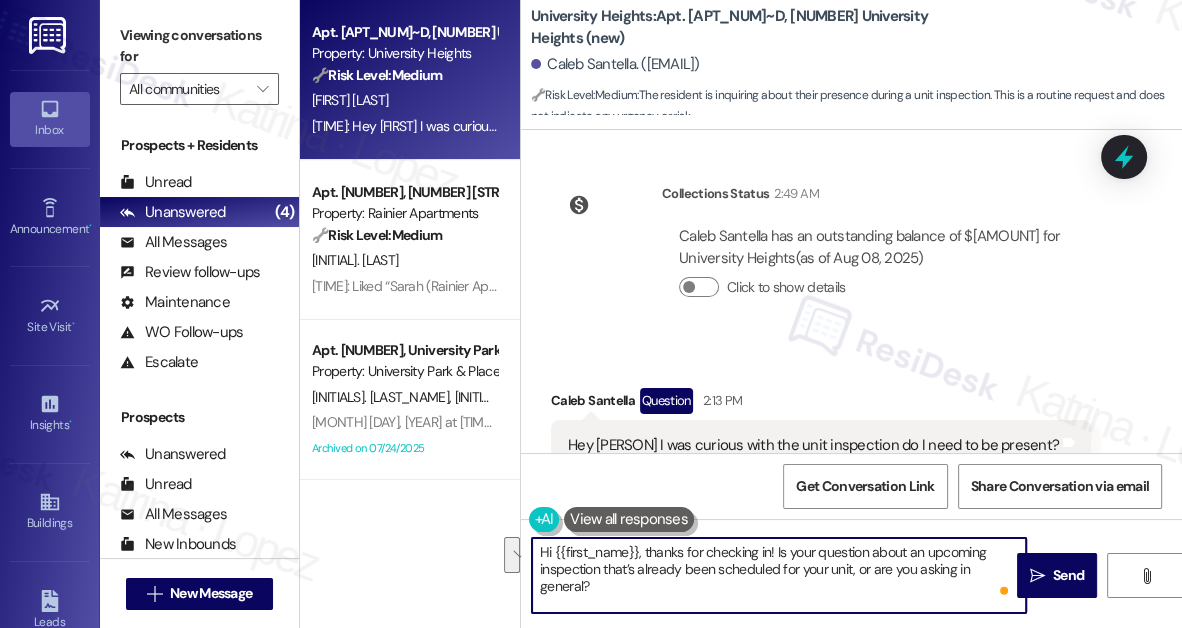 drag, startPoint x: 581, startPoint y: 586, endPoint x: 873, endPoint y: 570, distance: 292.43802 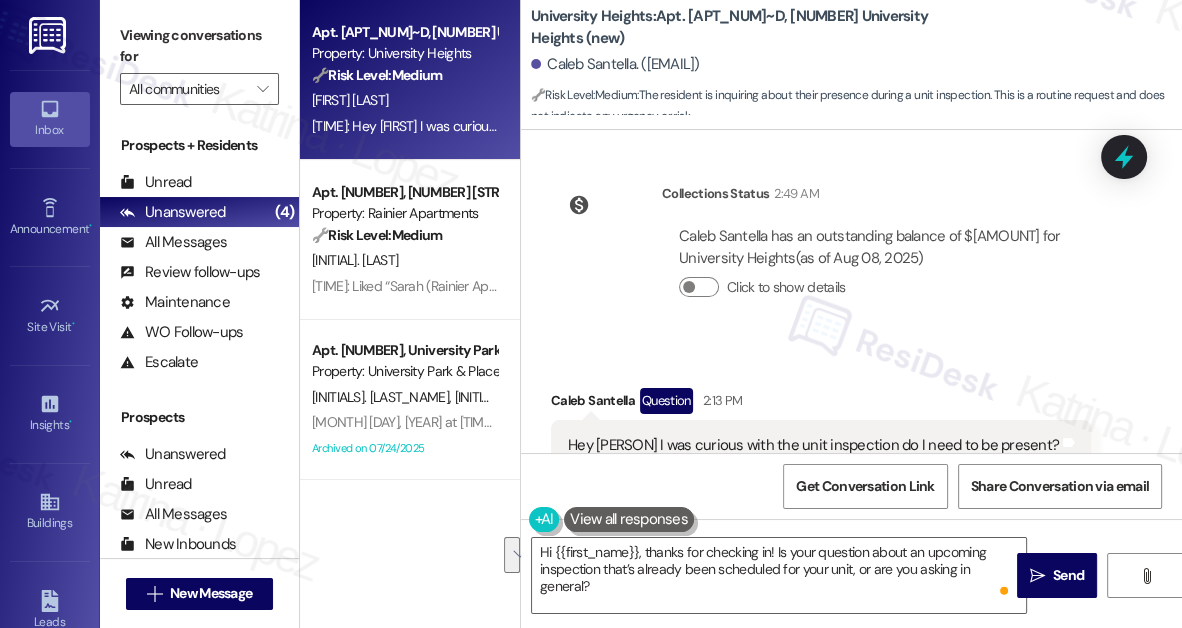 click on "Viewing conversations for" at bounding box center [199, 46] 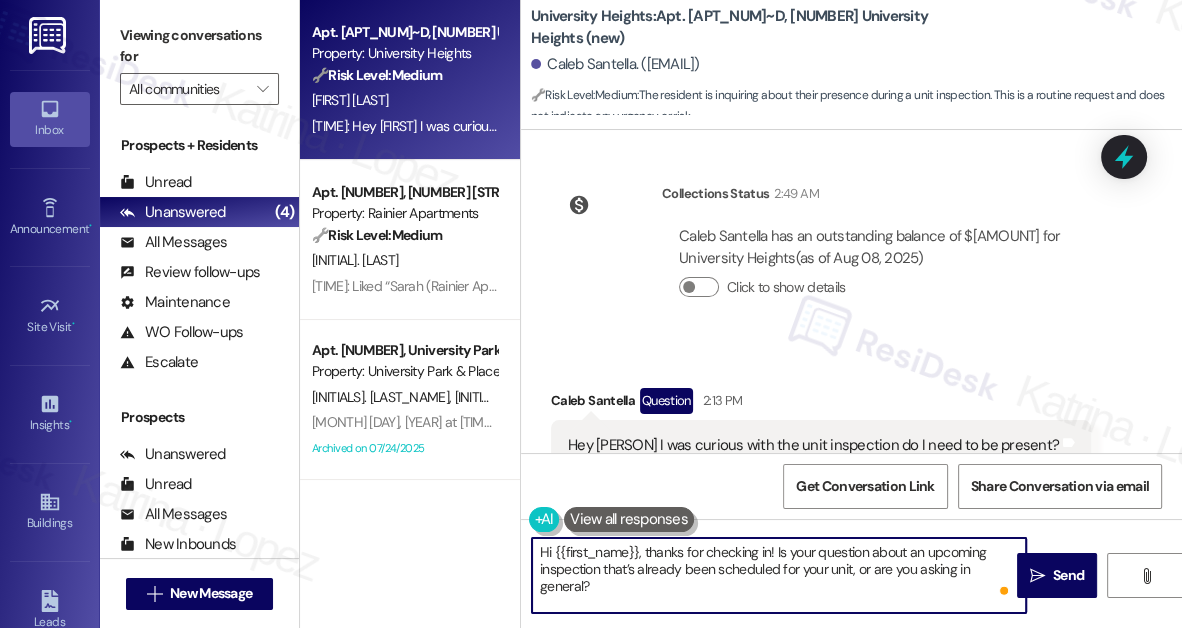 drag, startPoint x: 581, startPoint y: 586, endPoint x: 845, endPoint y: 573, distance: 264.3199 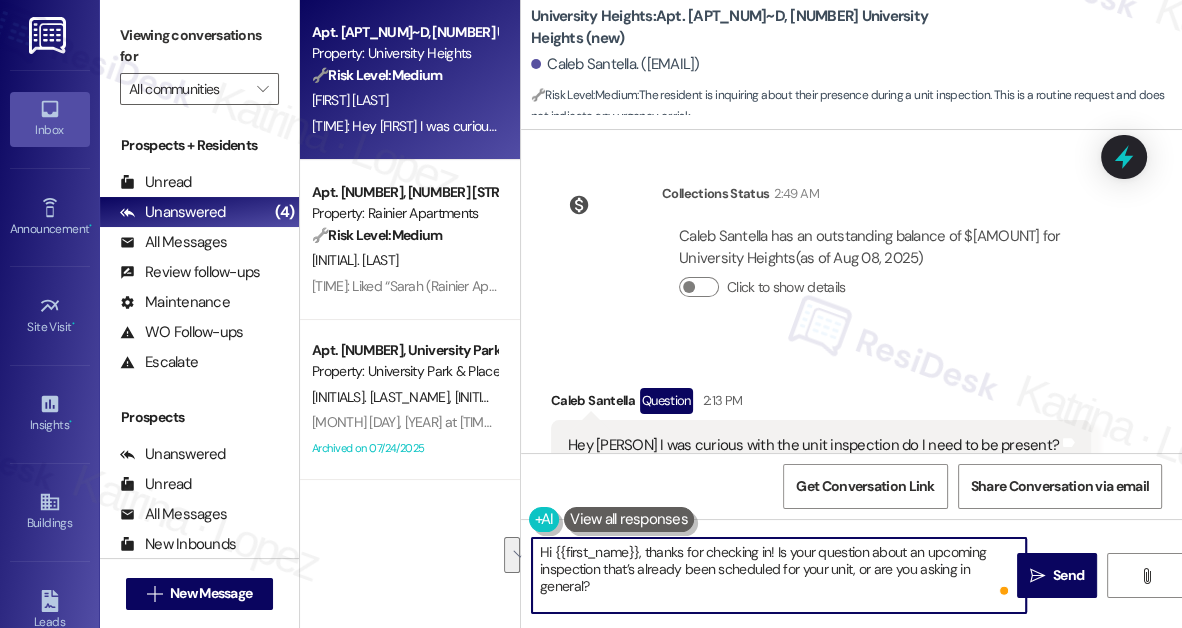 click on "Hi {{first_name}}, thanks for checking in! Is your question about an upcoming inspection that’s already been scheduled for your unit, or are you asking in general?" at bounding box center [779, 575] 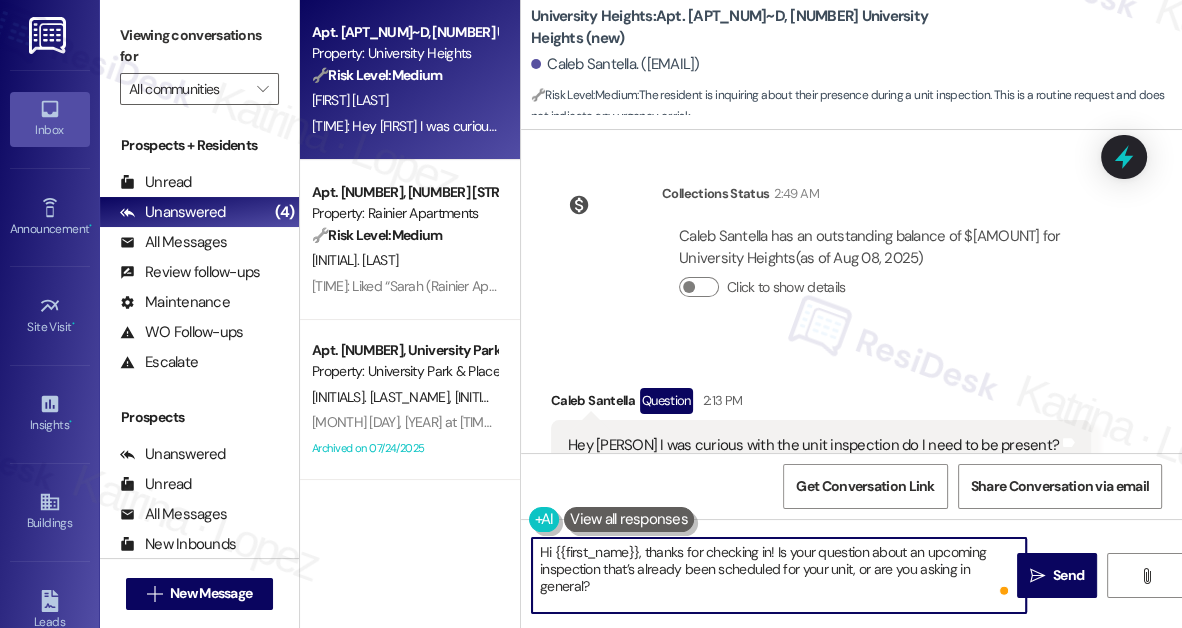 click on "Hi {{first_name}}, thanks for checking in! Is your question about an upcoming inspection that’s already been scheduled for your unit, or are you asking in general?" at bounding box center [779, 575] 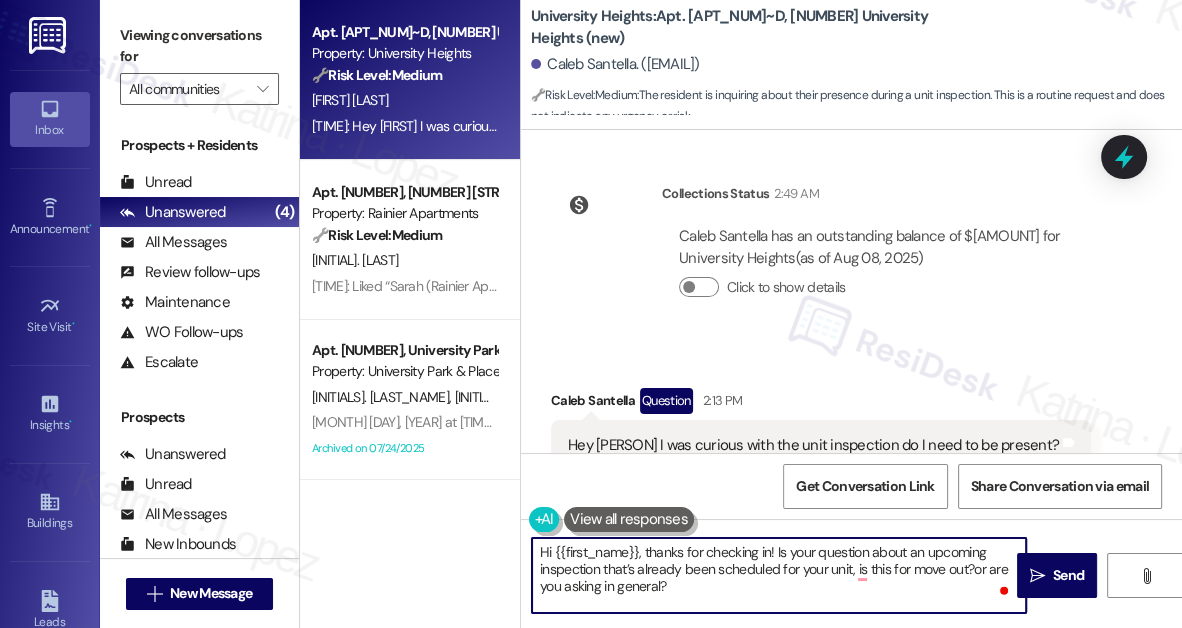 type on "Hi {{first_name}}, thanks for checking in! Is your question about an upcoming inspection that’s already been scheduled for your unit, is this for move out?or are you asking in general?" 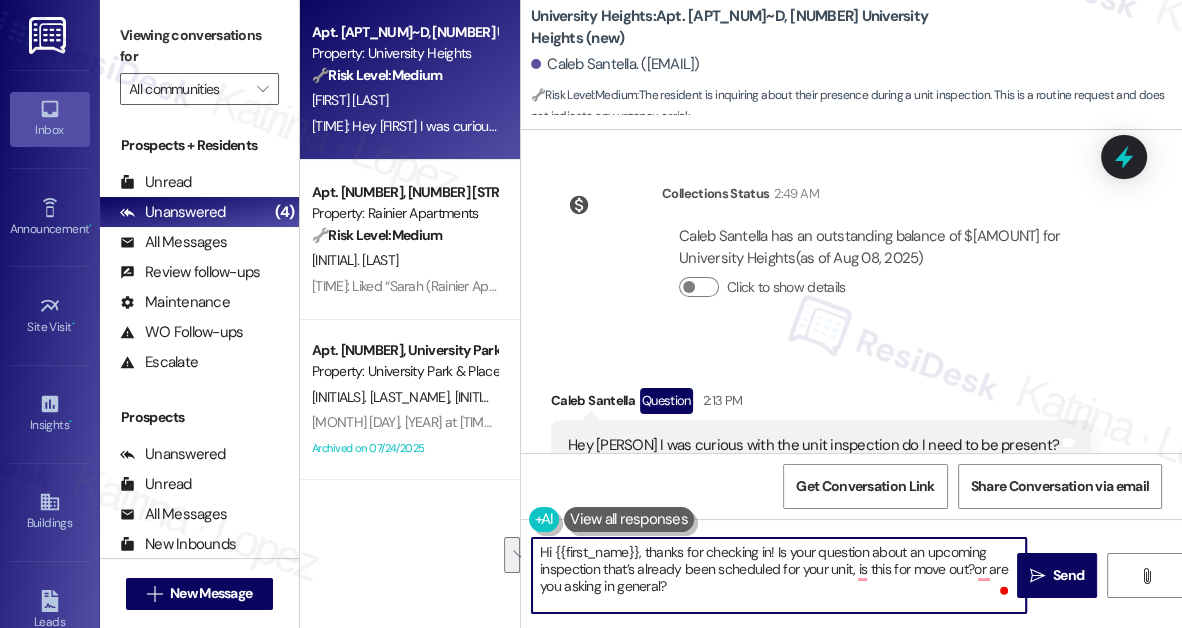 drag, startPoint x: 907, startPoint y: 599, endPoint x: 850, endPoint y: 575, distance: 61.846584 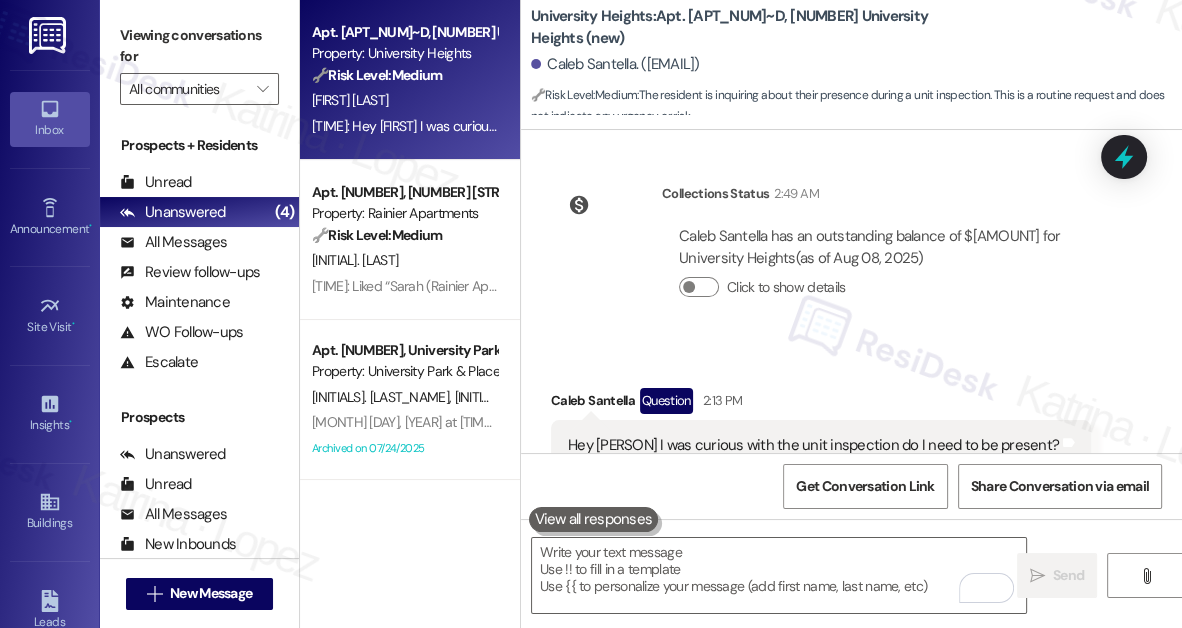 click on "Viewing conversations for" at bounding box center [199, 46] 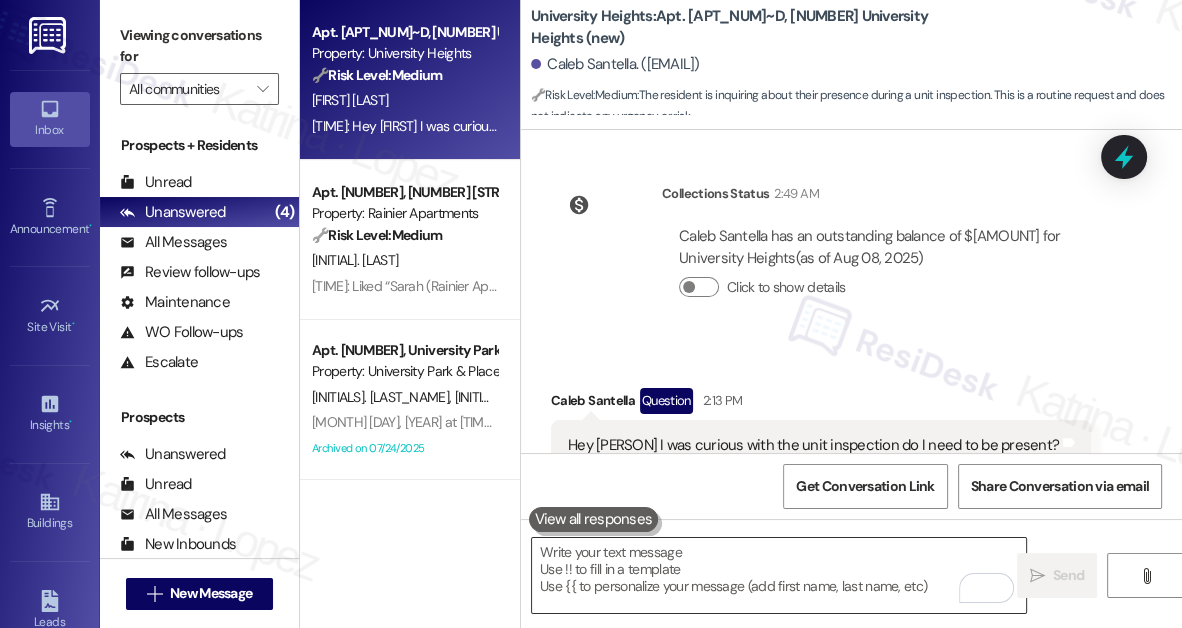 click at bounding box center [779, 575] 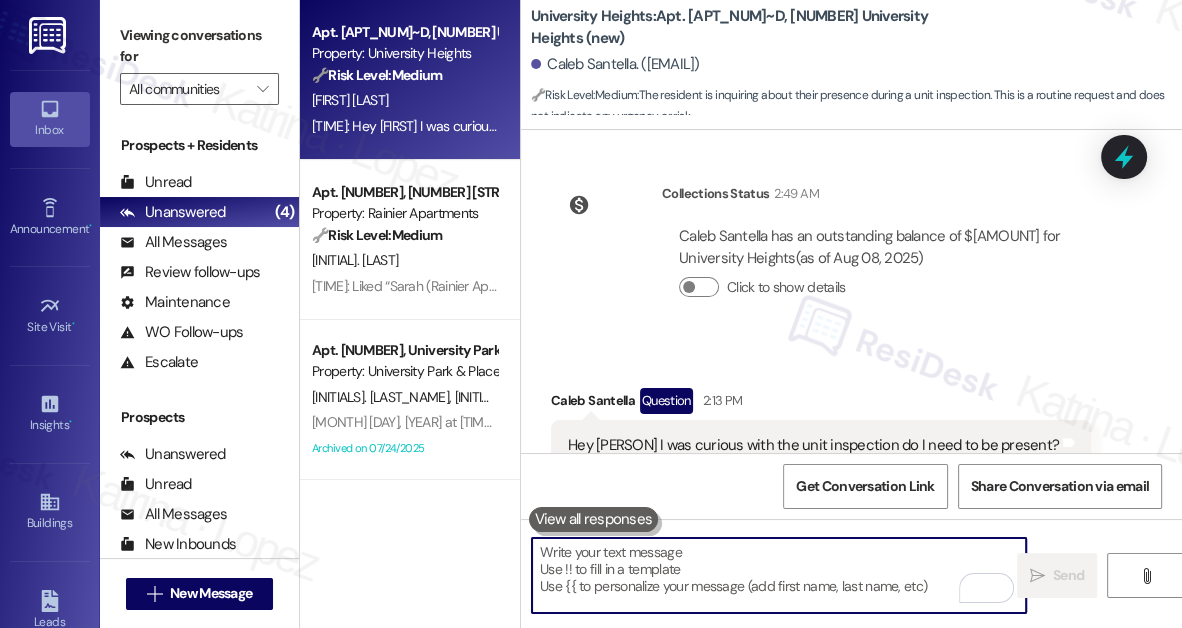paste on "Hi {{first_name}}, thanks for checking in! Is your question about an upcoming inspection already scheduled for your unit, is it related to a move-out, or are you asking in general?" 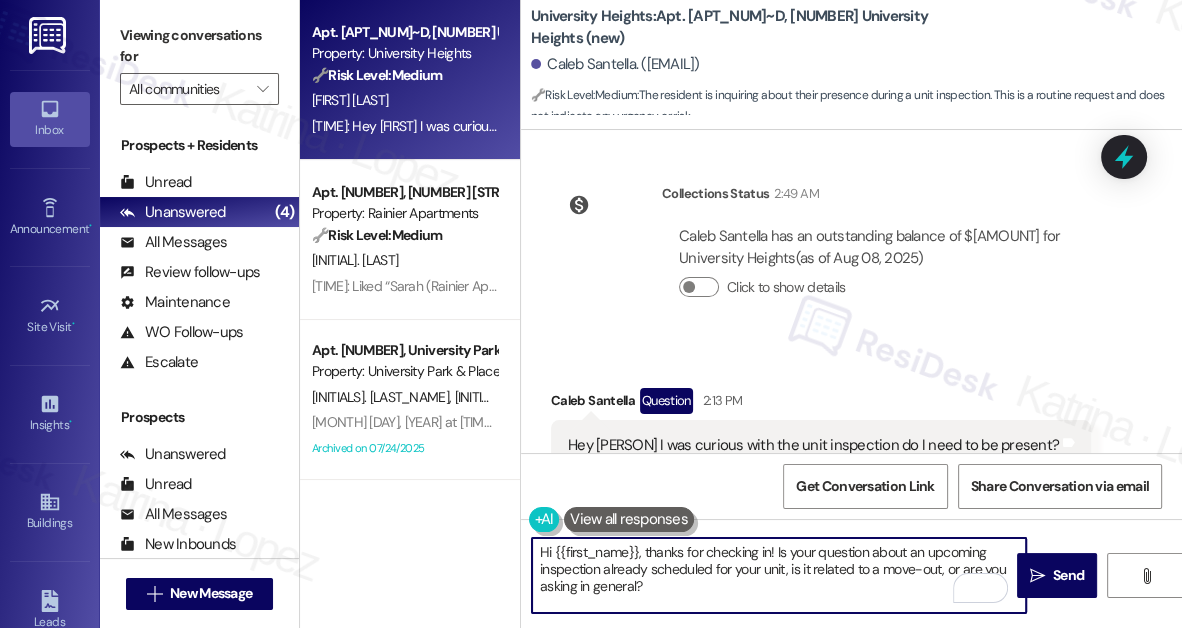 scroll, scrollTop: 16, scrollLeft: 0, axis: vertical 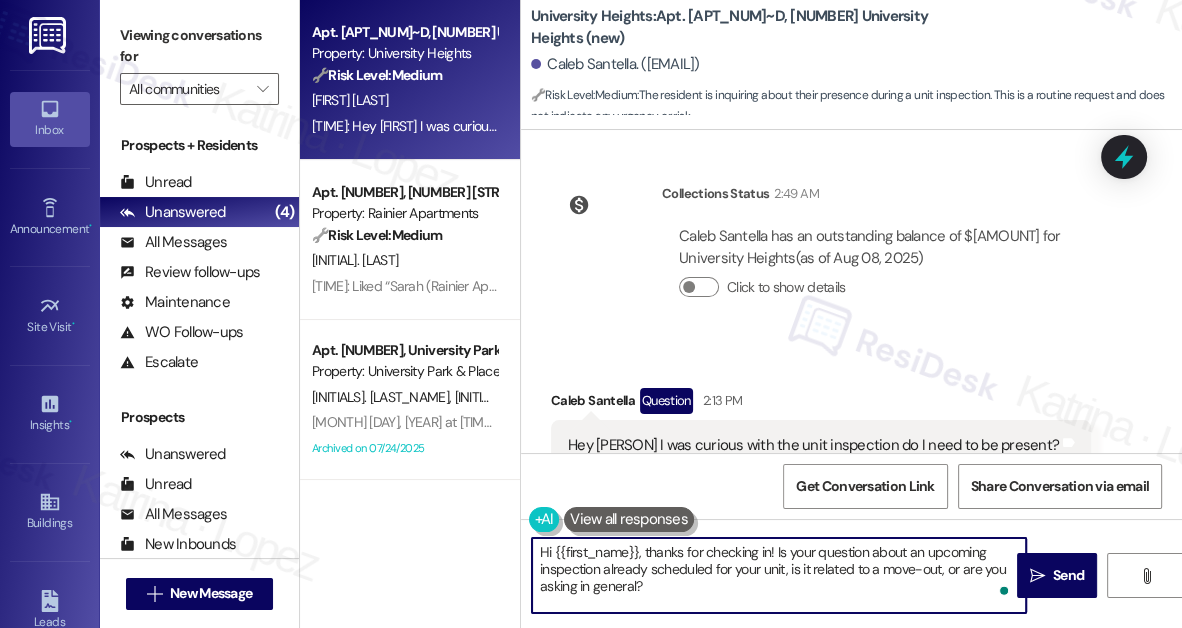 type on "Hi {{first_name}}, thanks for checking in! Is your question about an upcoming inspection already scheduled for your unit, is it related to a move-out, or are you asking in general?" 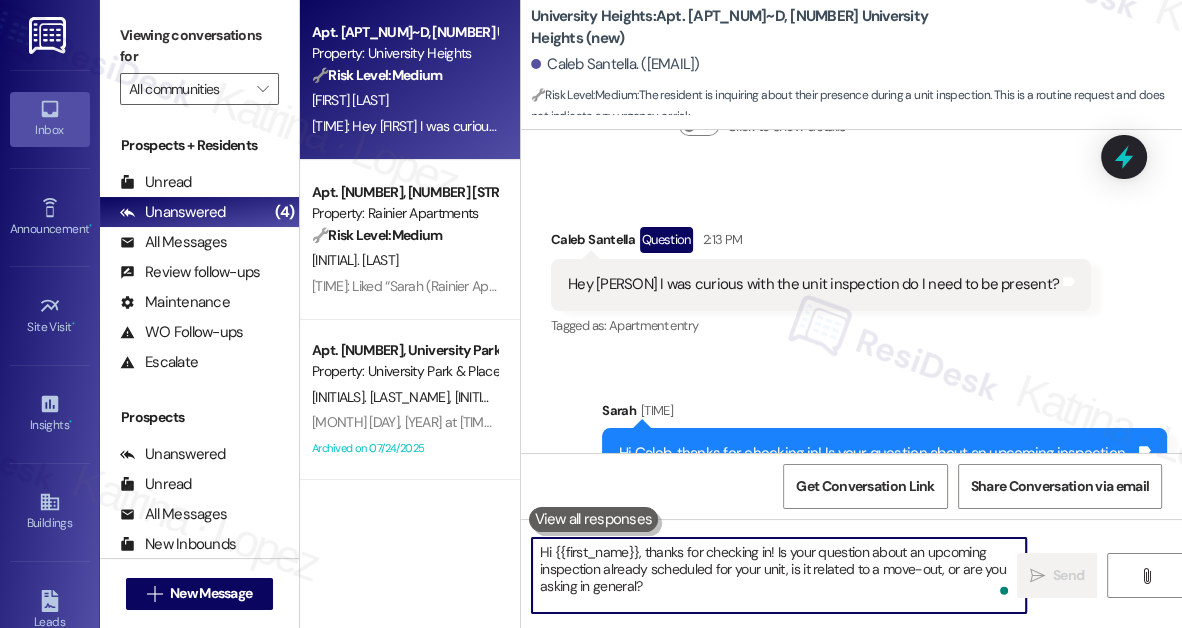 scroll, scrollTop: 6818, scrollLeft: 0, axis: vertical 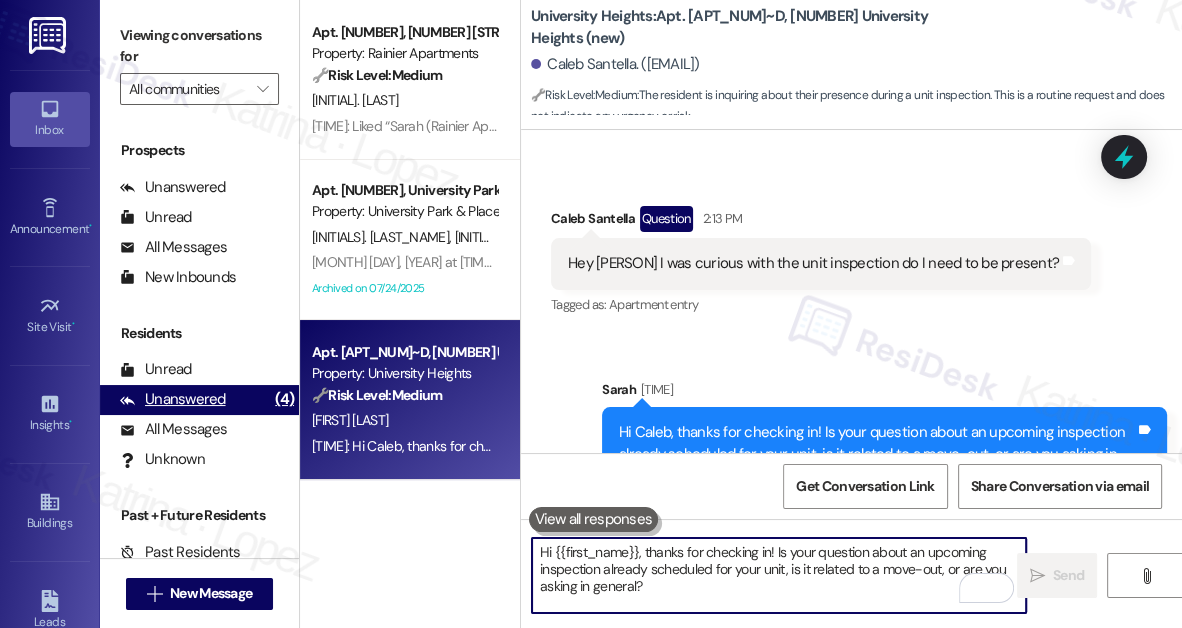 click on "Unanswered (4)" at bounding box center [199, 400] 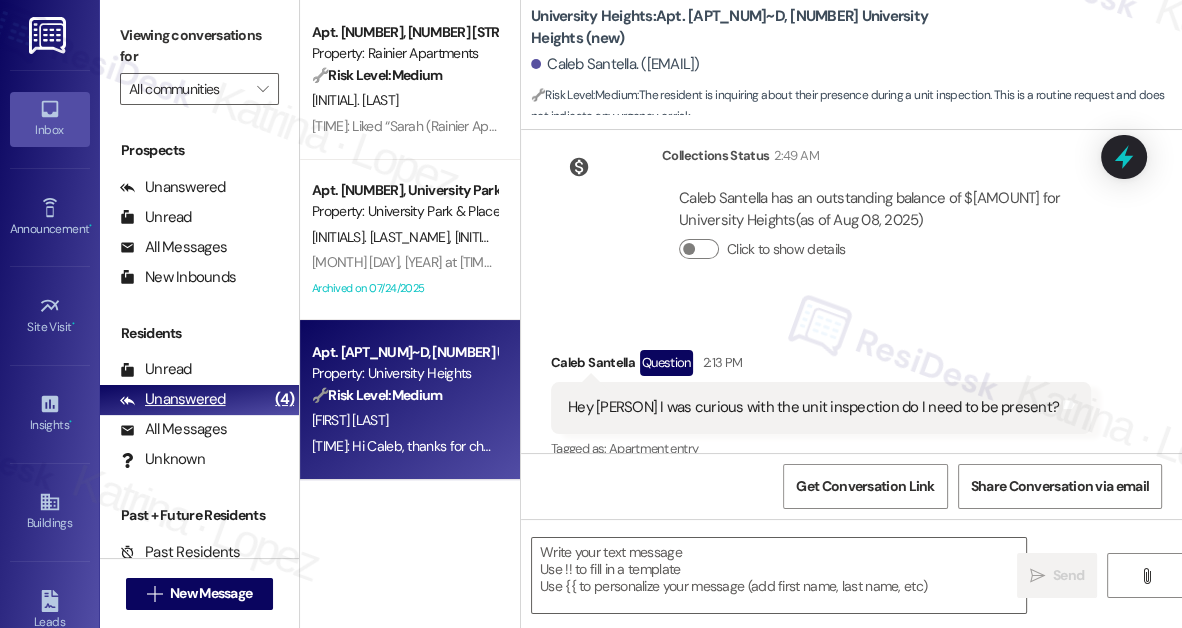 scroll, scrollTop: 6635, scrollLeft: 0, axis: vertical 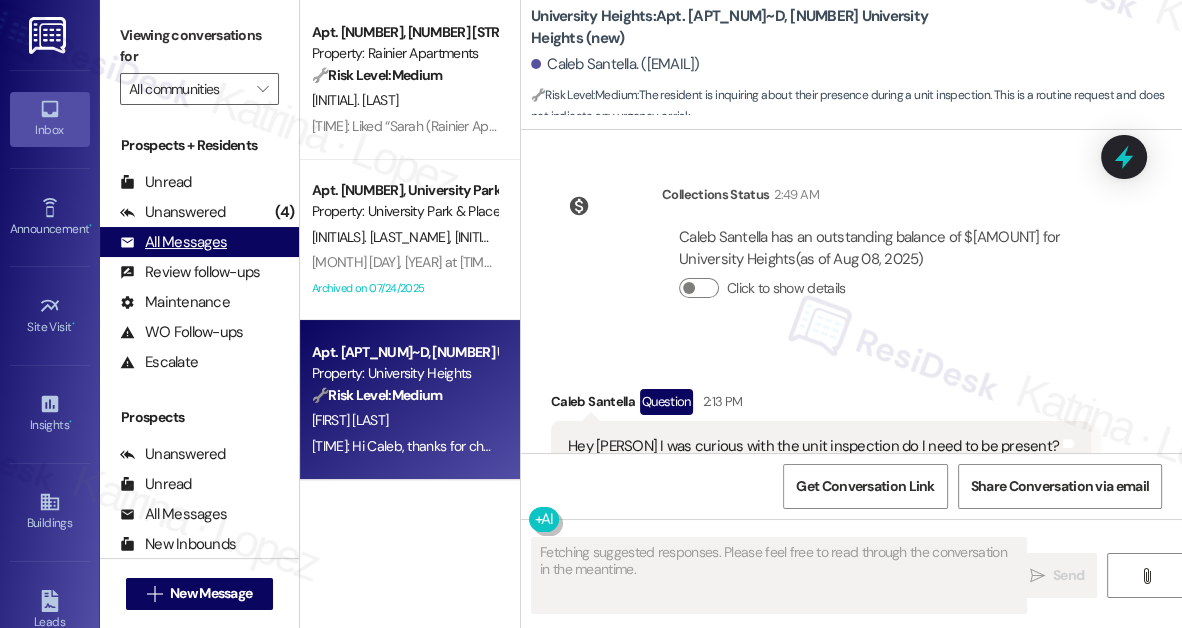 click on "All Messages" at bounding box center (173, 242) 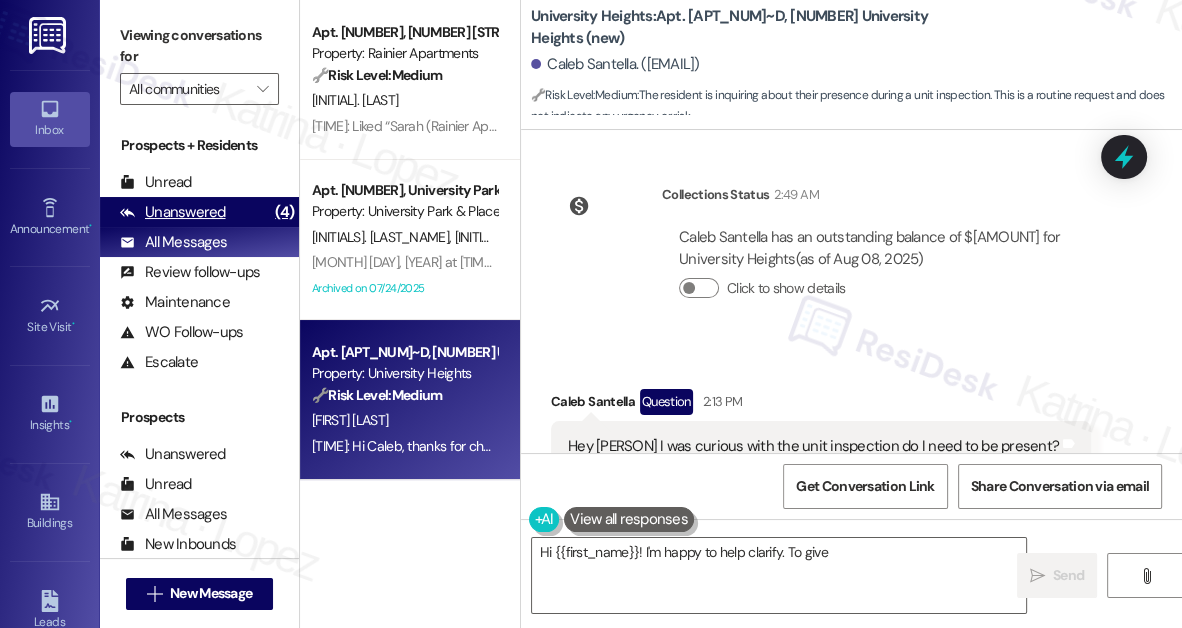 click on "Unanswered" at bounding box center [173, 212] 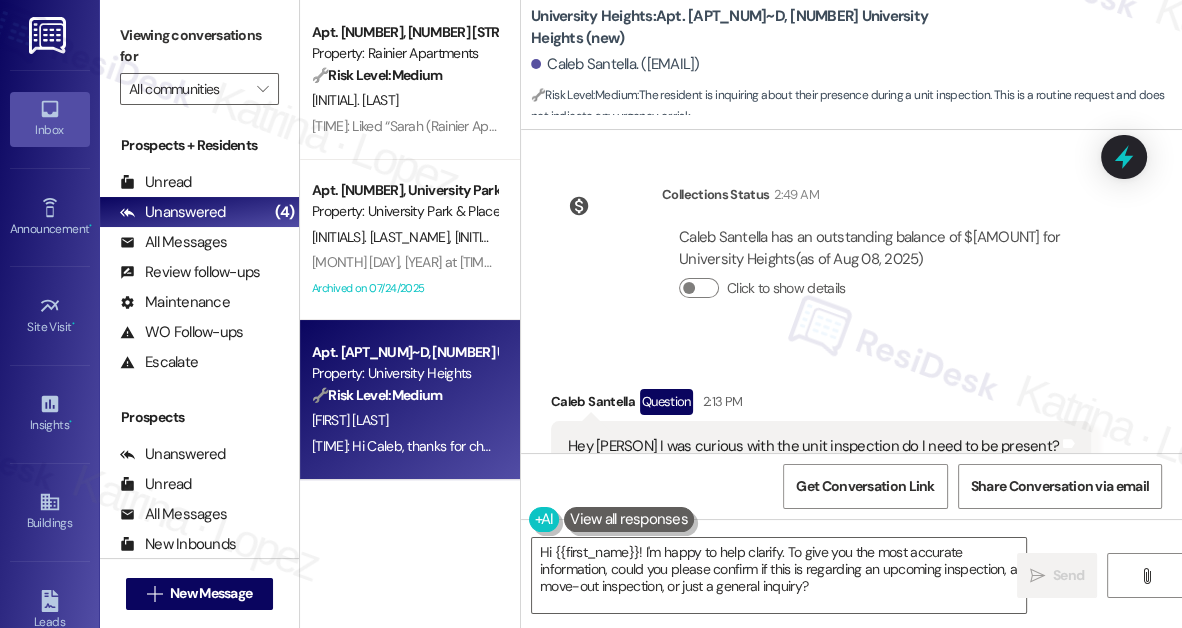 scroll, scrollTop: 6848, scrollLeft: 0, axis: vertical 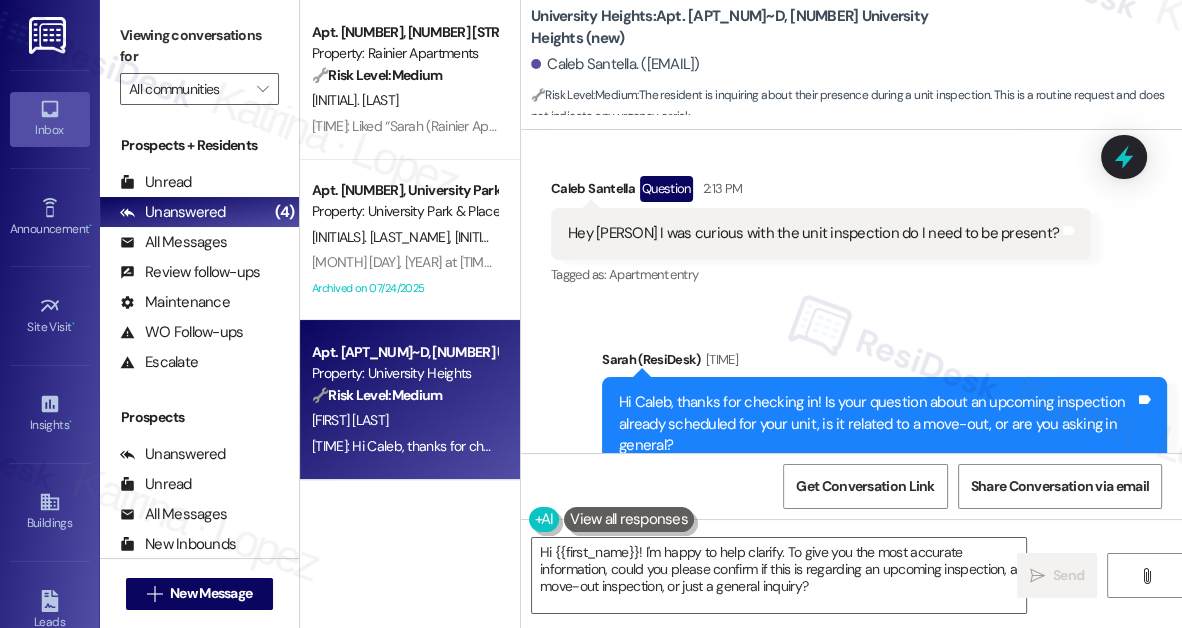 click on "Hi [PERSON], thanks for checking in! Is your question about an upcoming inspection already scheduled for your unit, is it related to a move-out, or are you asking in general? Tags and notes" at bounding box center (884, 424) 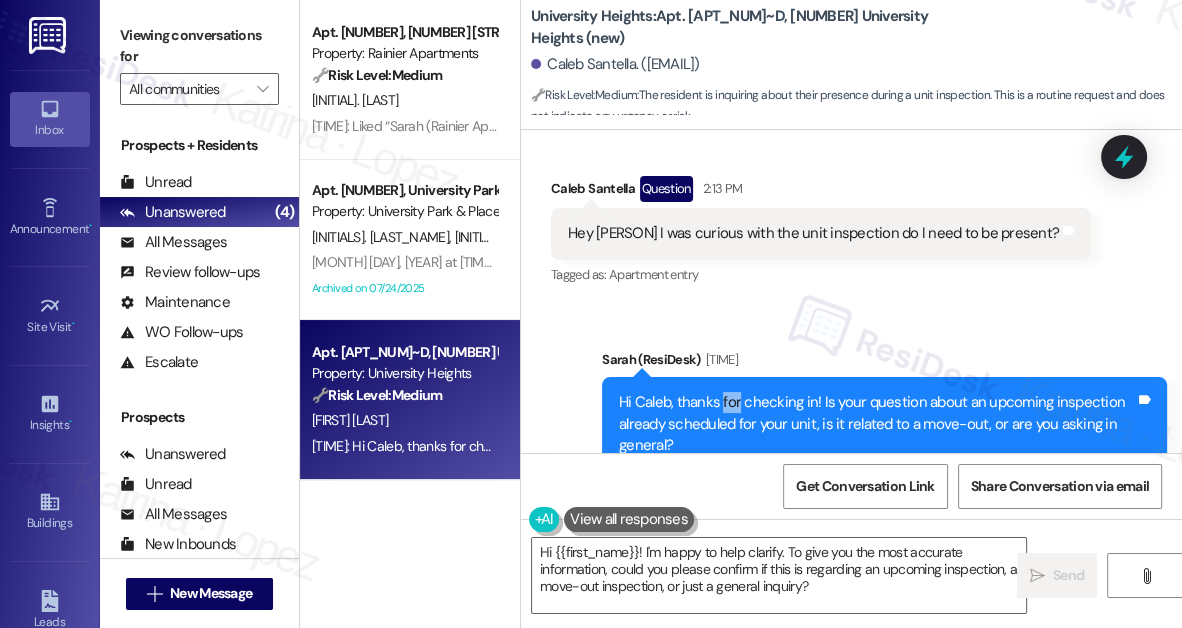 click on "Hi [PERSON], thanks for checking in! Is your question about an upcoming inspection already scheduled for your unit, is it related to a move-out, or are you asking in general? Tags and notes" at bounding box center (884, 424) 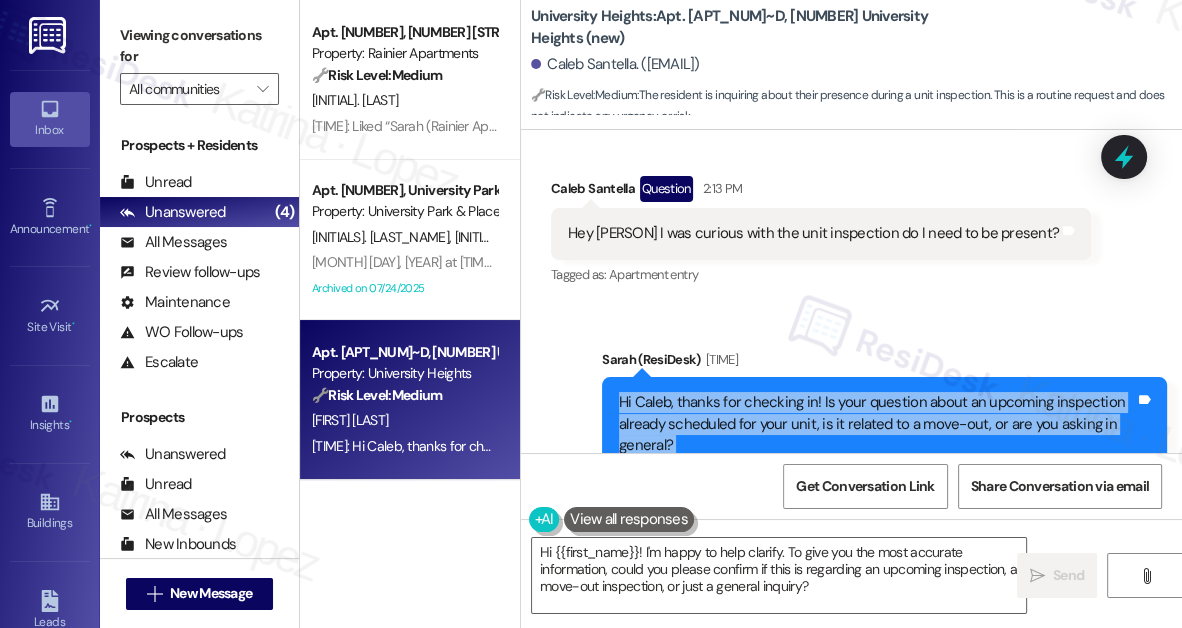 click on "Hi [PERSON], thanks for checking in! Is your question about an upcoming inspection already scheduled for your unit, is it related to a move-out, or are you asking in general? Tags and notes" at bounding box center [884, 424] 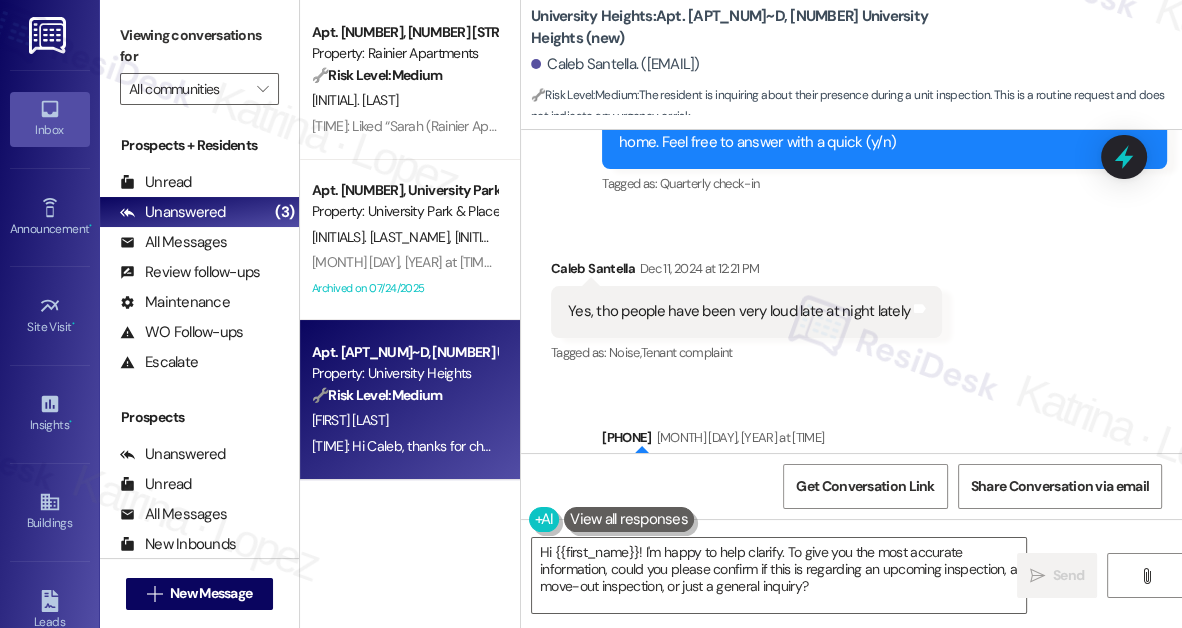 scroll, scrollTop: 1090, scrollLeft: 0, axis: vertical 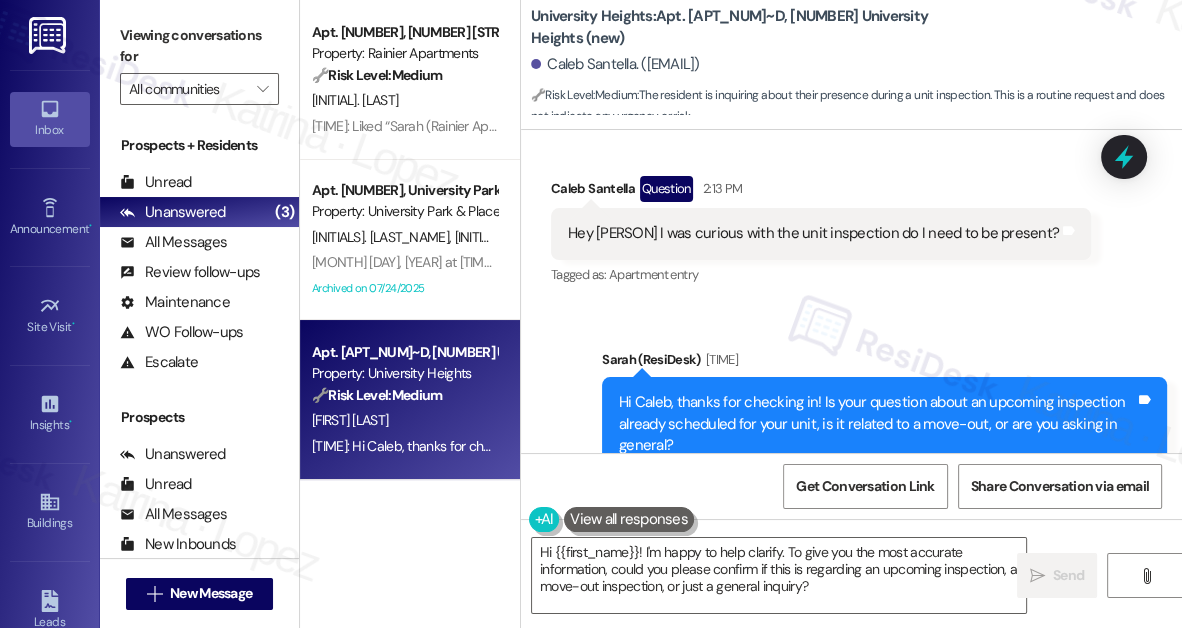 click on "Hey [PERSON] I was curious with the unit inspection do I need to be present?" at bounding box center (813, 233) 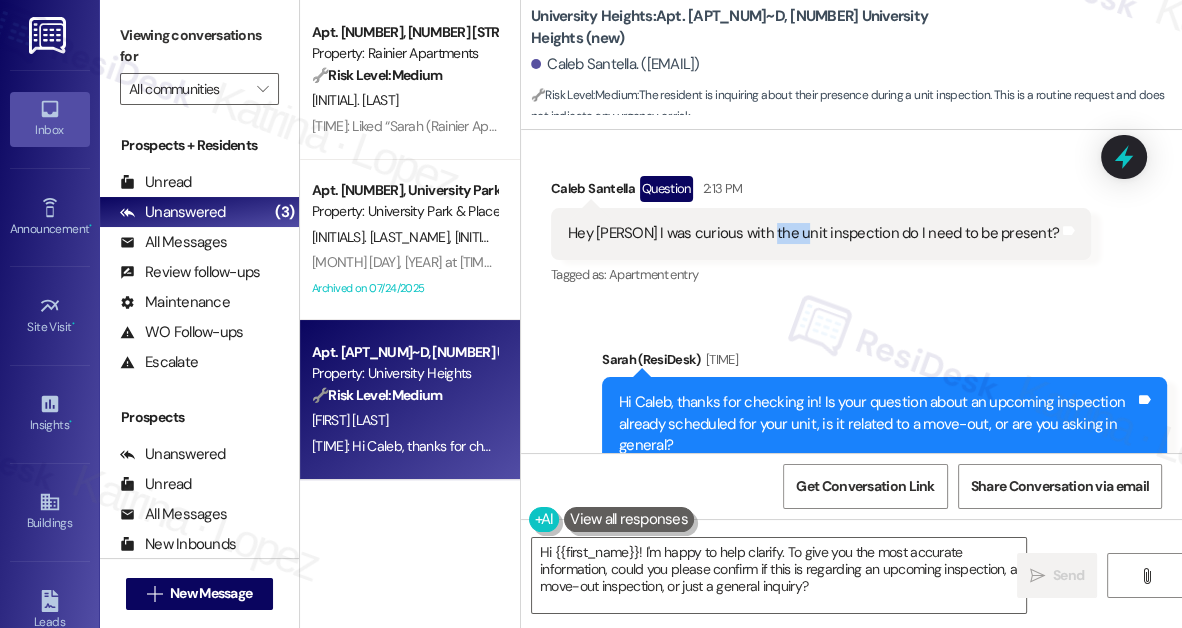 click on "Hey [PERSON] I was curious with the unit inspection do I need to be present?" at bounding box center [813, 233] 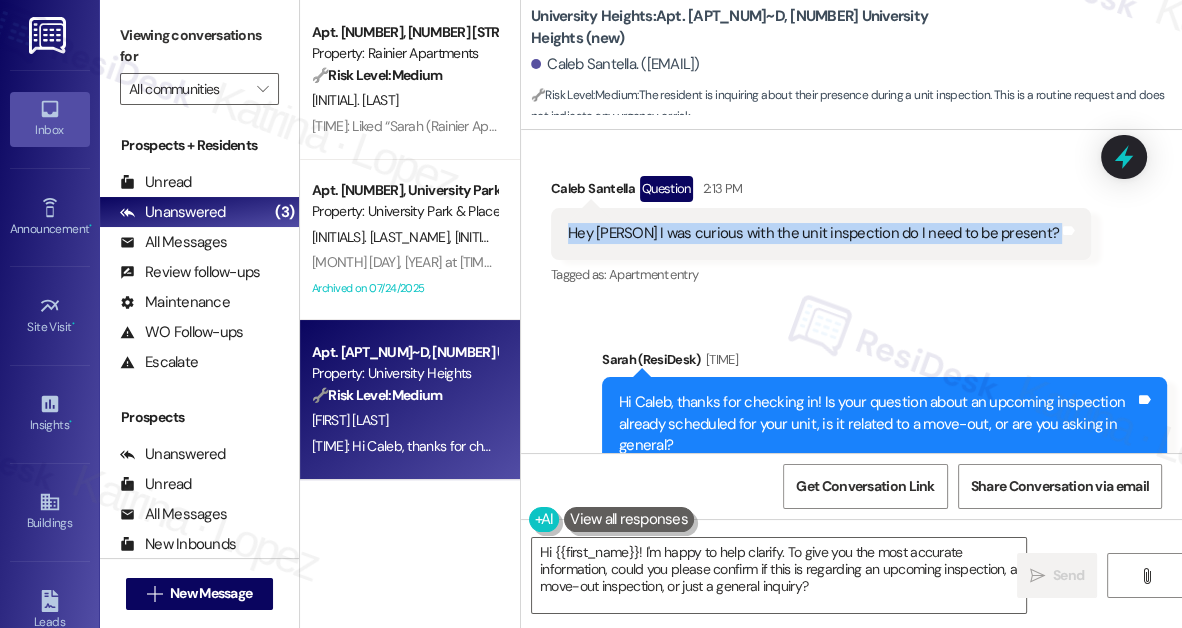 click on "Hey [PERSON] I was curious with the unit inspection do I need to be present?" at bounding box center [813, 233] 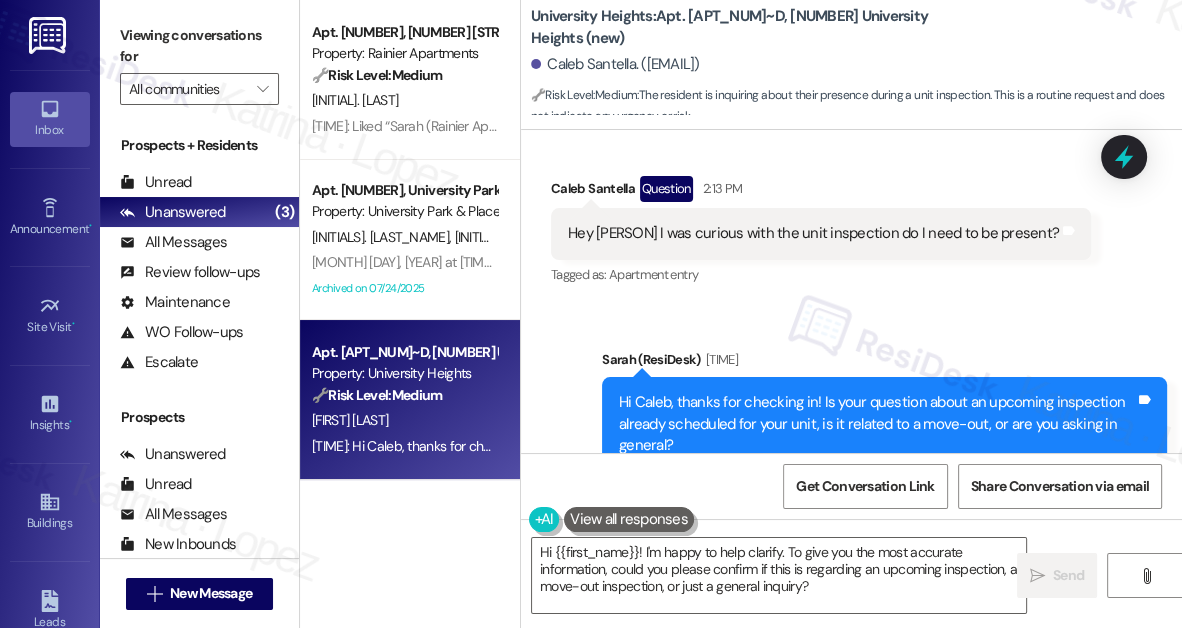 click on "Hi [PERSON], thanks for checking in! Is your question about an upcoming inspection already scheduled for your unit, is it related to a move-out, or are you asking in general? Tags and notes" at bounding box center [884, 424] 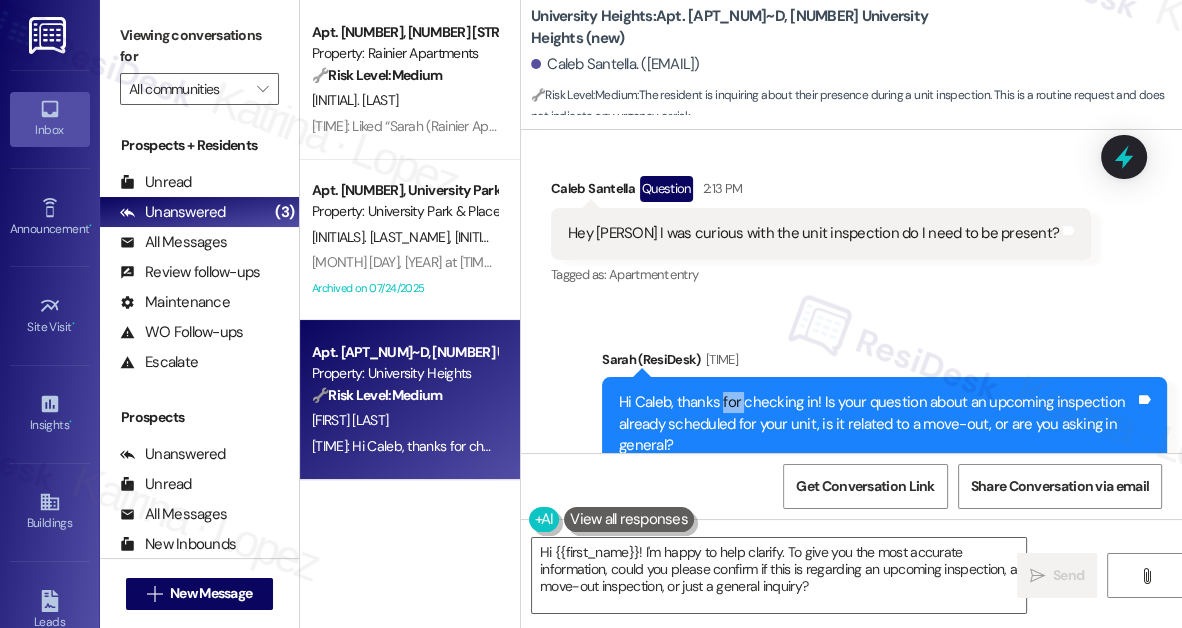 click on "Hi Caleb, thanks for checking in! Is your question about an upcoming inspection already scheduled for your unit, is it related to a move-out, or are you asking in general?" at bounding box center [877, 424] 